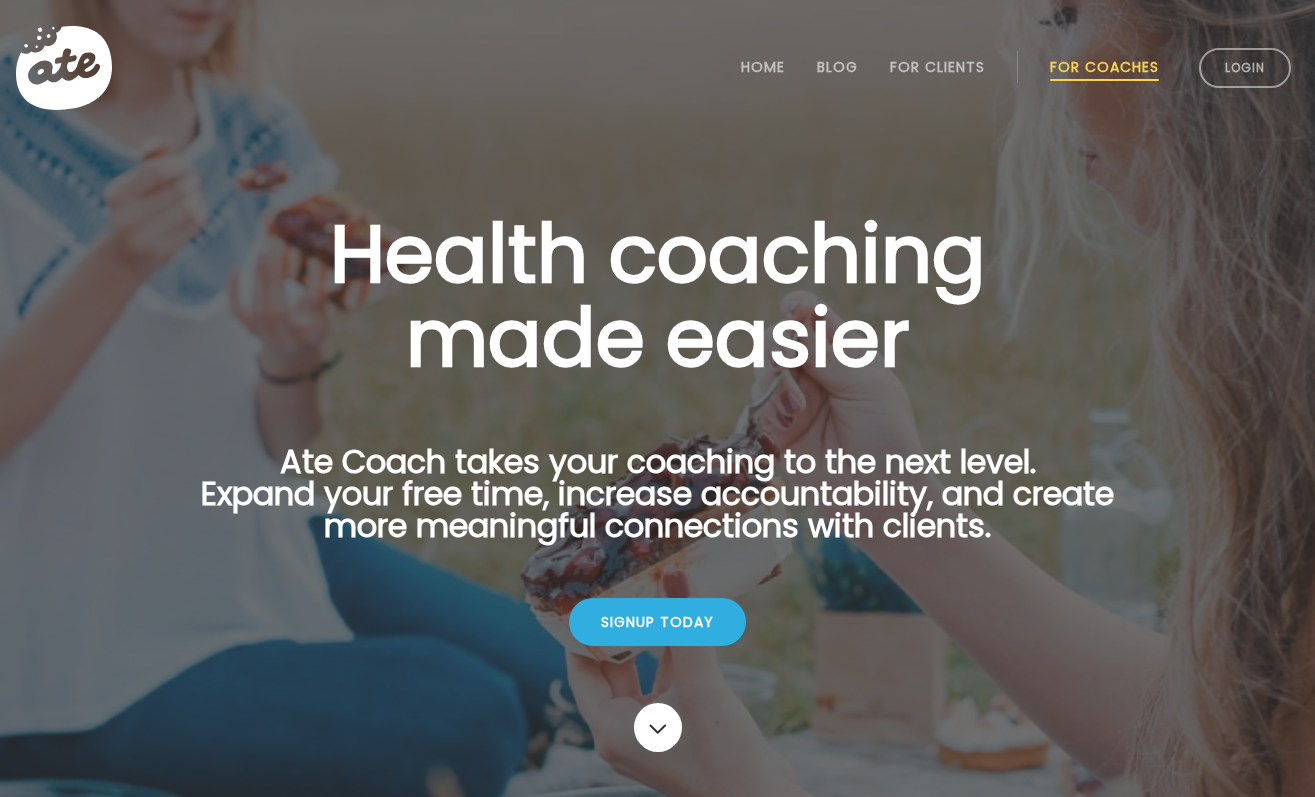 scroll, scrollTop: 0, scrollLeft: 0, axis: both 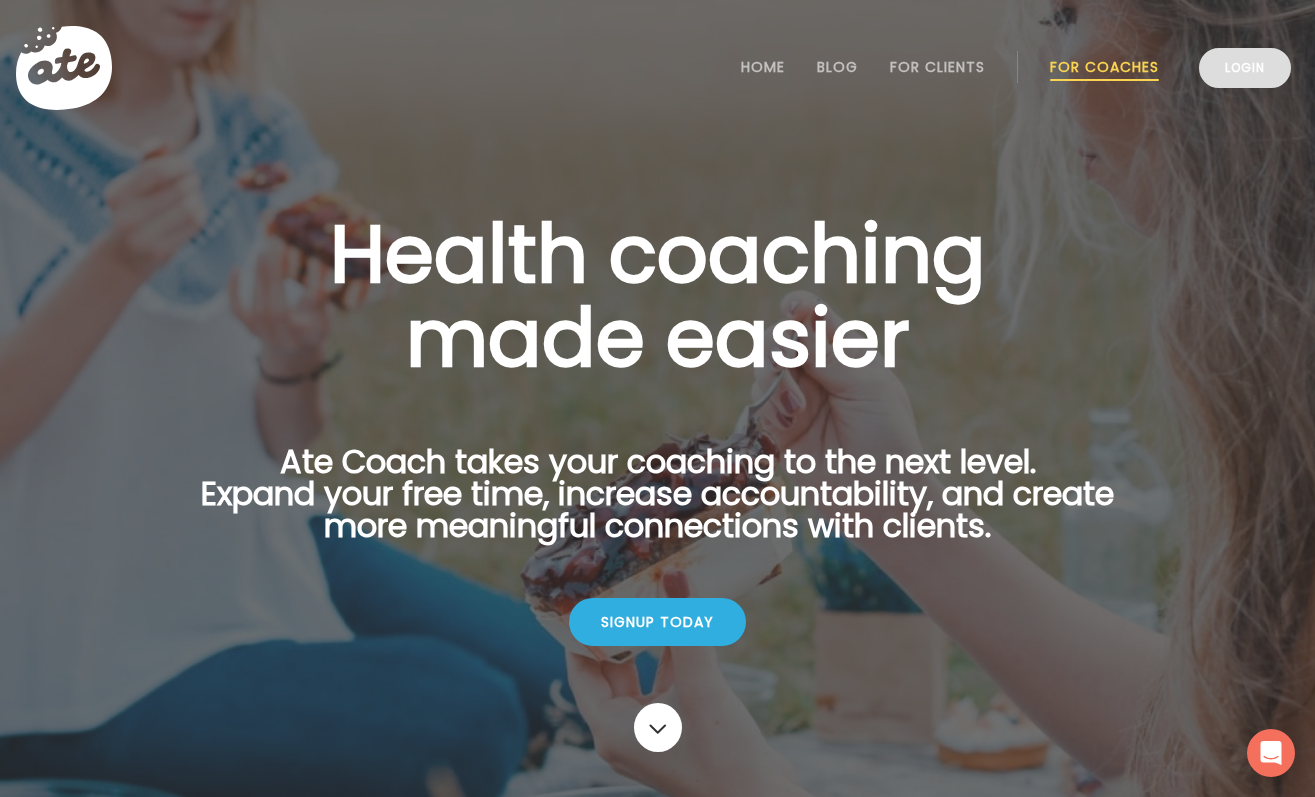 click on "Login" at bounding box center [1245, 68] 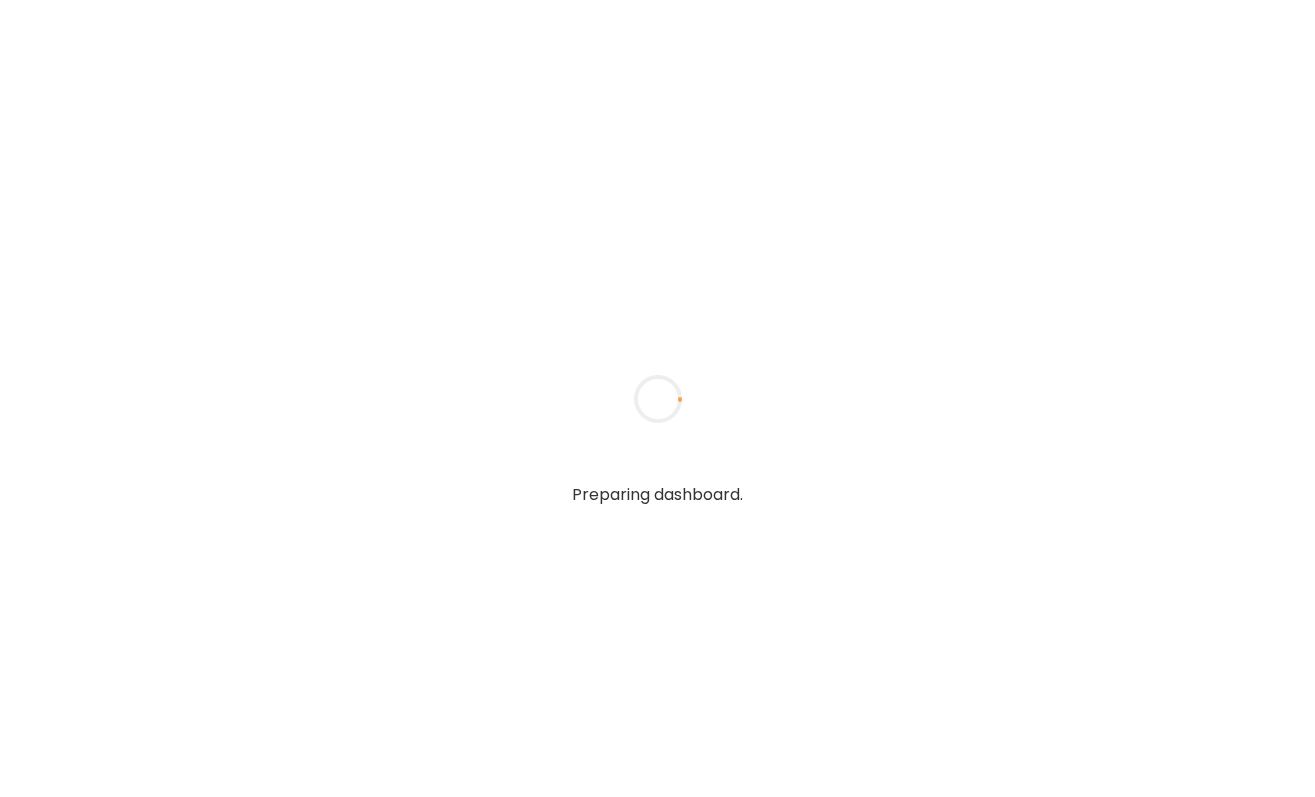 scroll, scrollTop: 0, scrollLeft: 0, axis: both 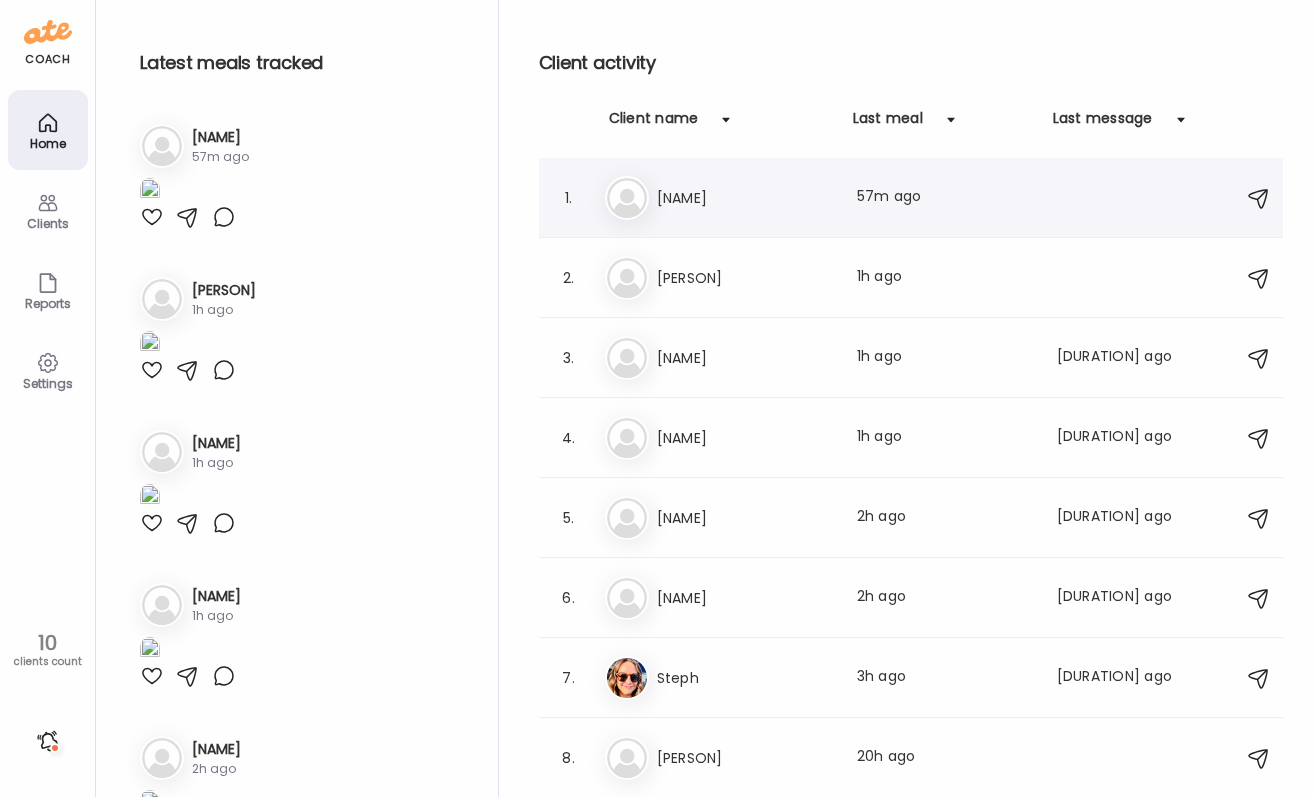 click on "[NAME]
[NAME]
Last meal:  [DURATION] ago" at bounding box center (914, 198) 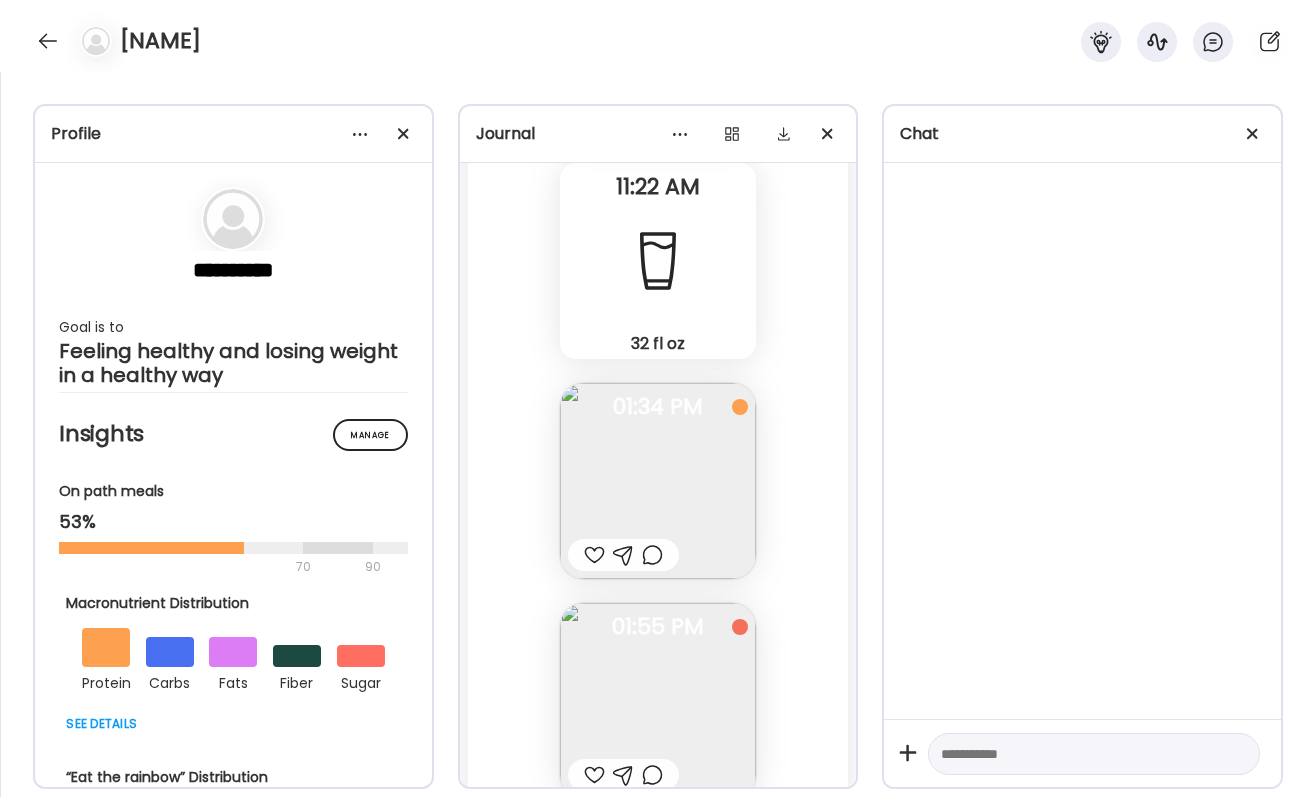 scroll, scrollTop: 5234, scrollLeft: 0, axis: vertical 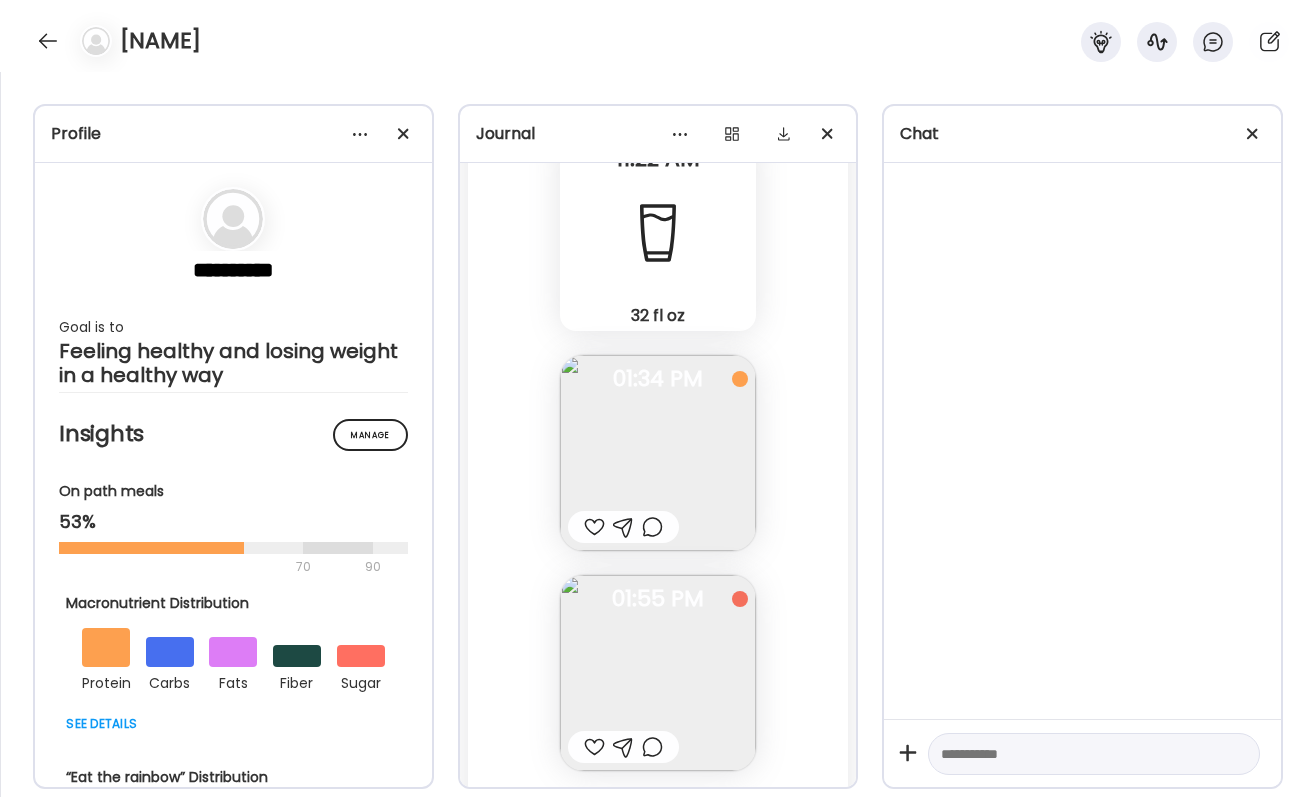 click at bounding box center [658, 673] 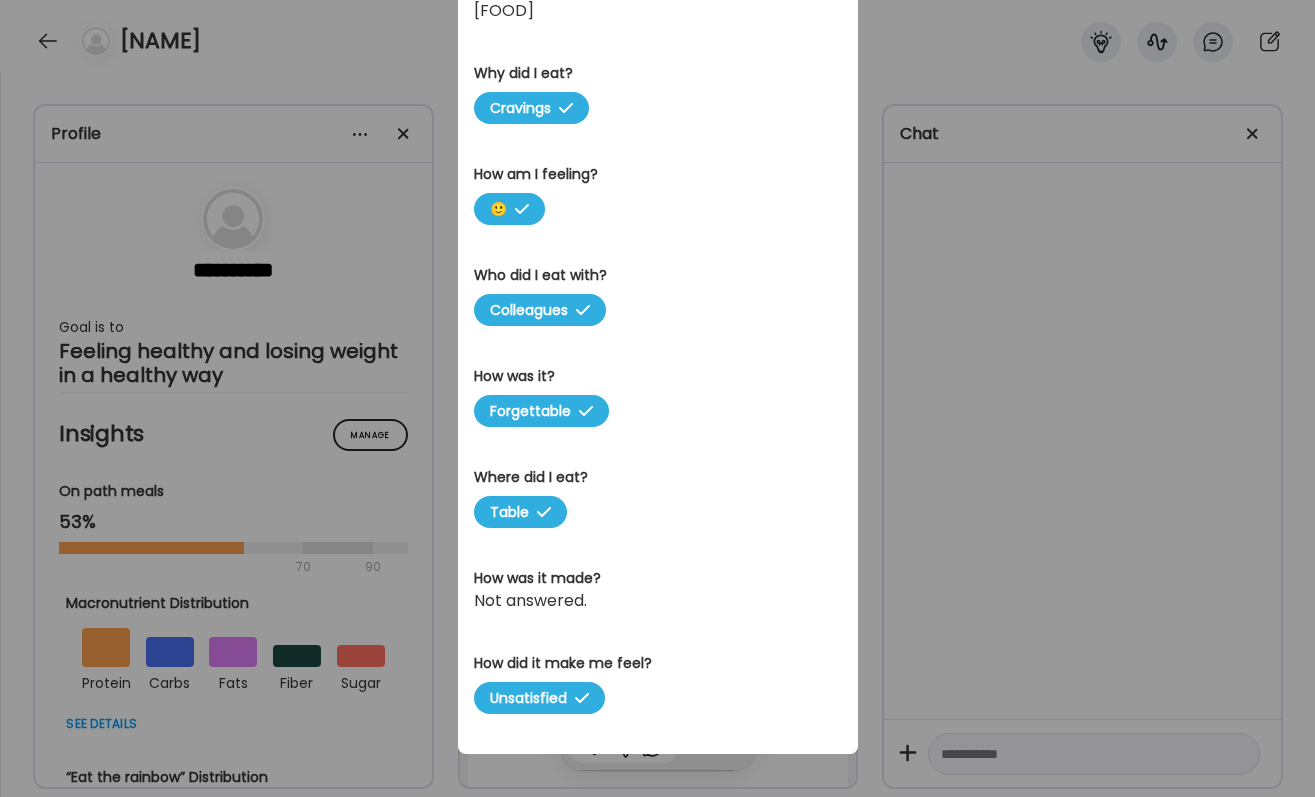scroll, scrollTop: 576, scrollLeft: 0, axis: vertical 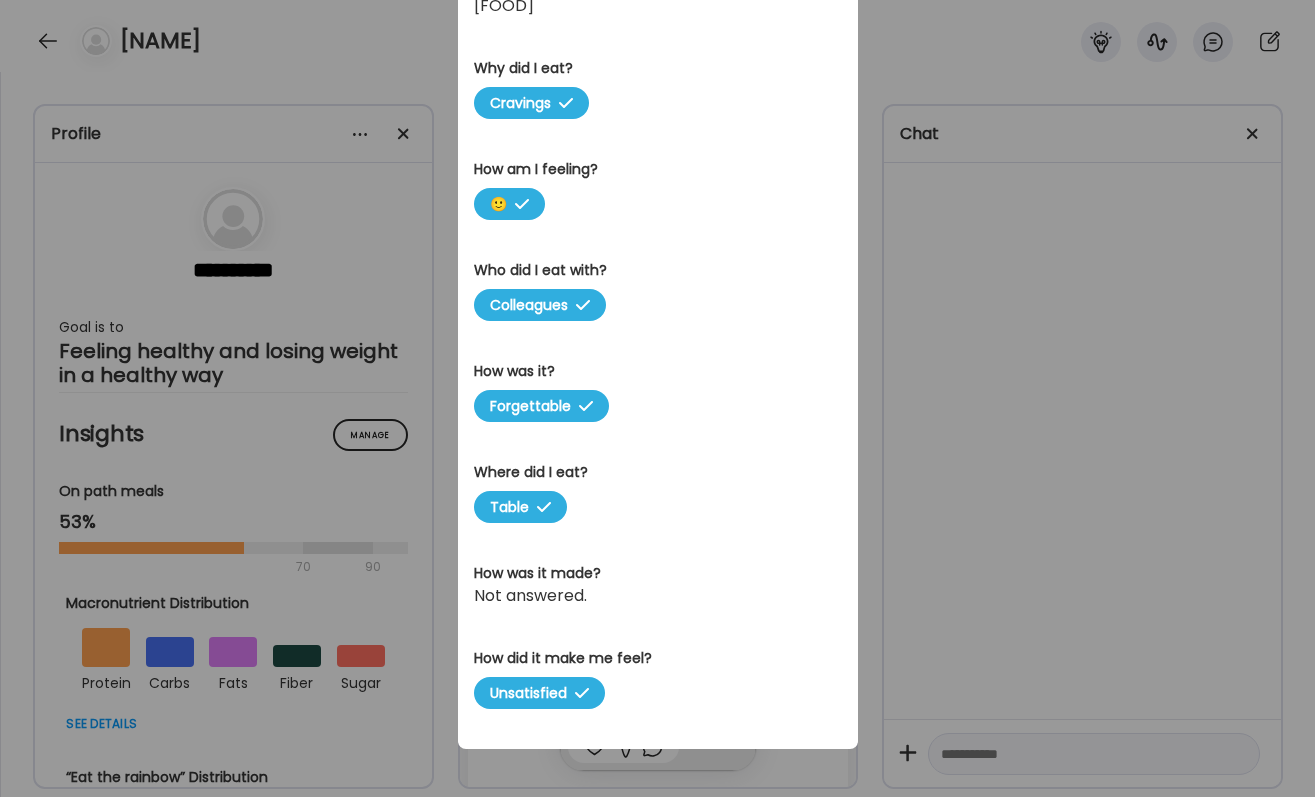 click on "Ate Coach Dashboard
Wahoo! It’s official
Take a moment to set up your Coach Profile to give your clients a smooth onboarding experience.
Skip Set up coach profile
Ate Coach Dashboard
1 Image 2 Message 3 Invite
Let’s get you quickly set up
Add a headshot or company logo for client recognition
Skip Next
Ate Coach Dashboard
1 Image 2 Message 3 Invite
Customize your welcome message
This page will be the first thing your clients will see. Add a welcome message to personalize their experience.
Header 32" at bounding box center (657, 398) 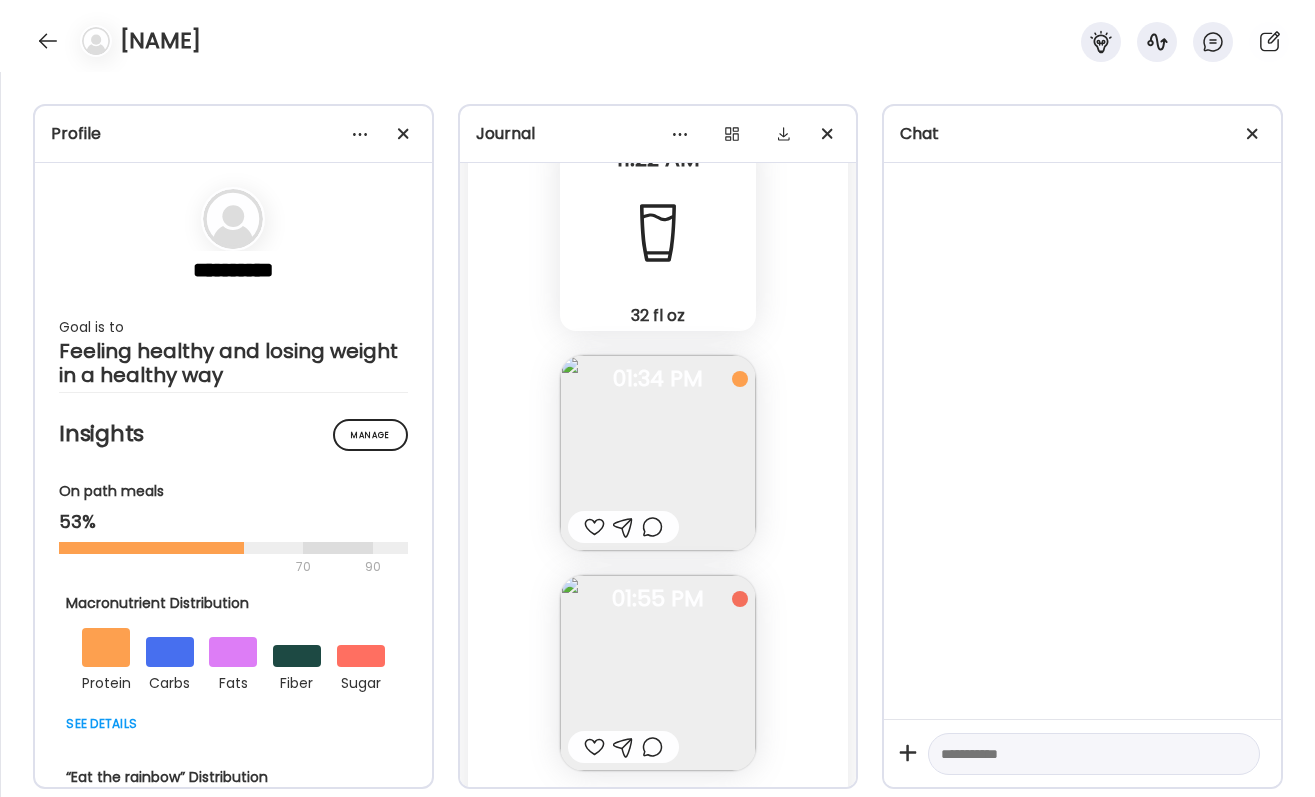 click at bounding box center [658, 453] 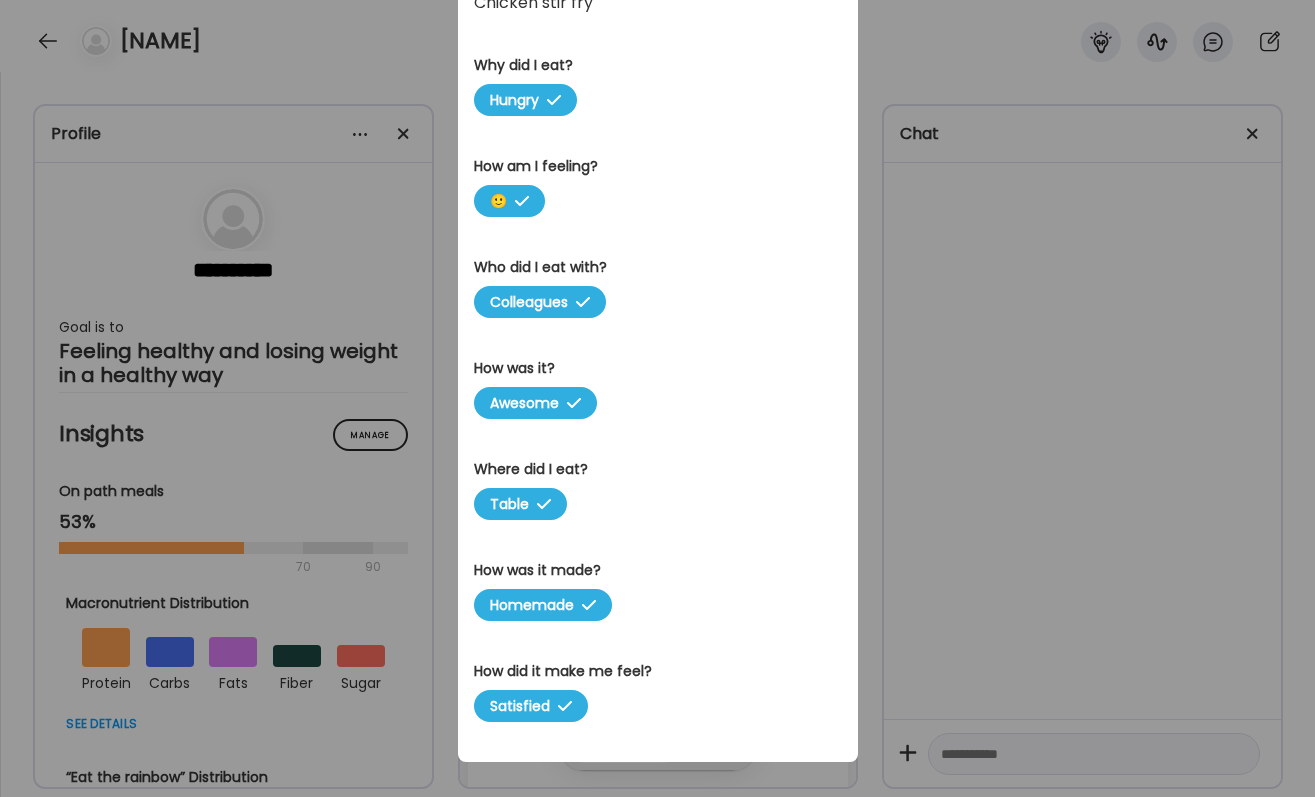 scroll, scrollTop: 592, scrollLeft: 0, axis: vertical 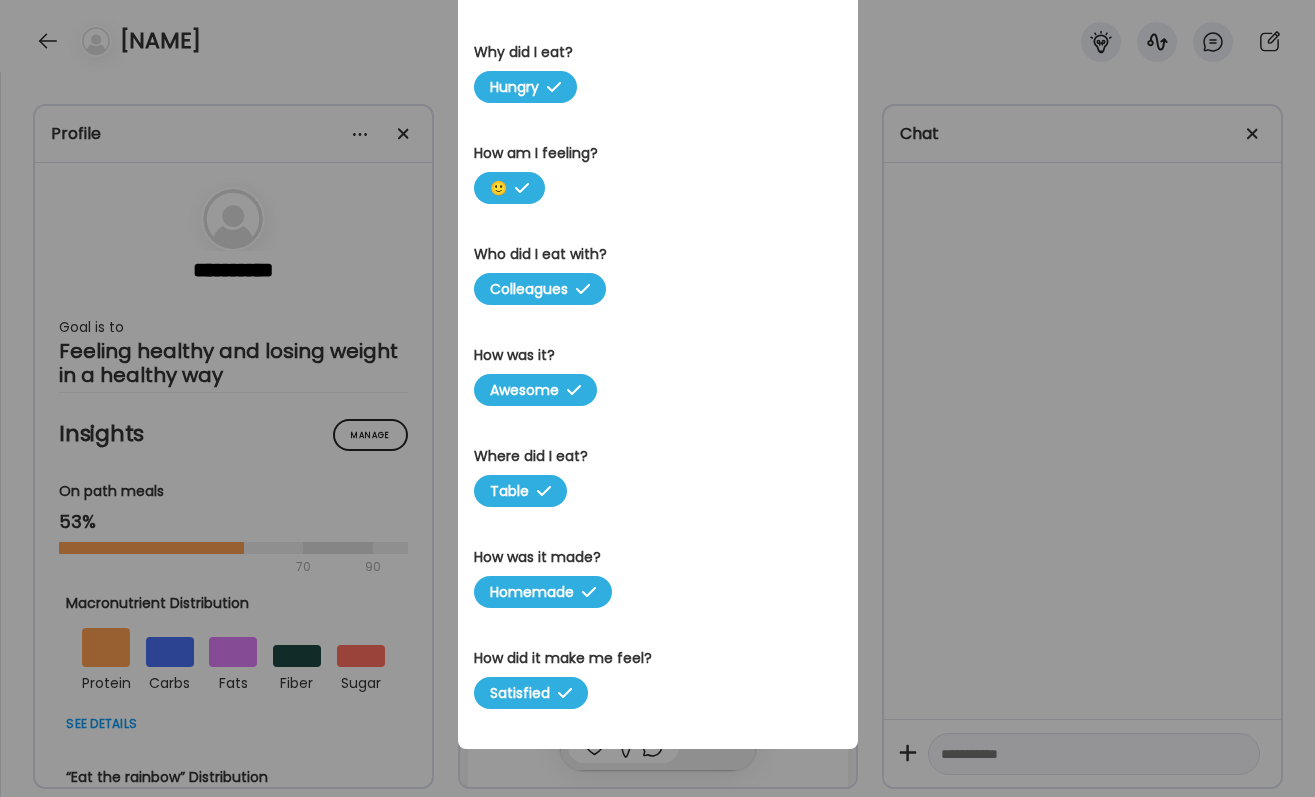 click on "Ate Coach Dashboard
Wahoo! It’s official
Take a moment to set up your Coach Profile to give your clients a smooth onboarding experience.
Skip Set up coach profile
Ate Coach Dashboard
1 Image 2 Message 3 Invite
Let’s get you quickly set up
Add a headshot or company logo for client recognition
Skip Next
Ate Coach Dashboard
1 Image 2 Message 3 Invite
Customize your welcome message
This page will be the first thing your clients will see. Add a welcome message to personalize their experience.
Header 32" at bounding box center [657, 398] 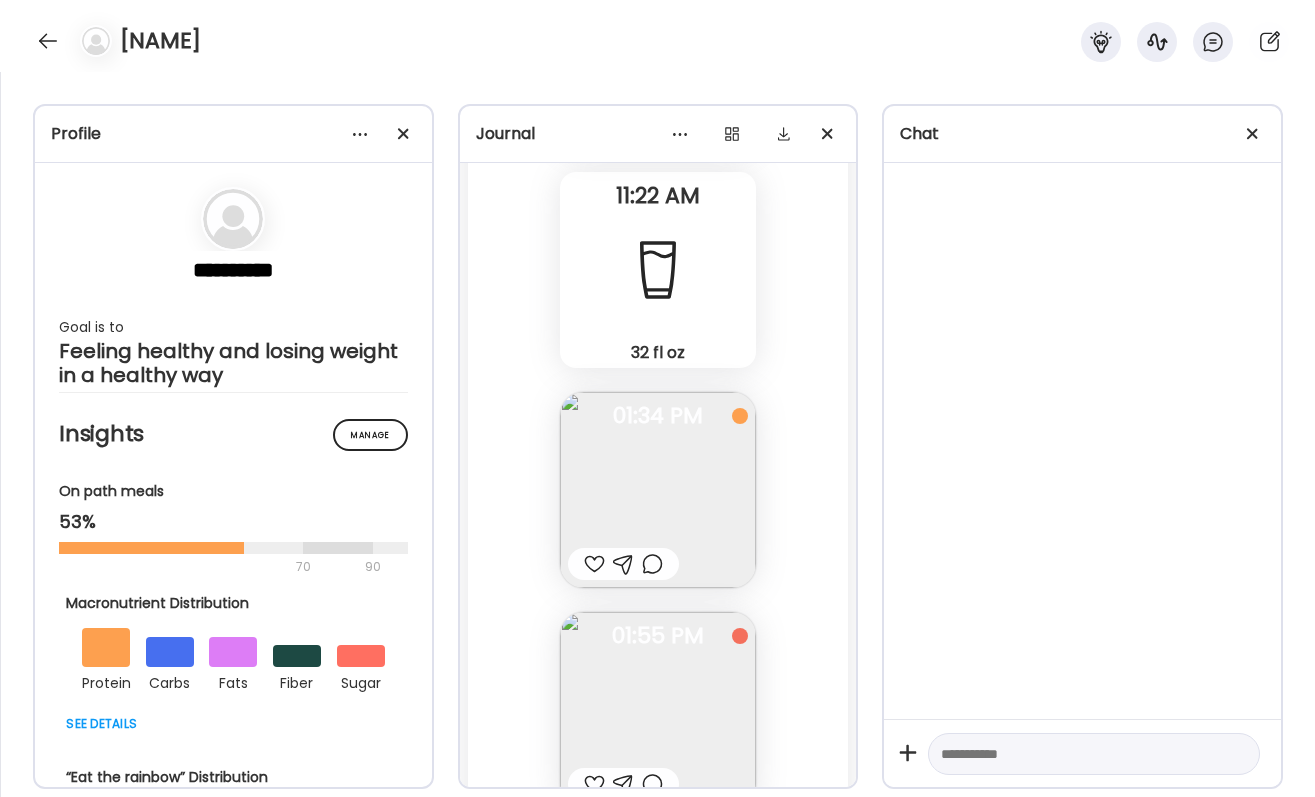 scroll, scrollTop: 5234, scrollLeft: 0, axis: vertical 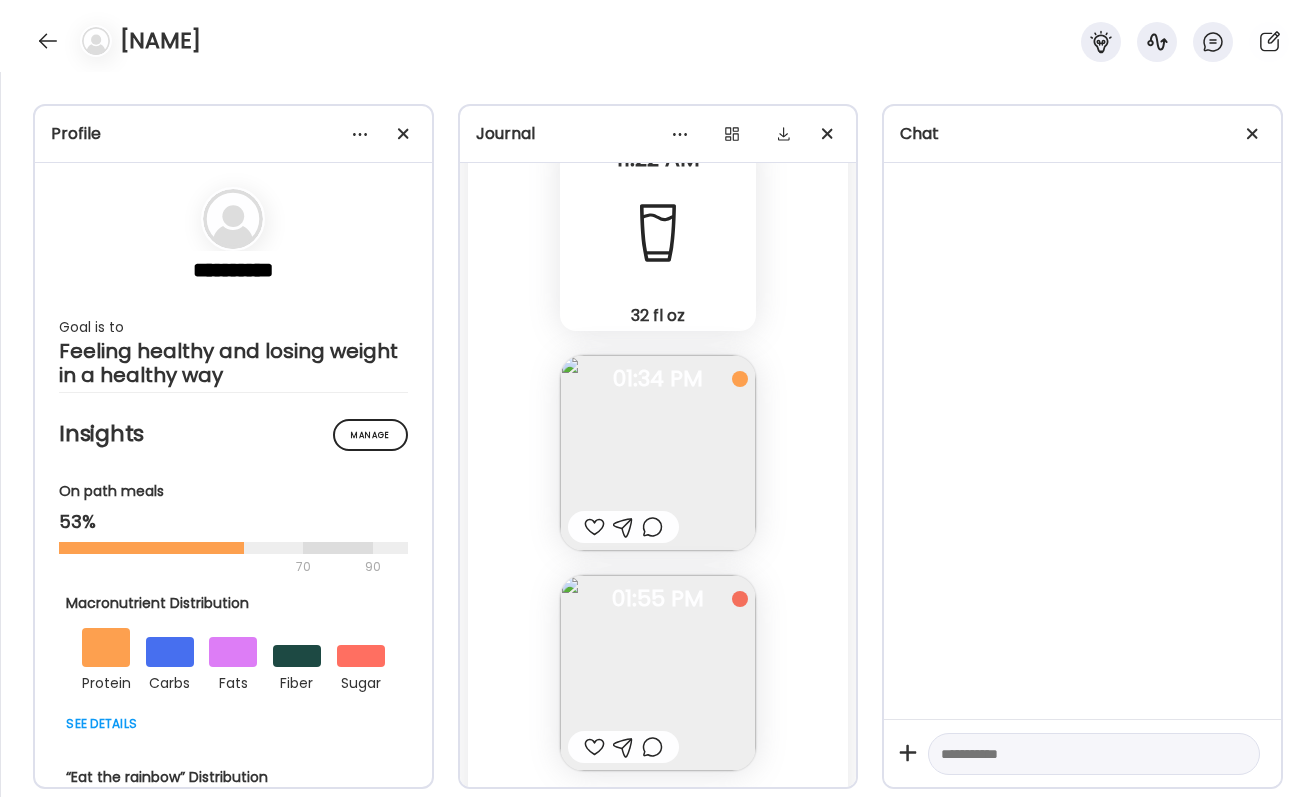 click at bounding box center [658, 453] 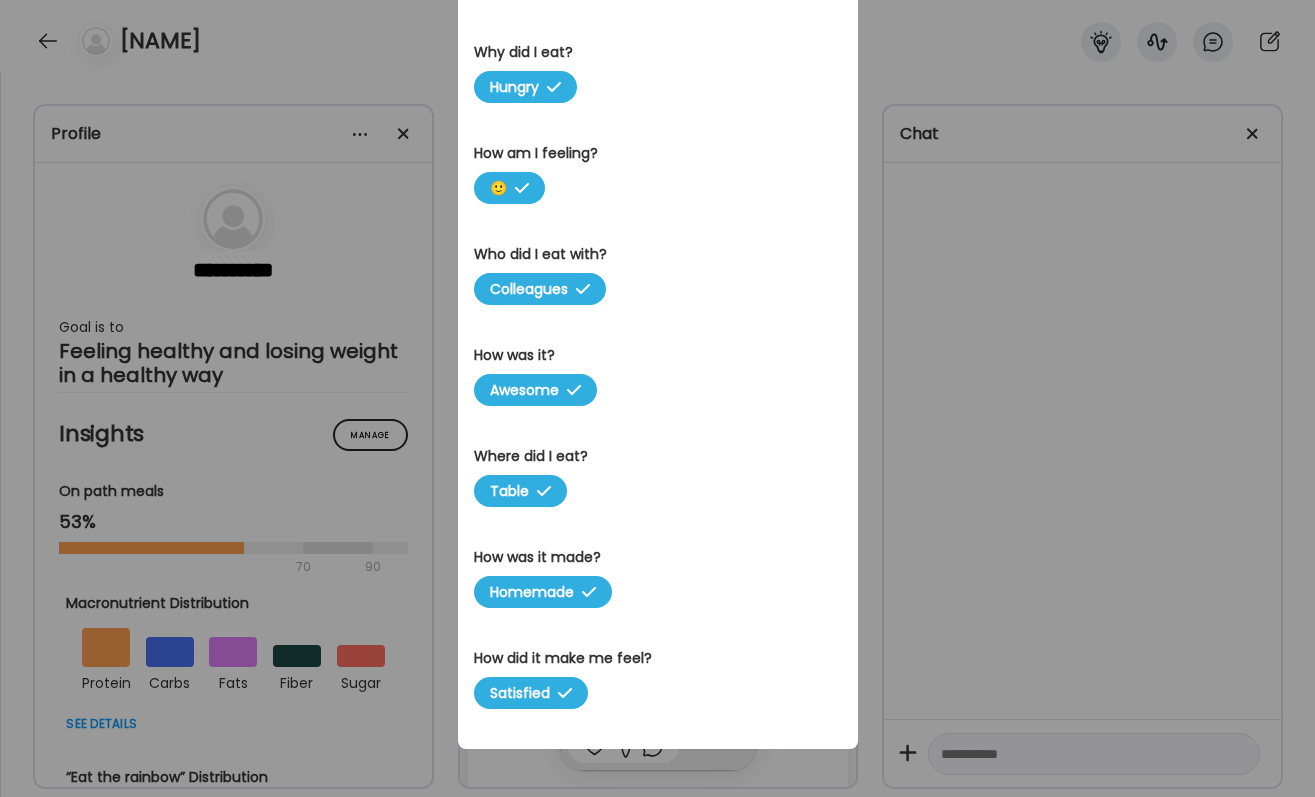 click on "Ate Coach Dashboard
Wahoo! It’s official
Take a moment to set up your Coach Profile to give your clients a smooth onboarding experience.
Skip Set up coach profile
Ate Coach Dashboard
1 Image 2 Message 3 Invite
Let’s get you quickly set up
Add a headshot or company logo for client recognition
Skip Next
Ate Coach Dashboard
1 Image 2 Message 3 Invite
Customize your welcome message
This page will be the first thing your clients will see. Add a welcome message to personalize their experience.
Header 32" at bounding box center (657, 398) 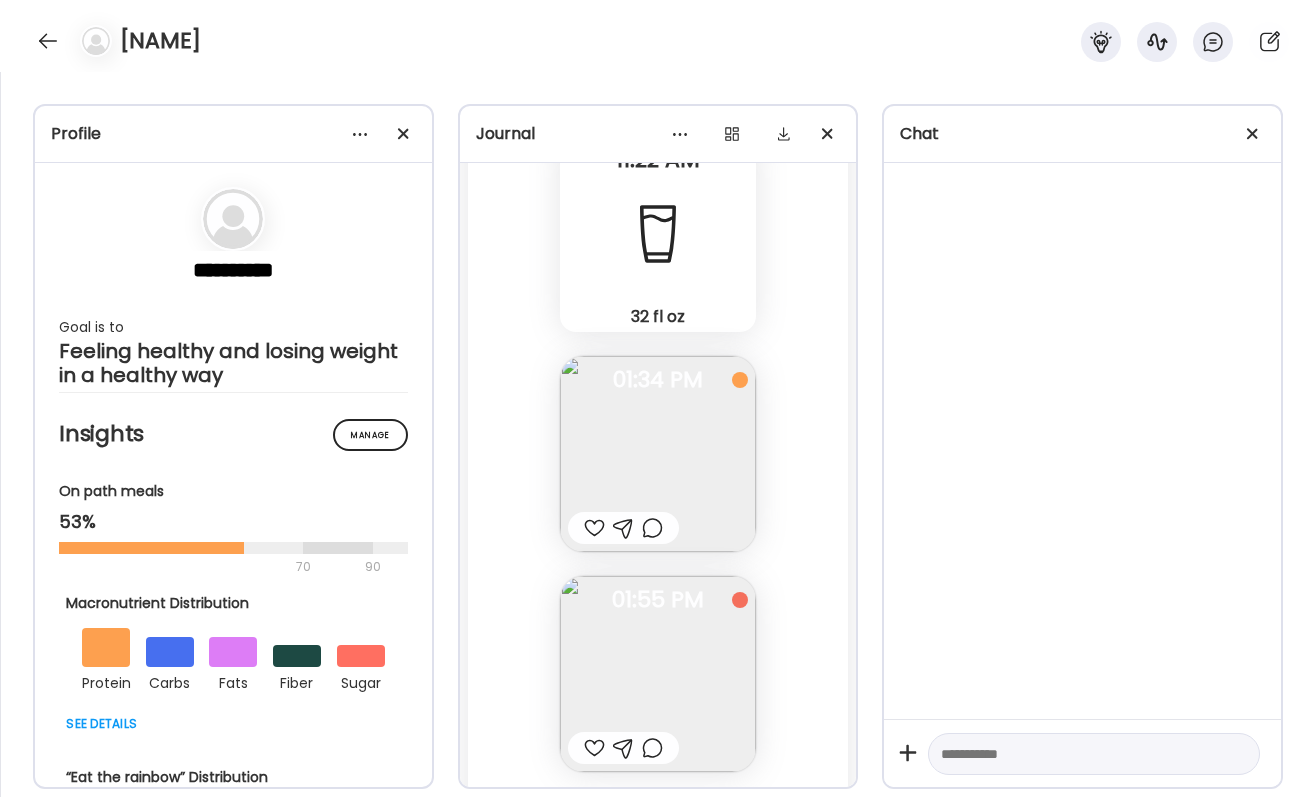 scroll, scrollTop: 5234, scrollLeft: 0, axis: vertical 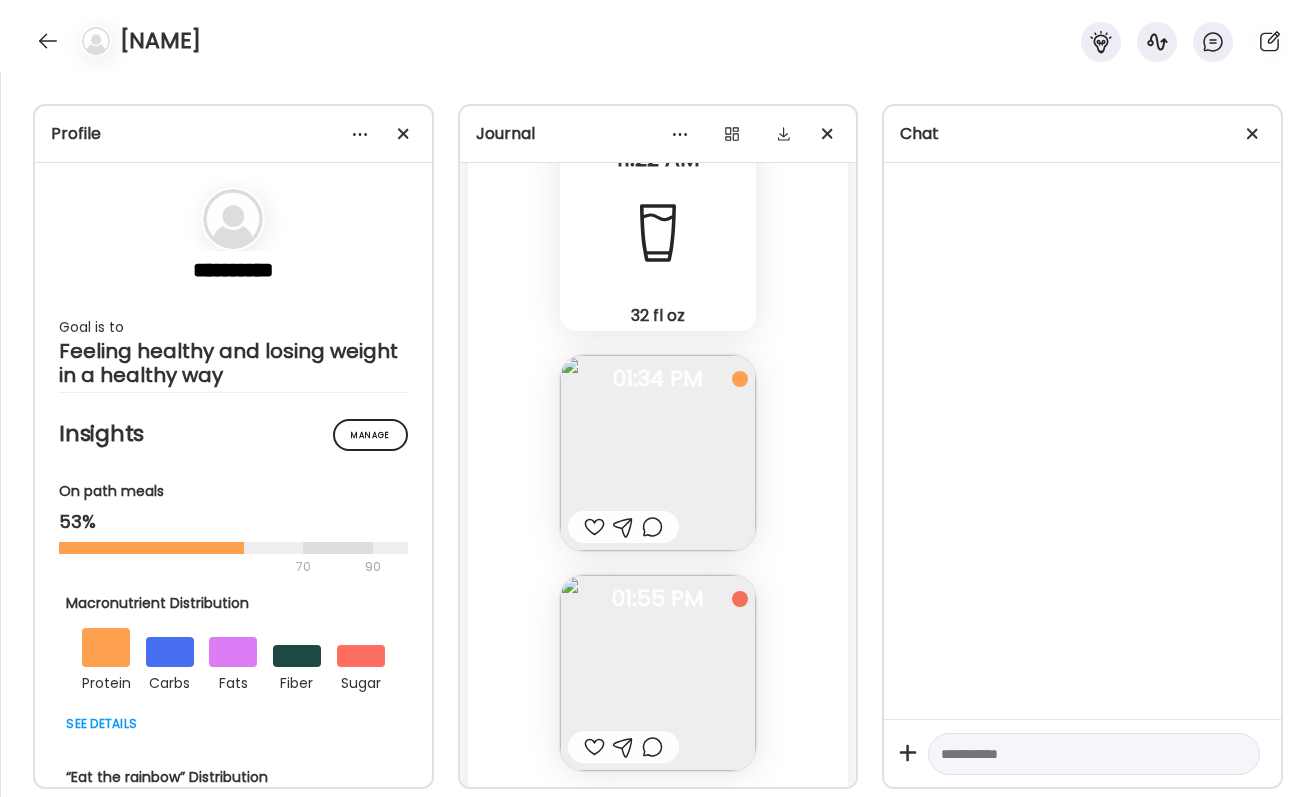 click at bounding box center [658, 673] 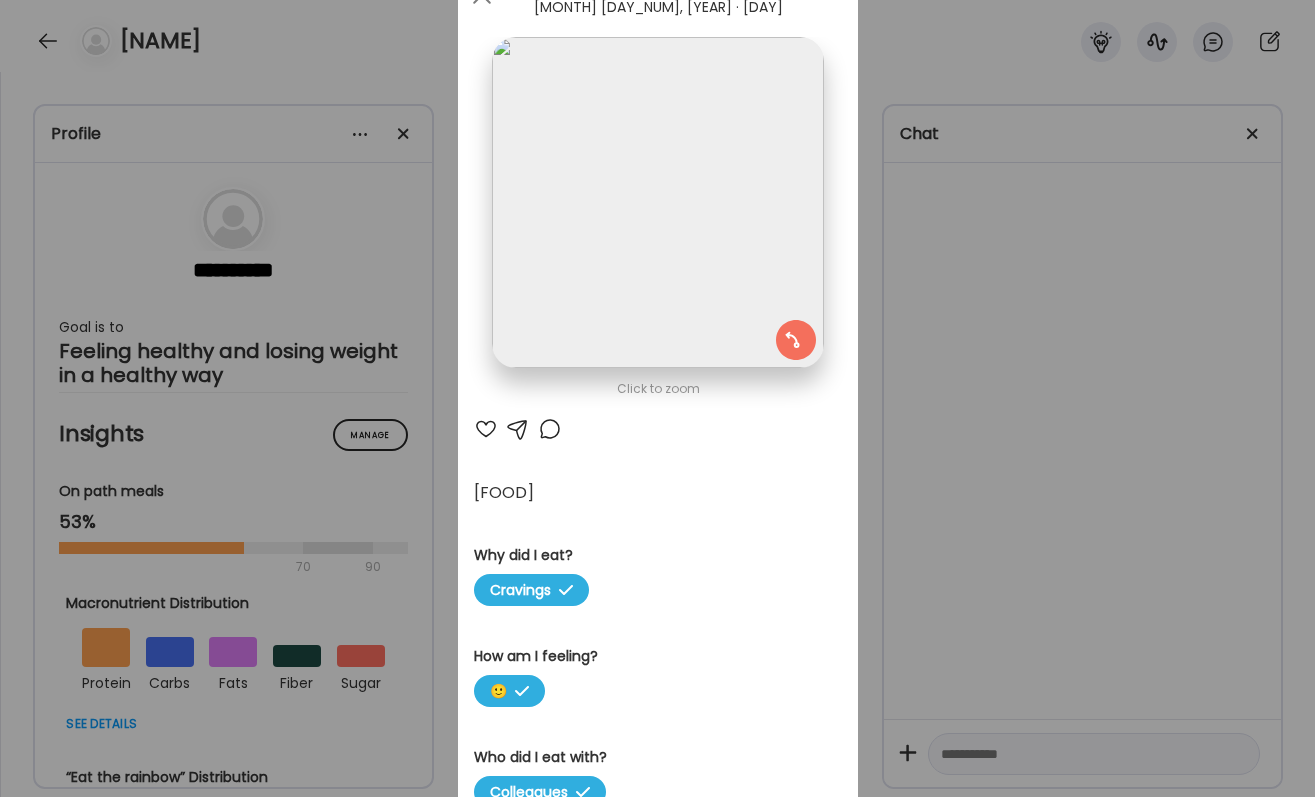scroll, scrollTop: 0, scrollLeft: 0, axis: both 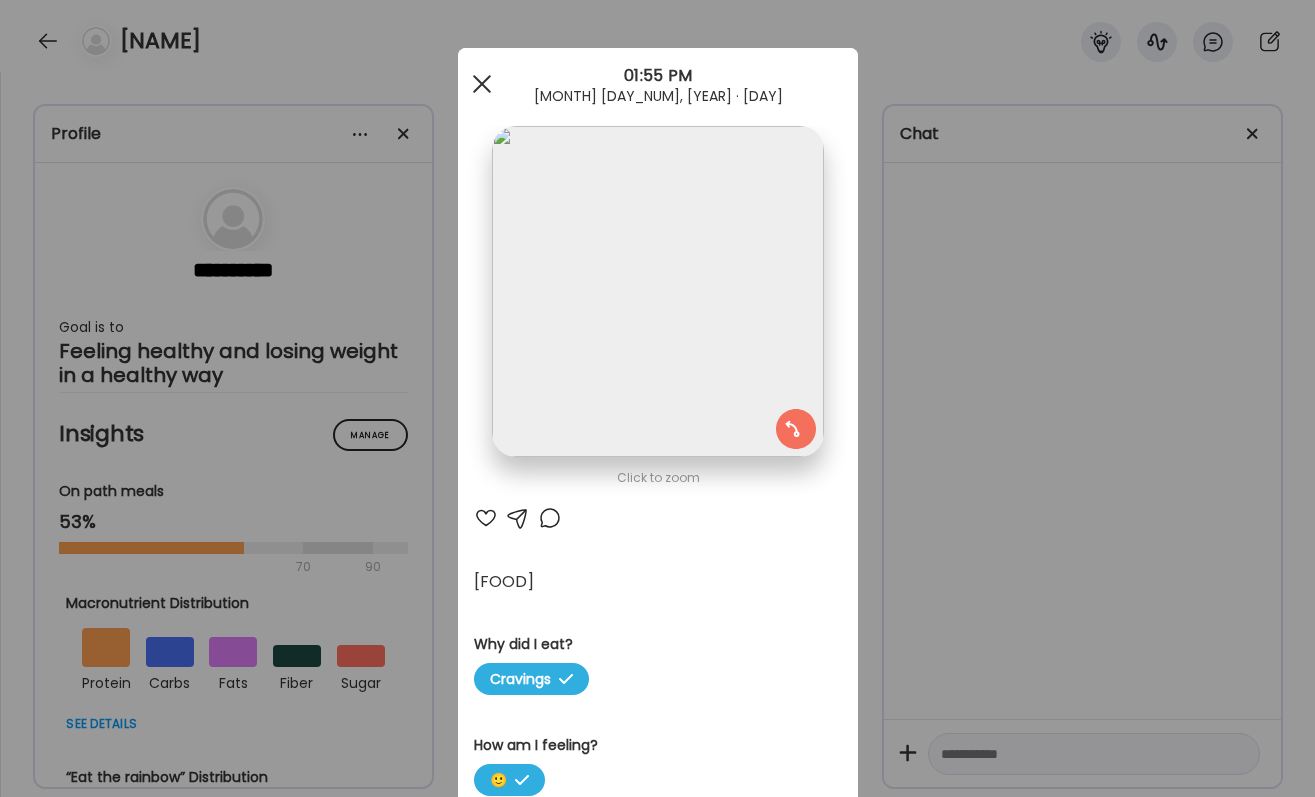 click at bounding box center [482, 84] 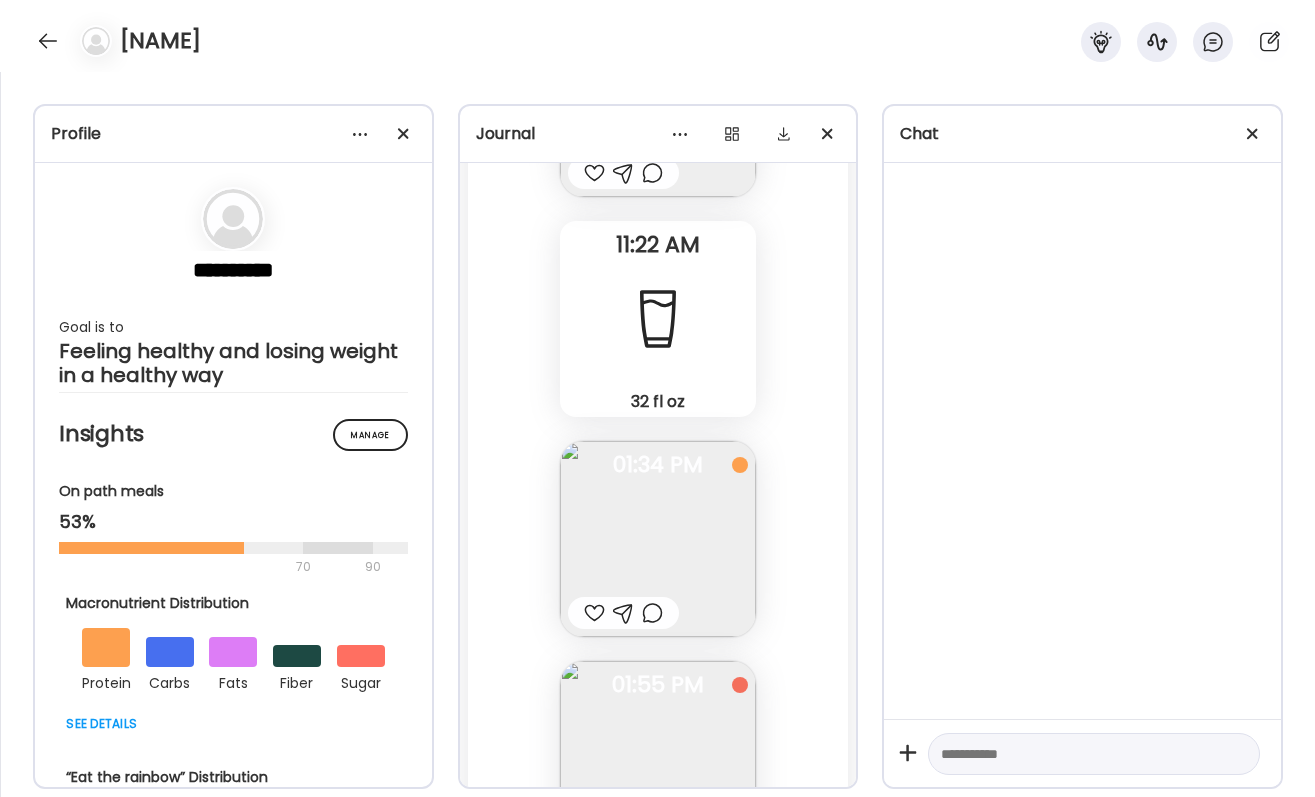 scroll, scrollTop: 5145, scrollLeft: 0, axis: vertical 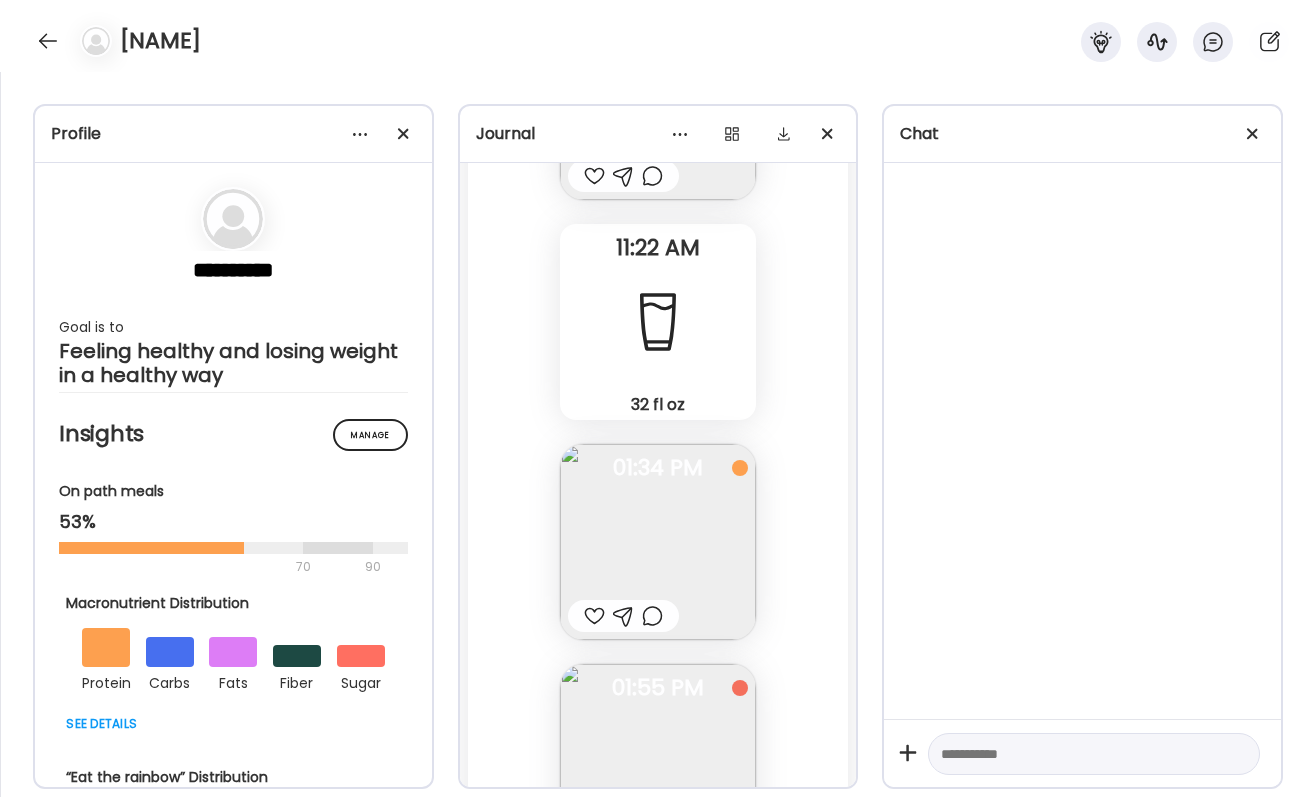 click at bounding box center (652, 616) 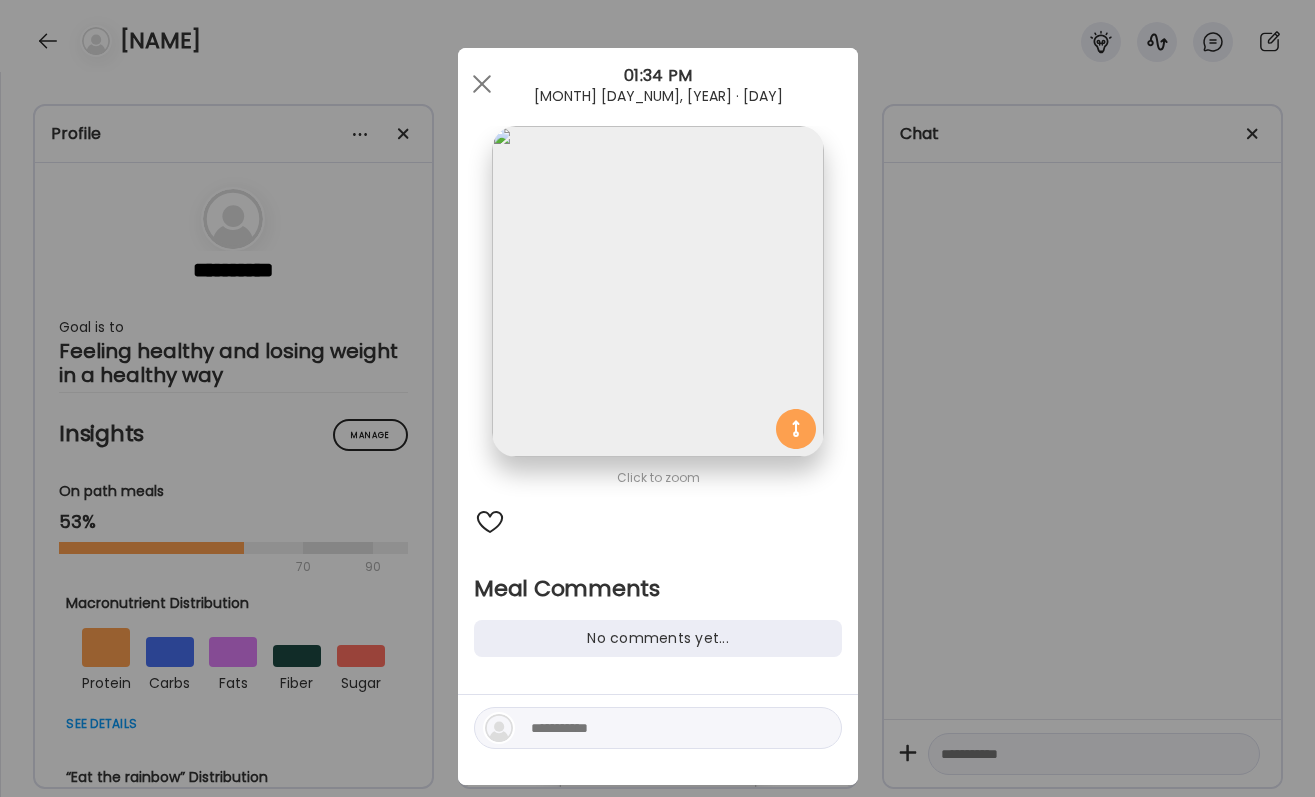 click at bounding box center [658, 728] 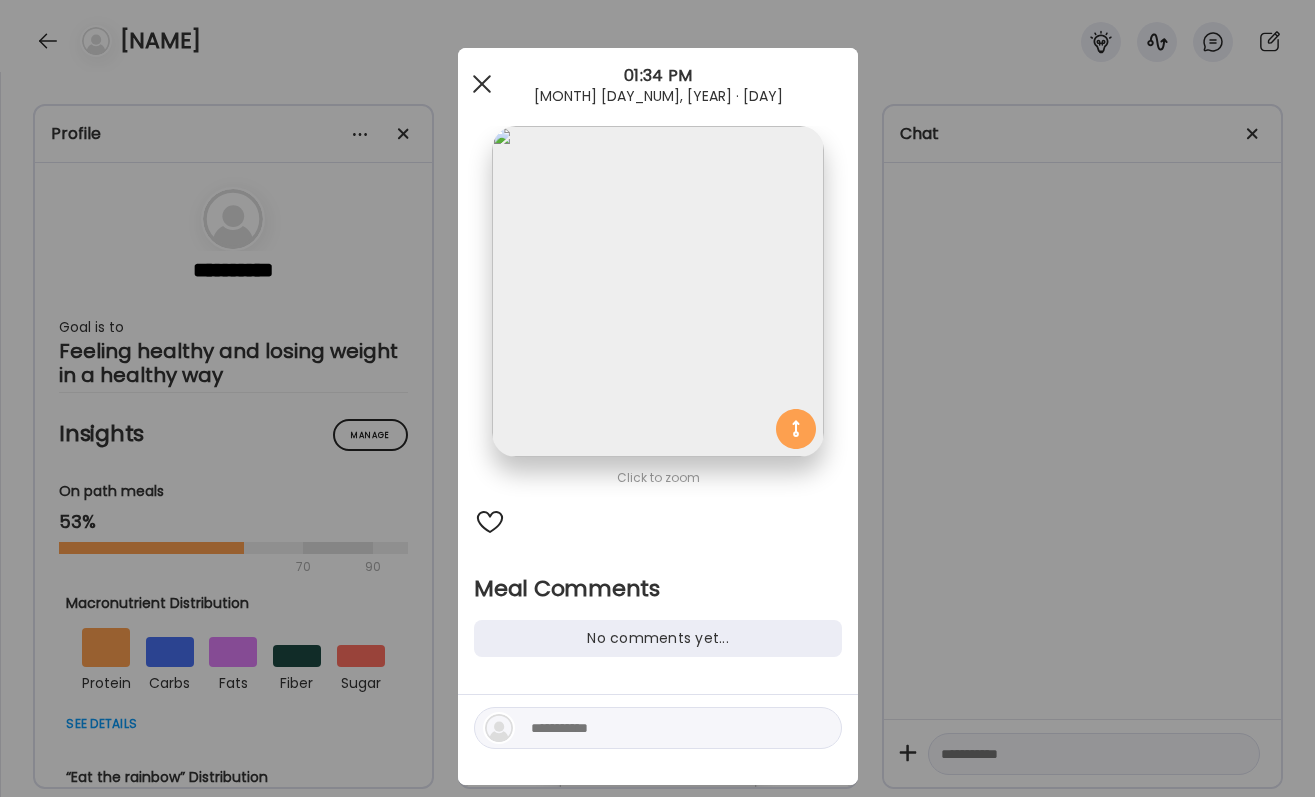 click at bounding box center [482, 84] 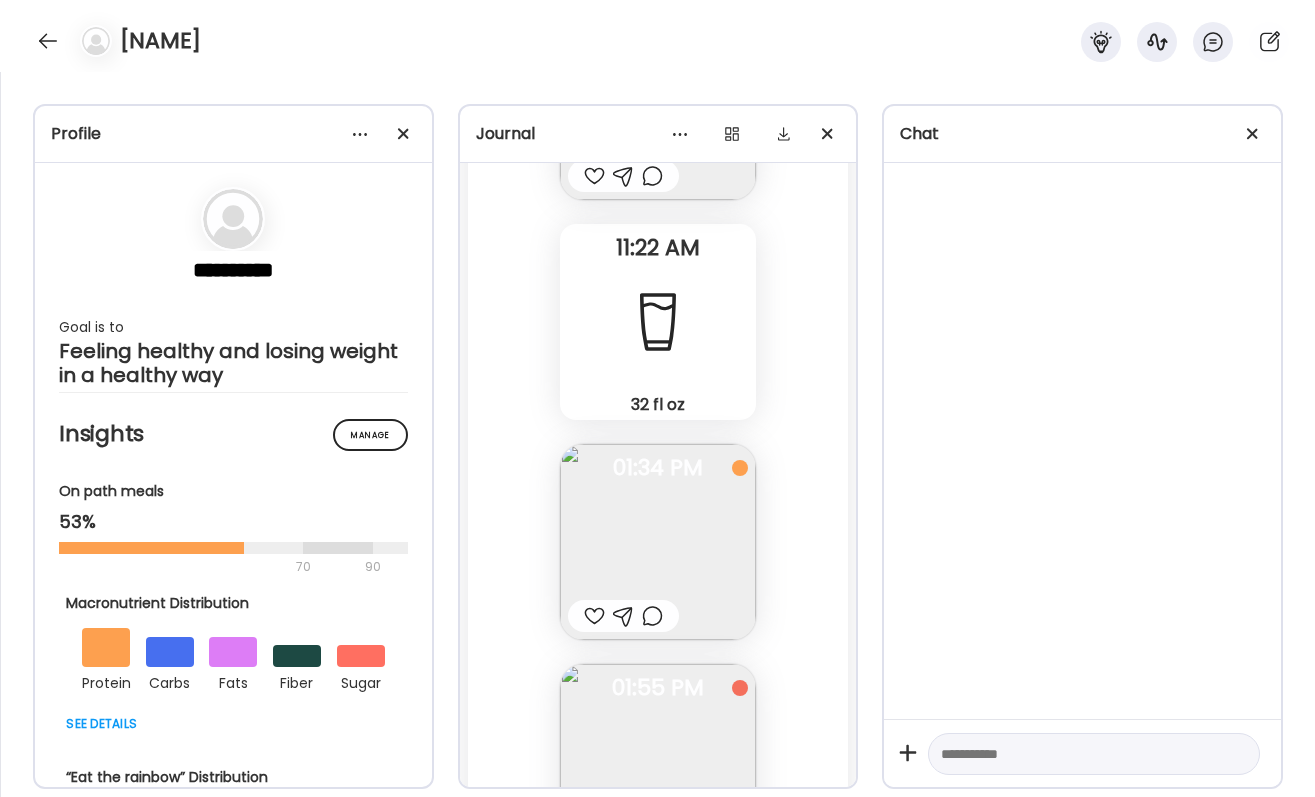 scroll, scrollTop: 5234, scrollLeft: 0, axis: vertical 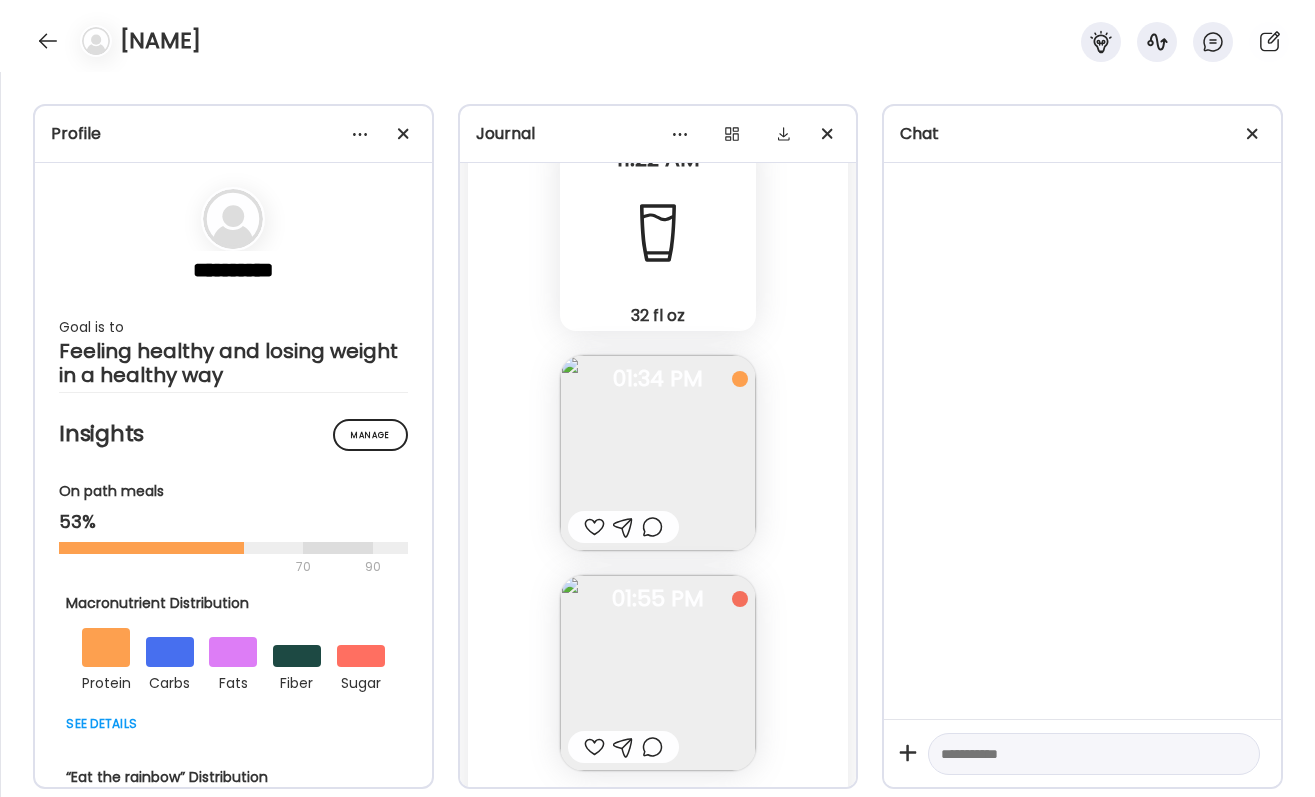 click at bounding box center [658, 673] 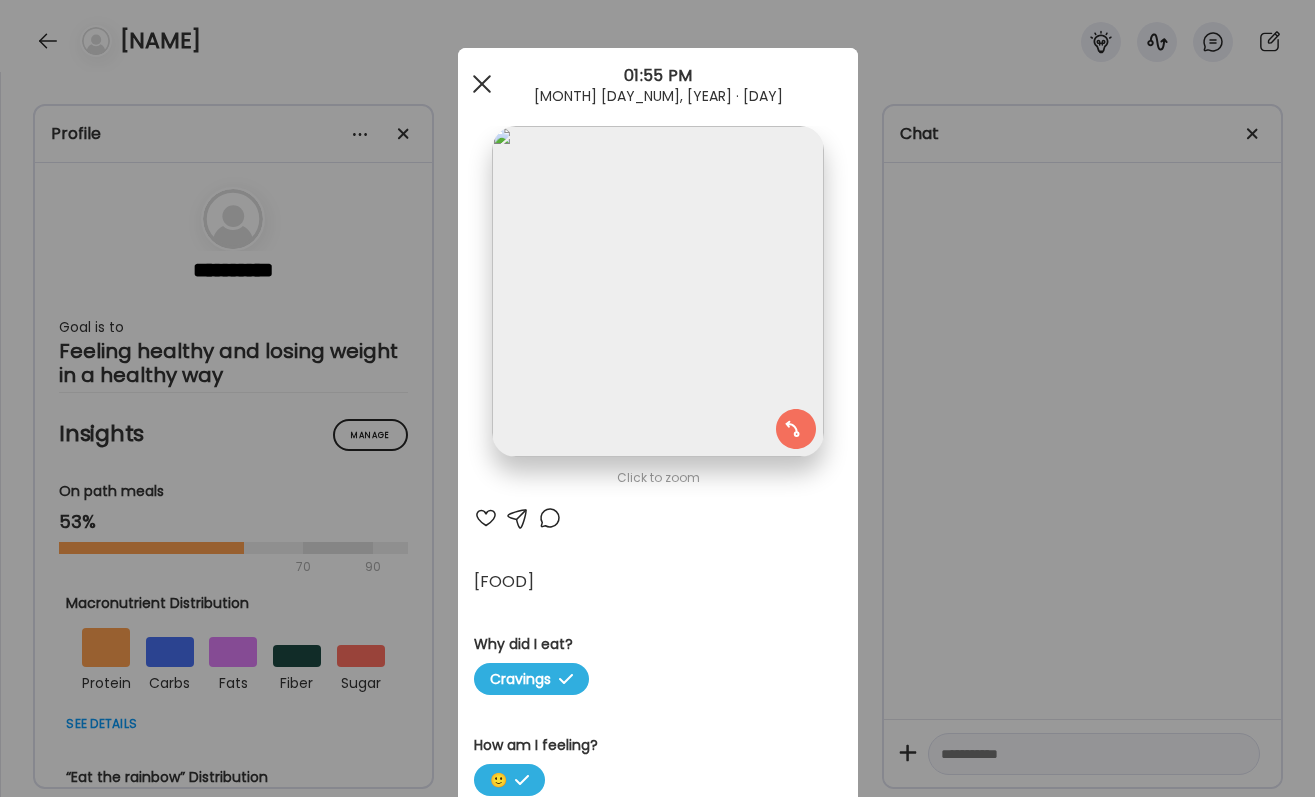 click at bounding box center [481, 84] 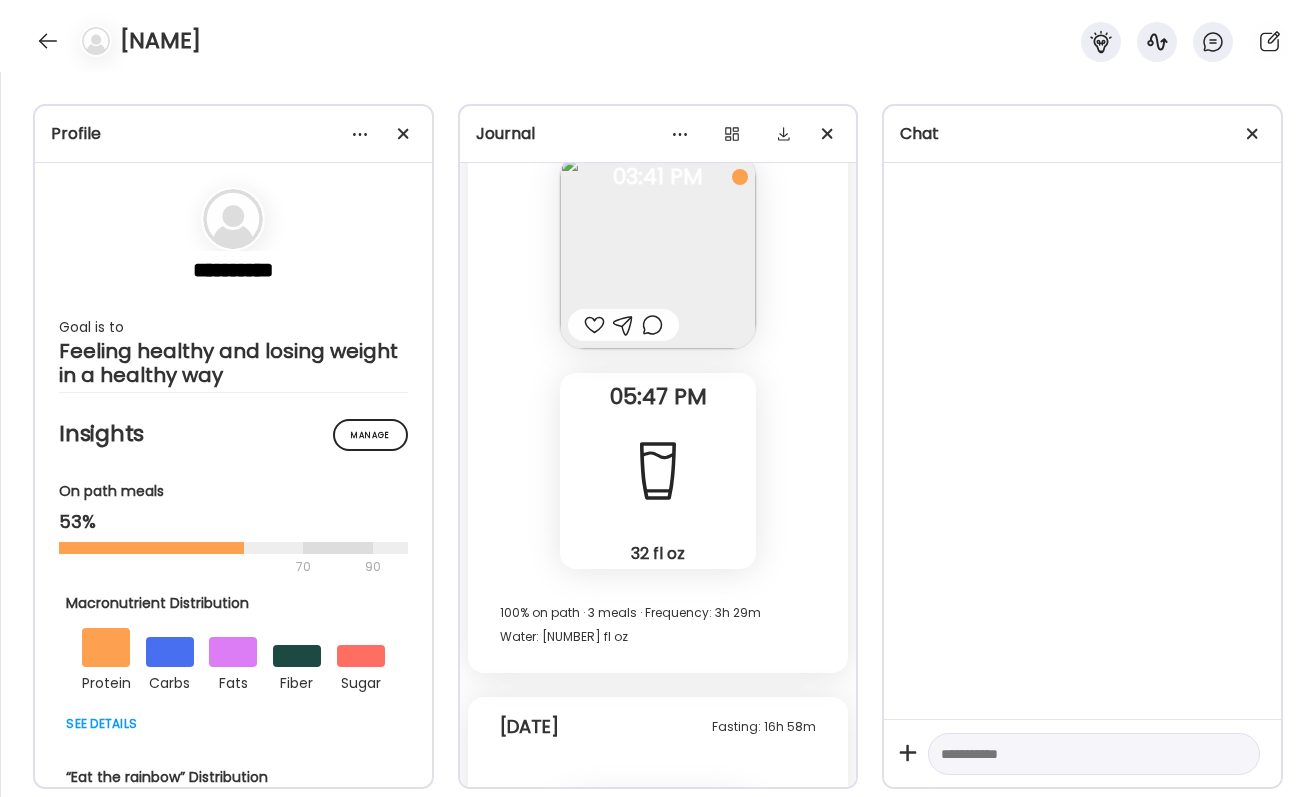 scroll, scrollTop: 4488, scrollLeft: 0, axis: vertical 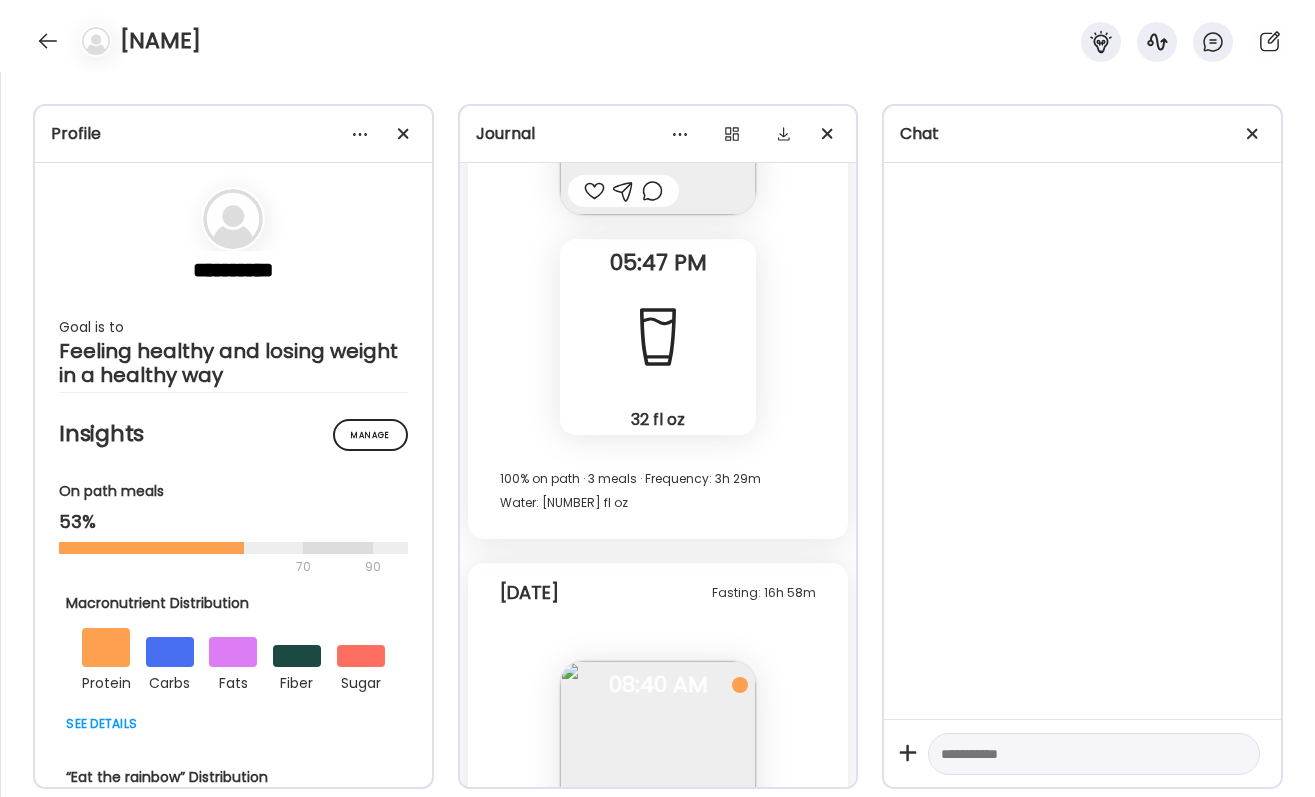 click on "[PERCENTAGE] on path · [NUMBER] meals · Frequency: [DURATION] Water: [QUANTITY]" at bounding box center [658, 491] 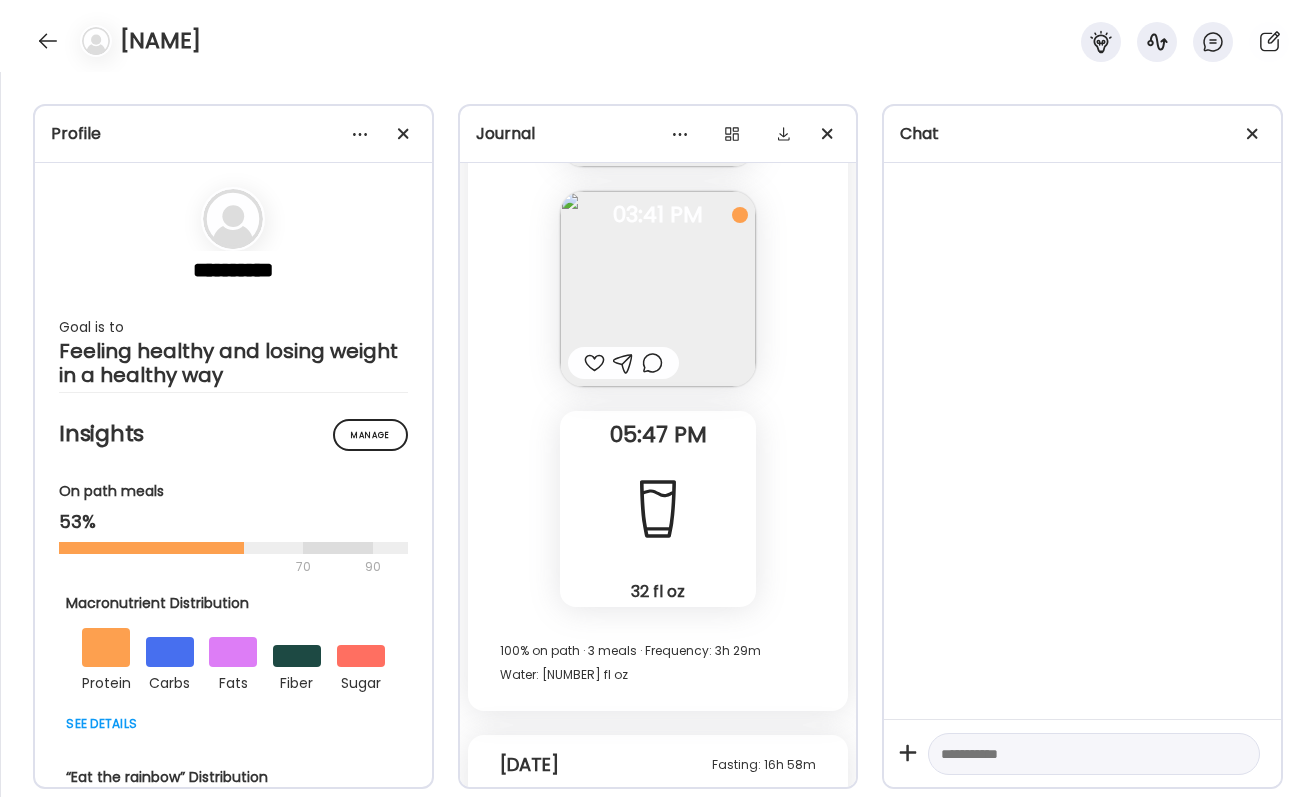 scroll, scrollTop: 4675, scrollLeft: 0, axis: vertical 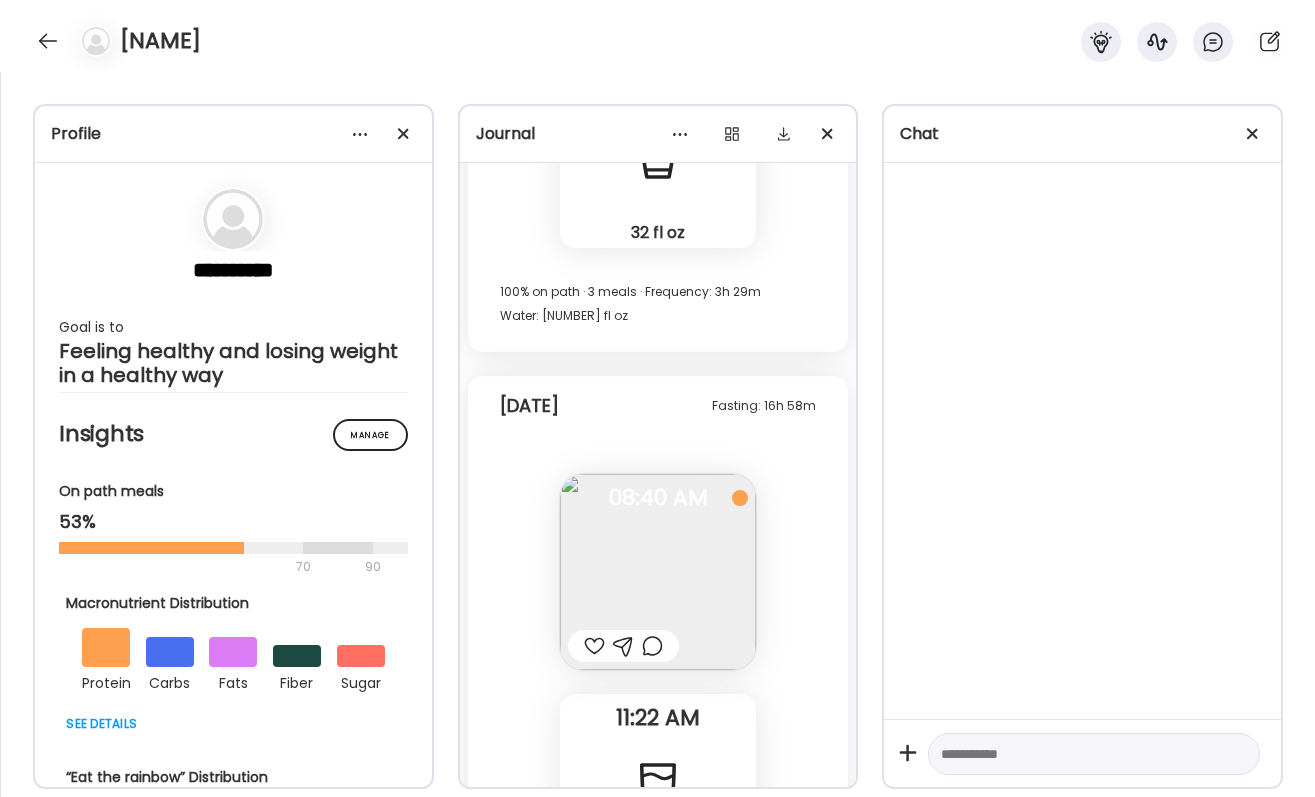 click at bounding box center (1076, 754) 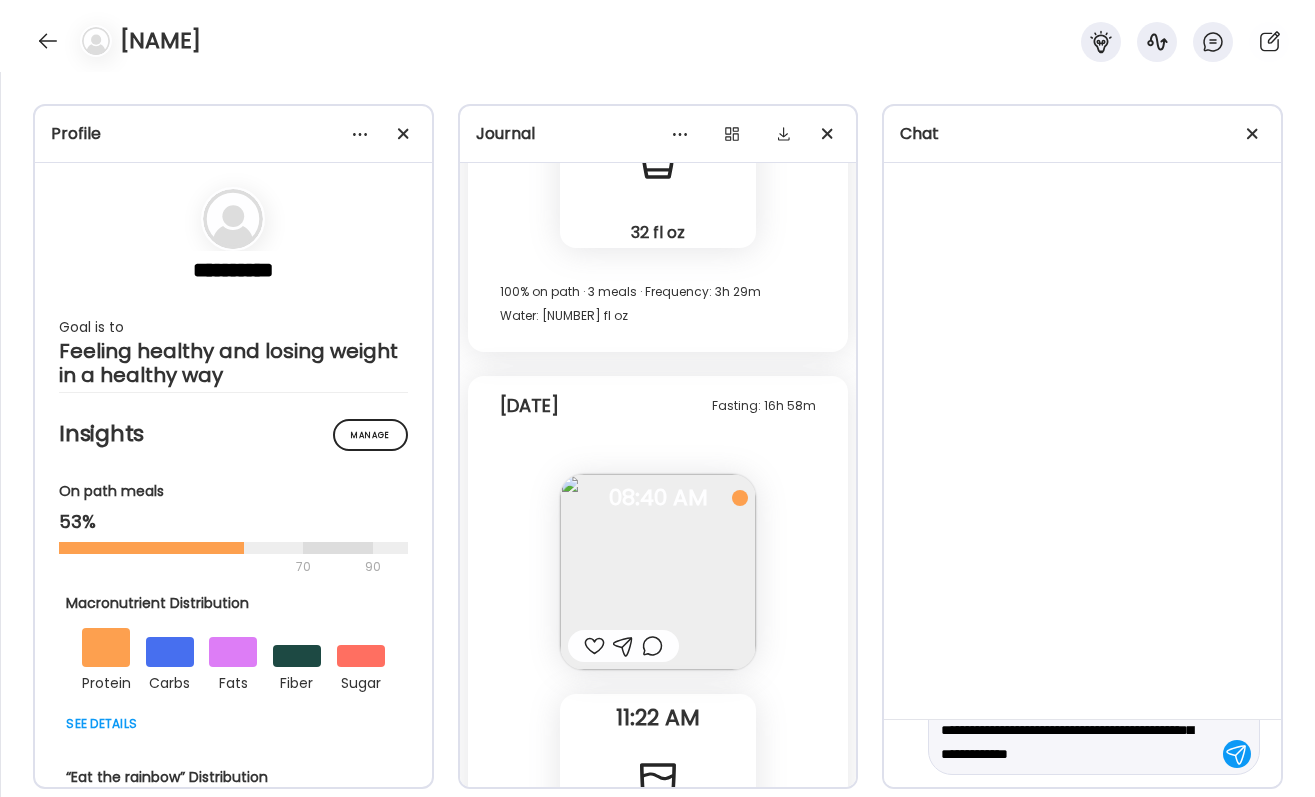 scroll, scrollTop: 71, scrollLeft: 0, axis: vertical 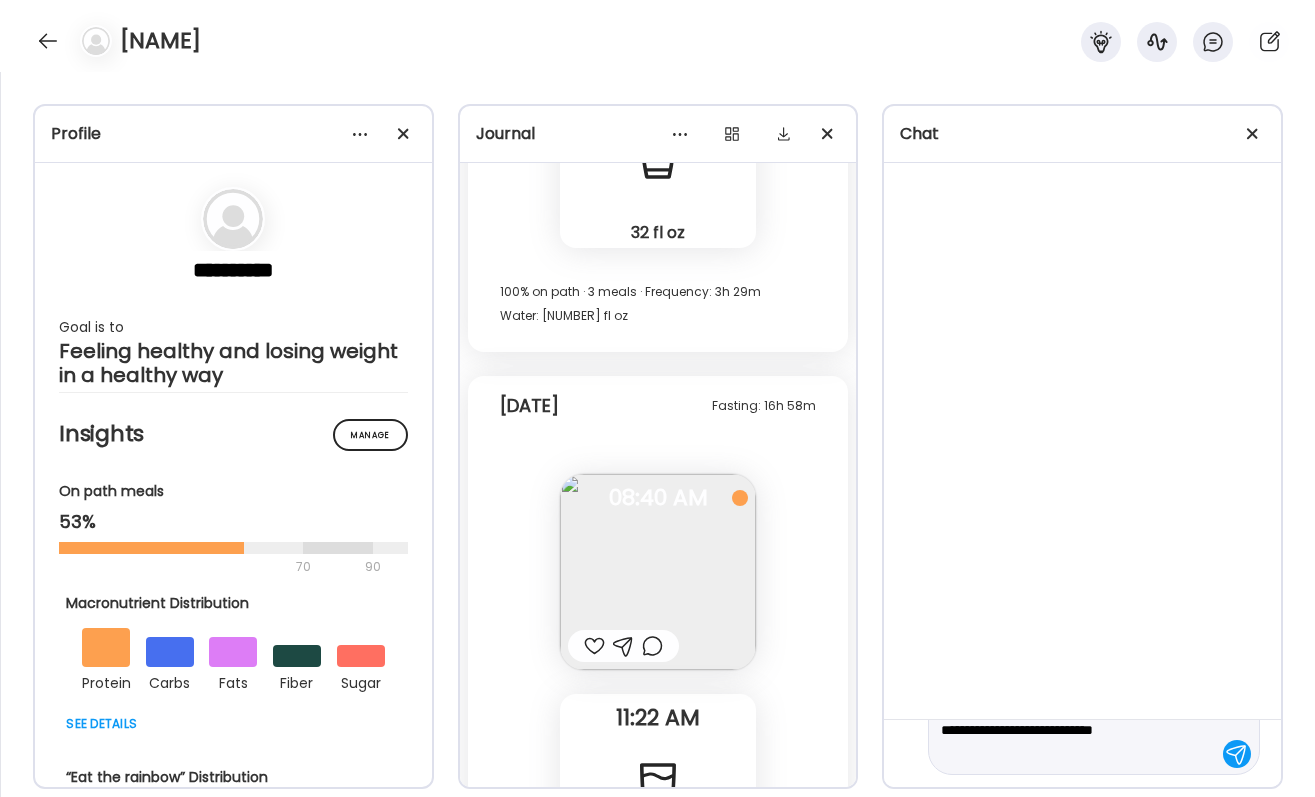 click on "**********" at bounding box center (1076, 718) 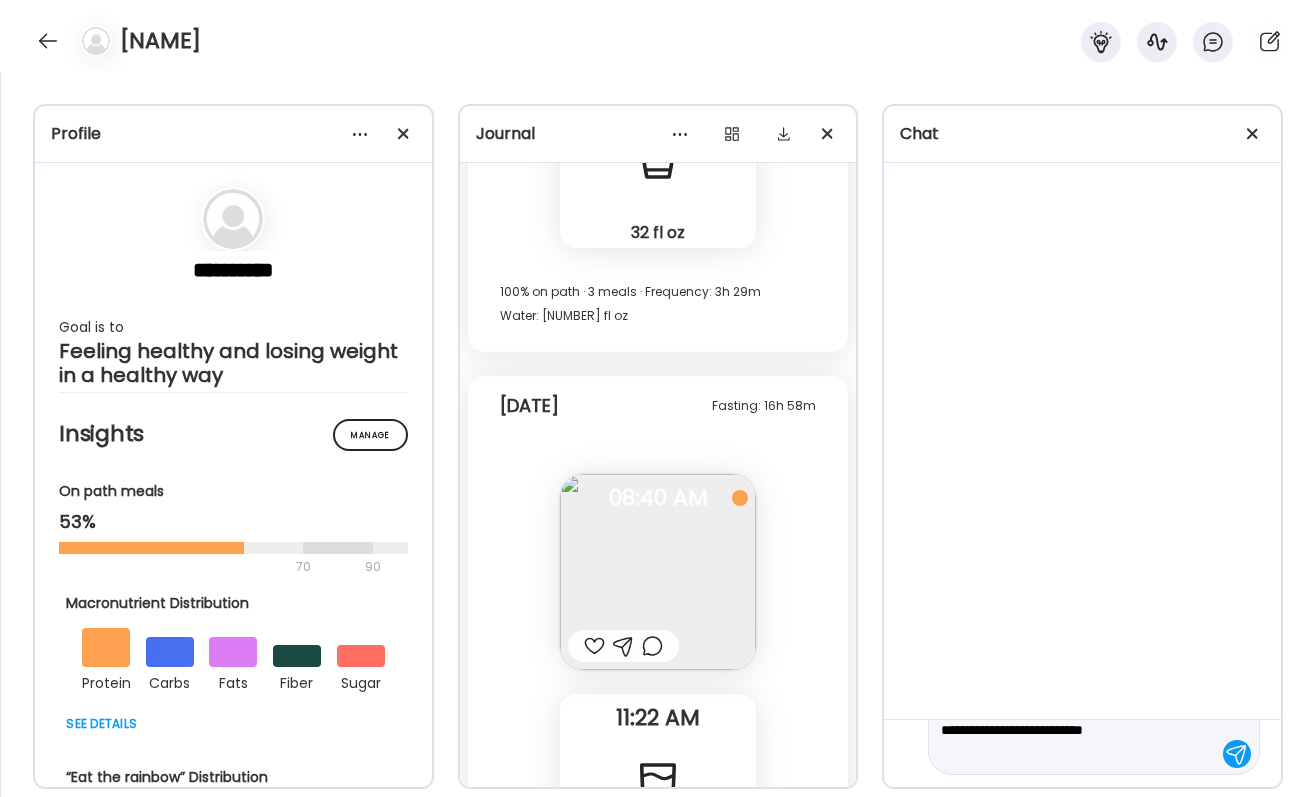click on "**********" at bounding box center [1094, 718] 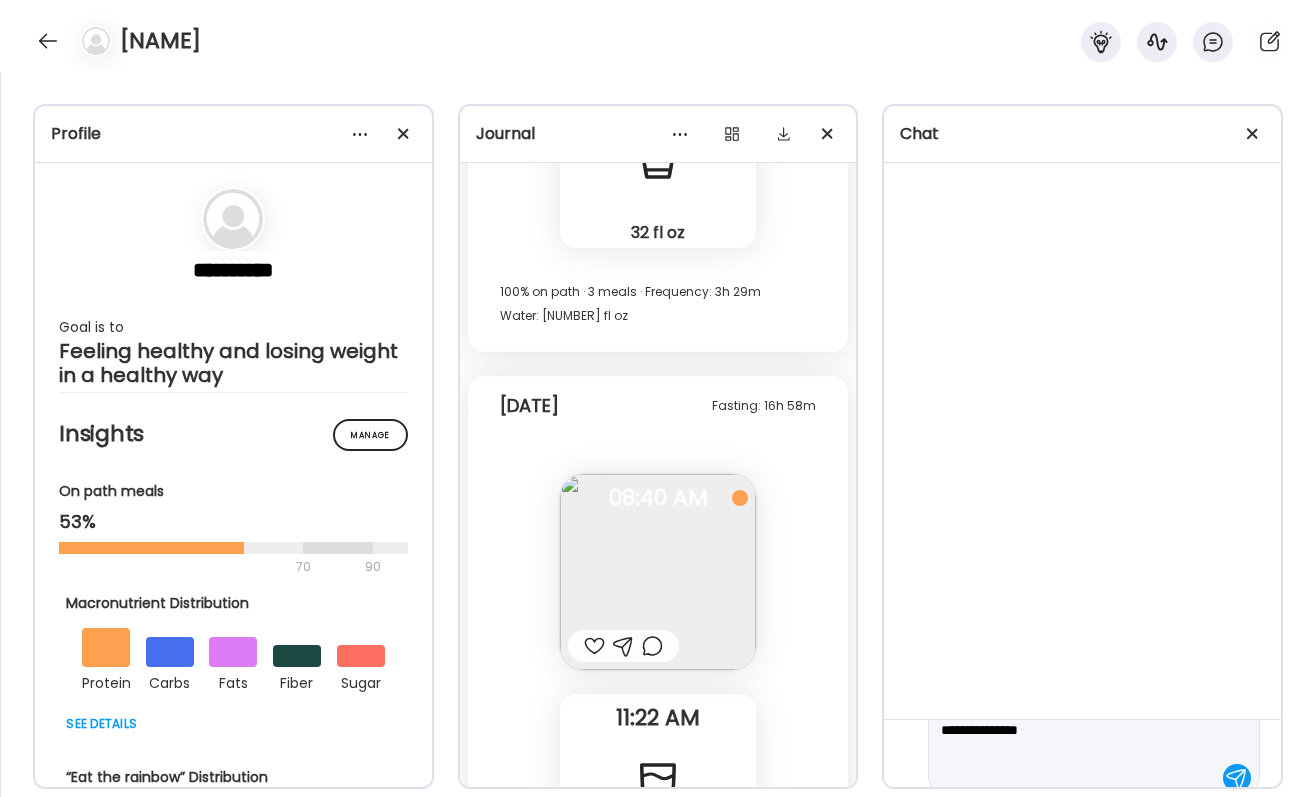 scroll, scrollTop: 167, scrollLeft: 0, axis: vertical 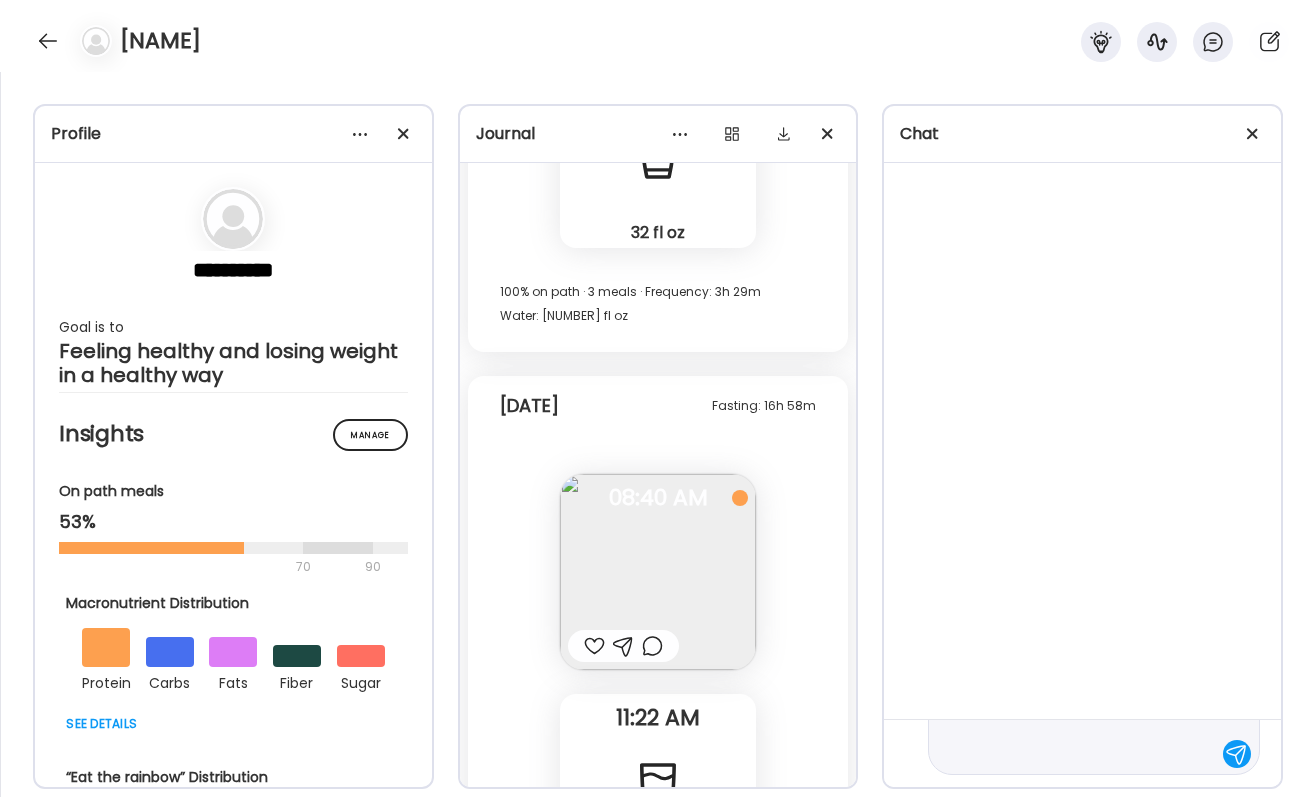type on "**********" 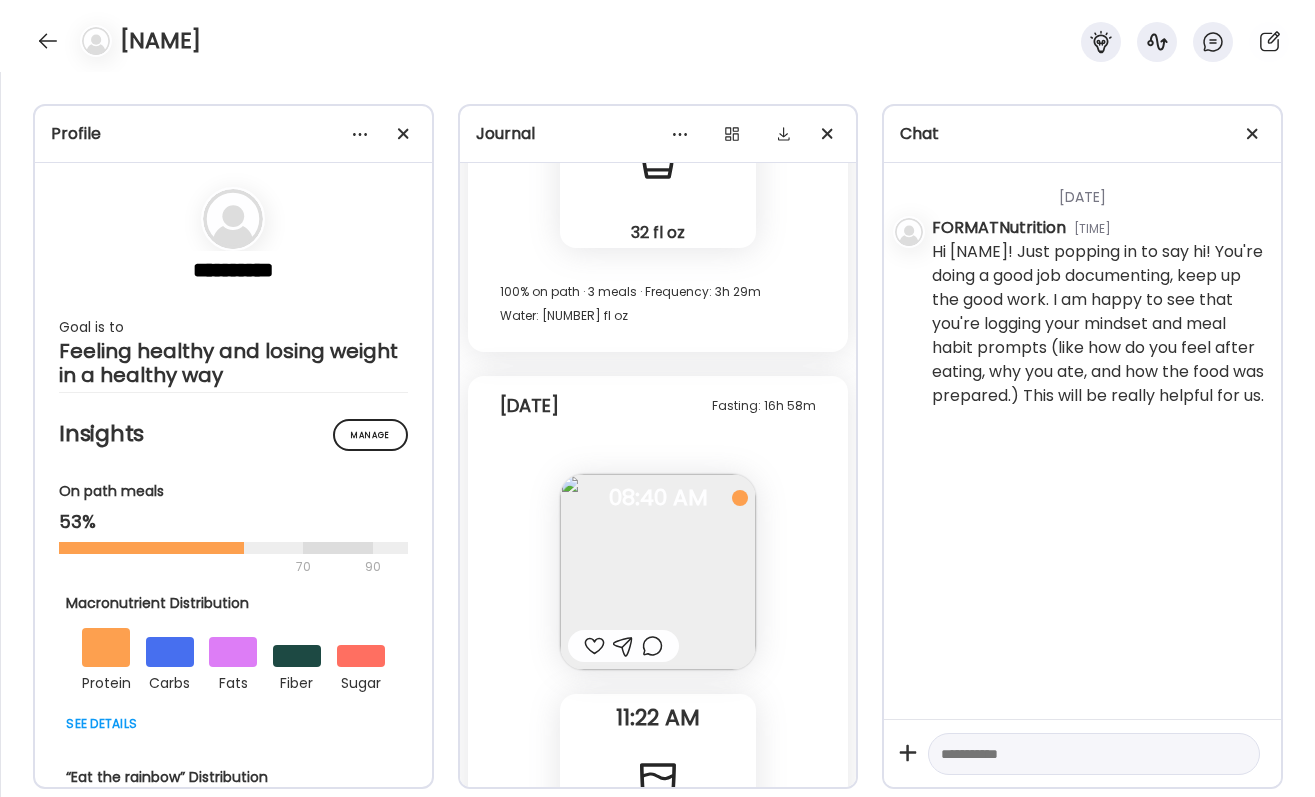 click at bounding box center (1076, 754) 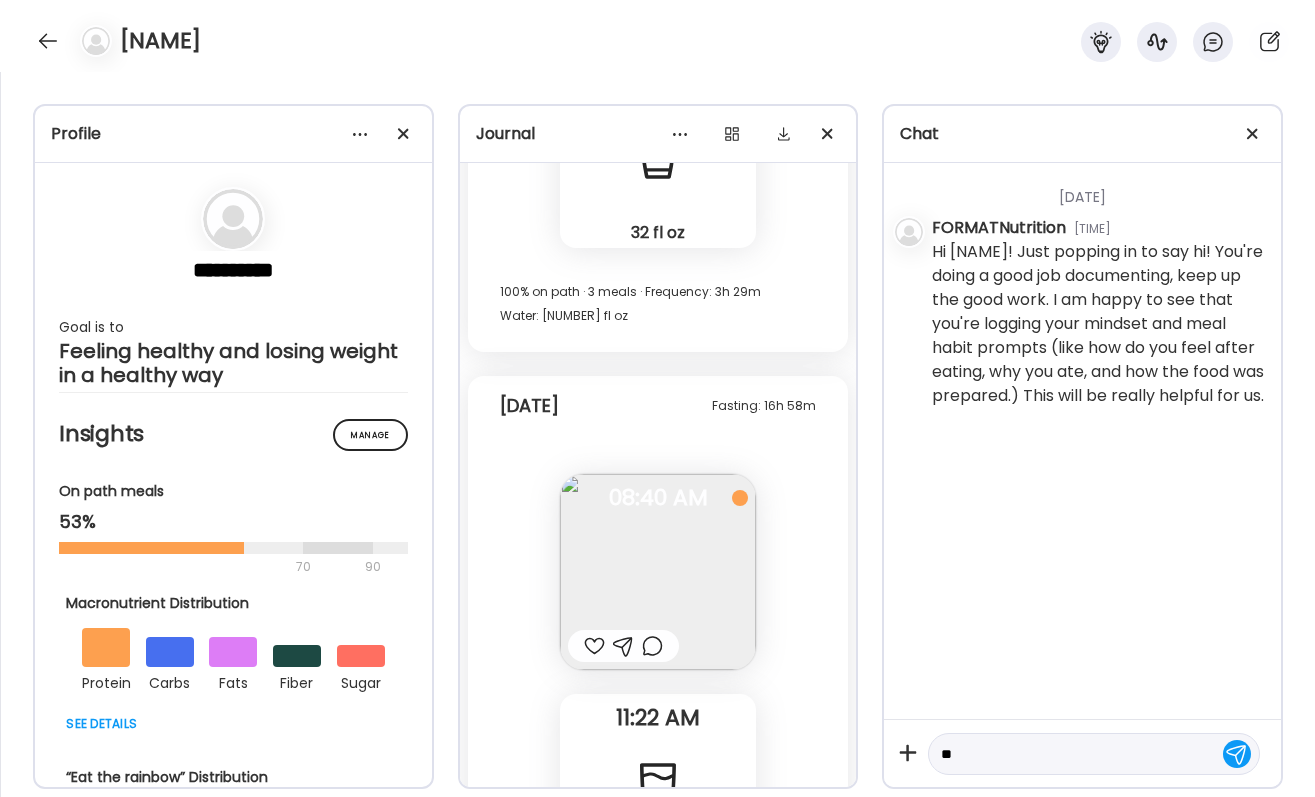 type on "*" 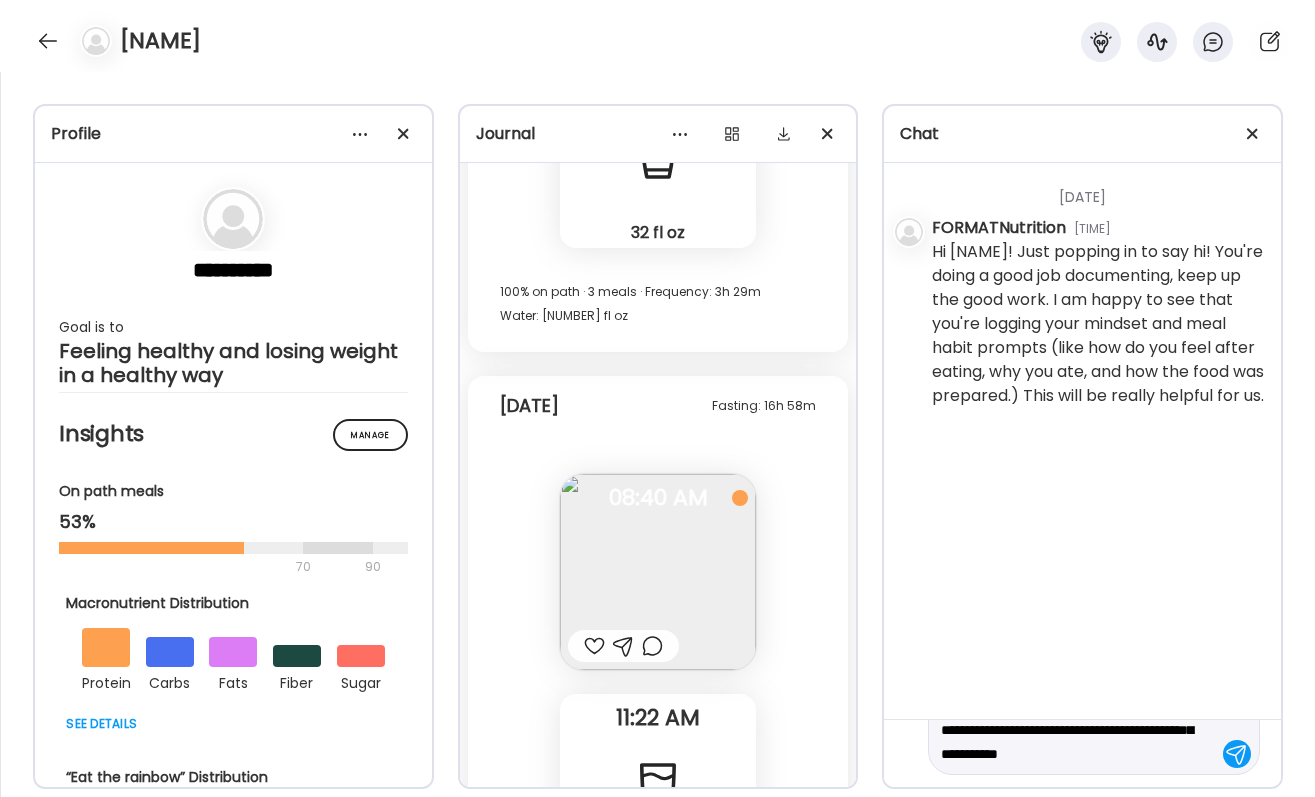 scroll, scrollTop: 71, scrollLeft: 0, axis: vertical 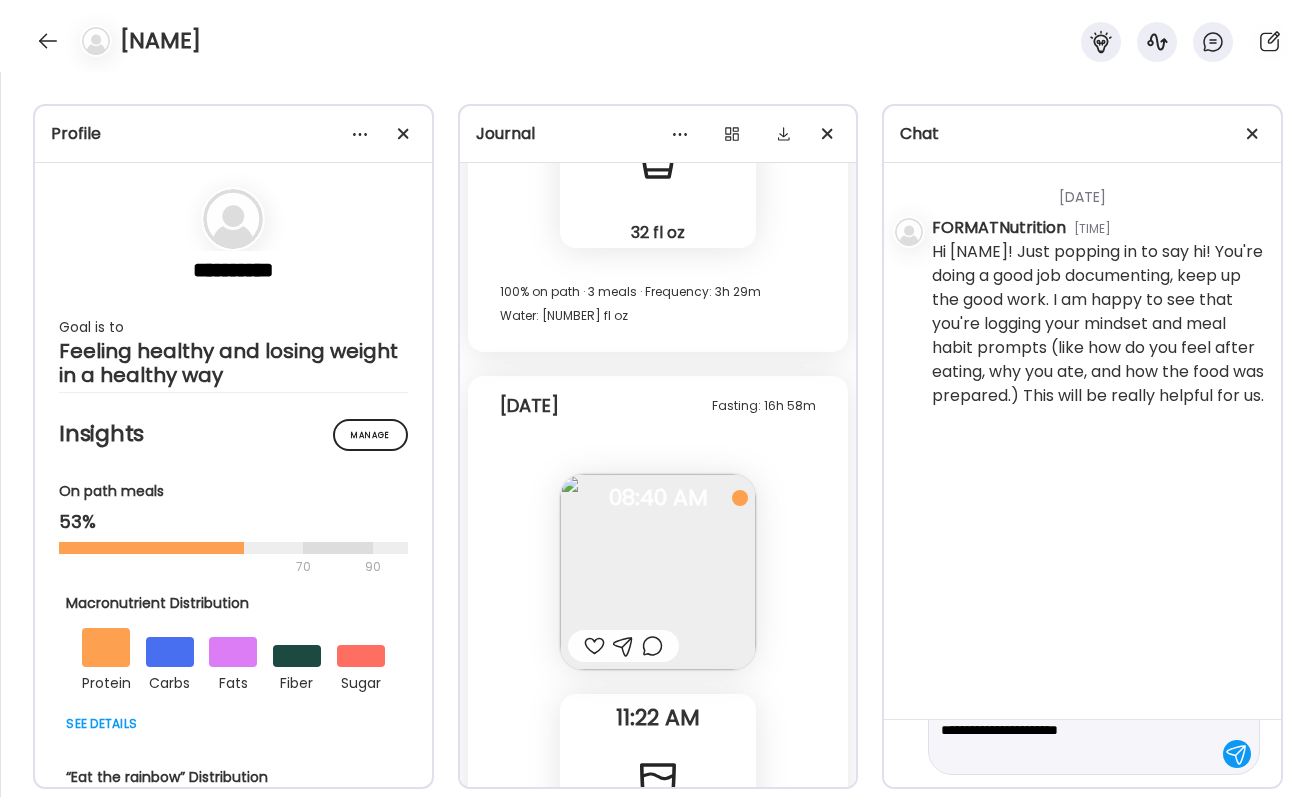 type on "**********" 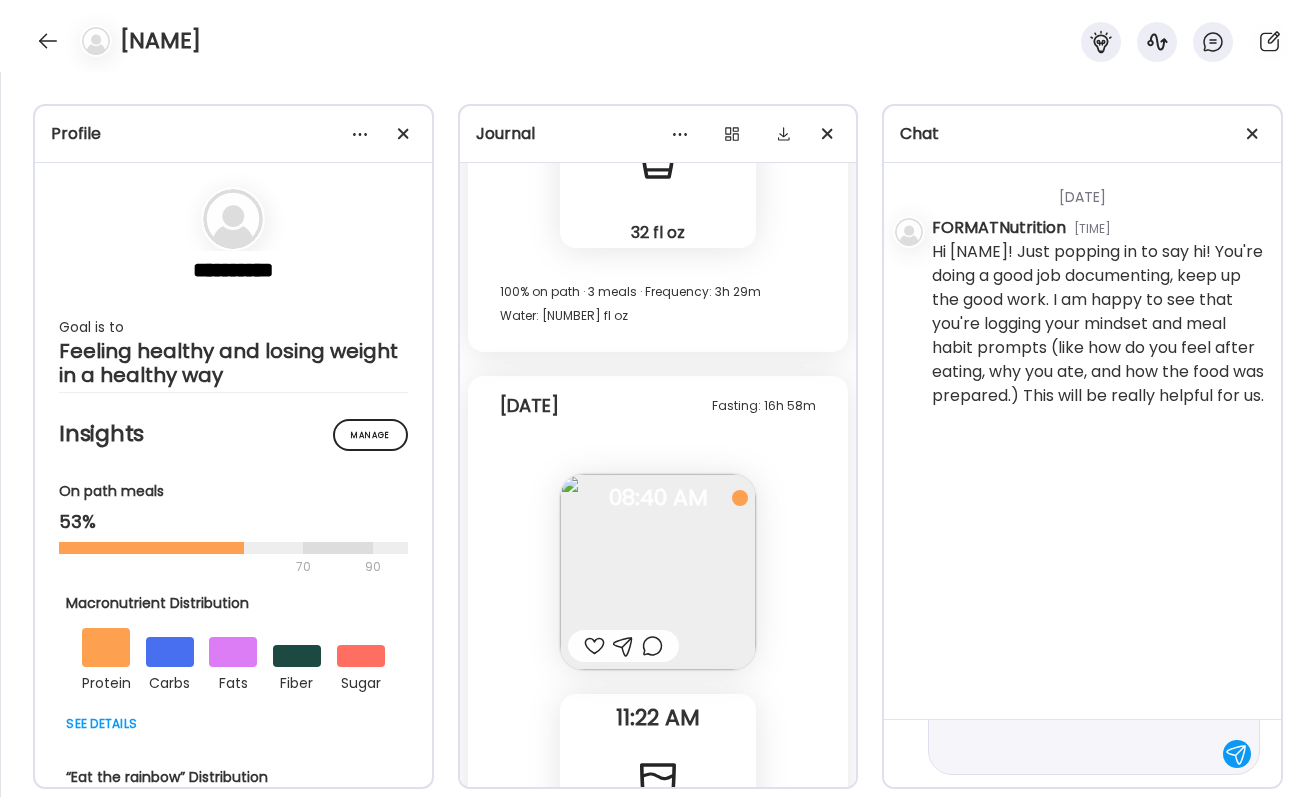 scroll, scrollTop: 0, scrollLeft: 0, axis: both 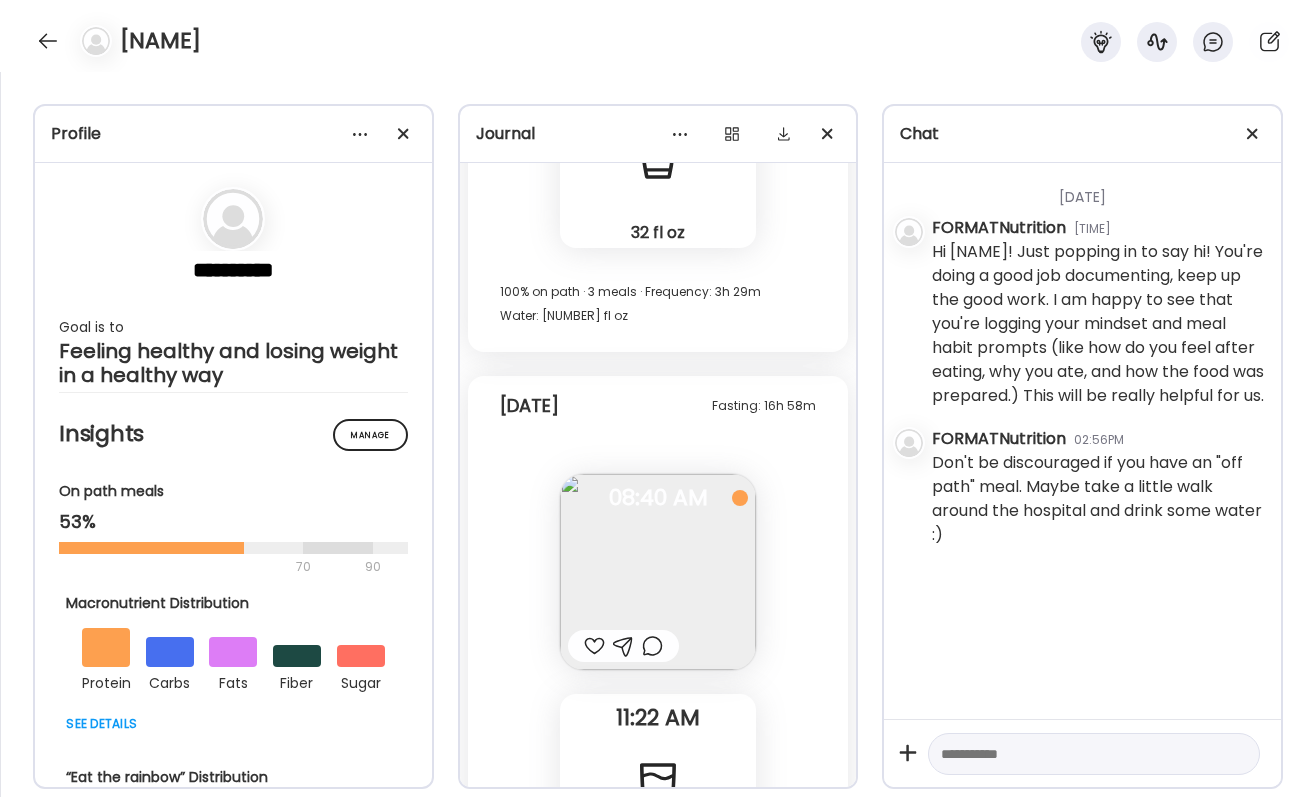 click on "Don't be discouraged if you have an "off path" meal. Maybe take a little walk around the hospital and drink some water :)" at bounding box center (1098, 499) 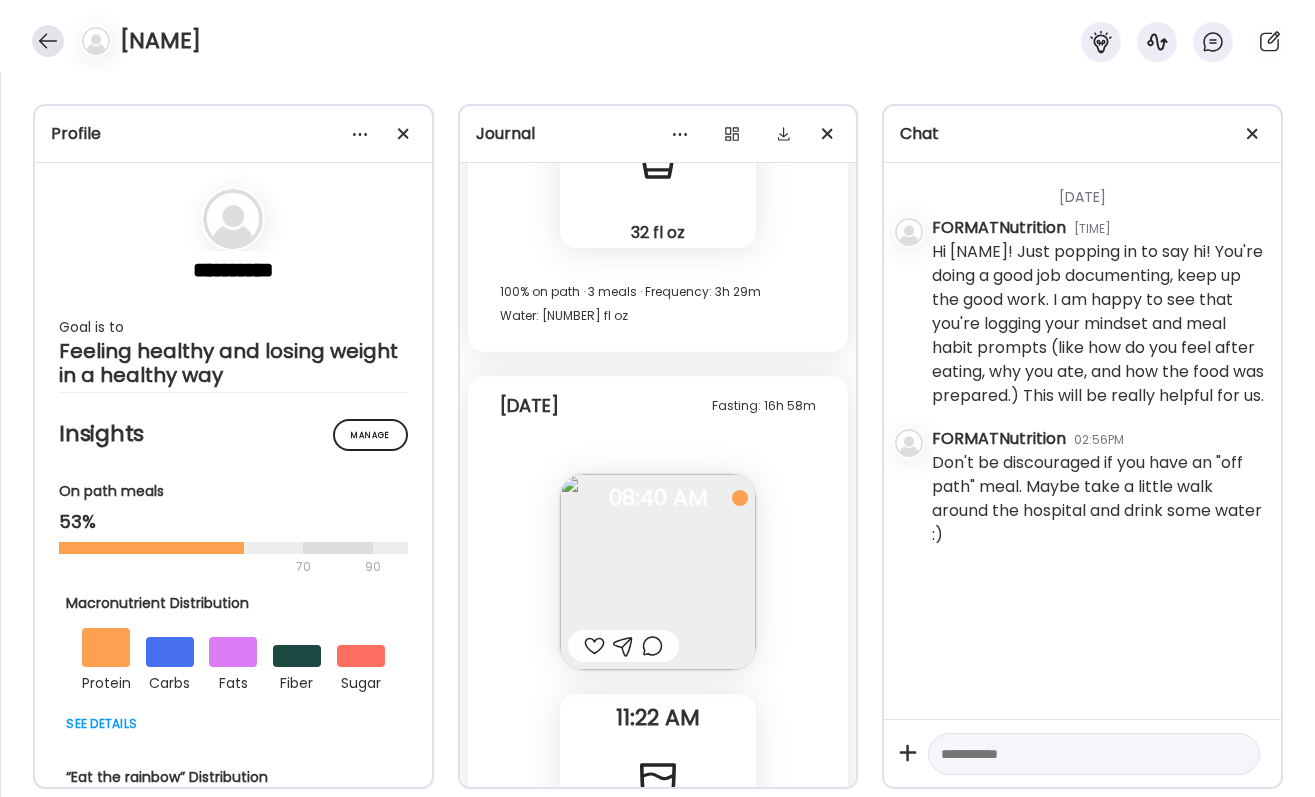 click at bounding box center [48, 41] 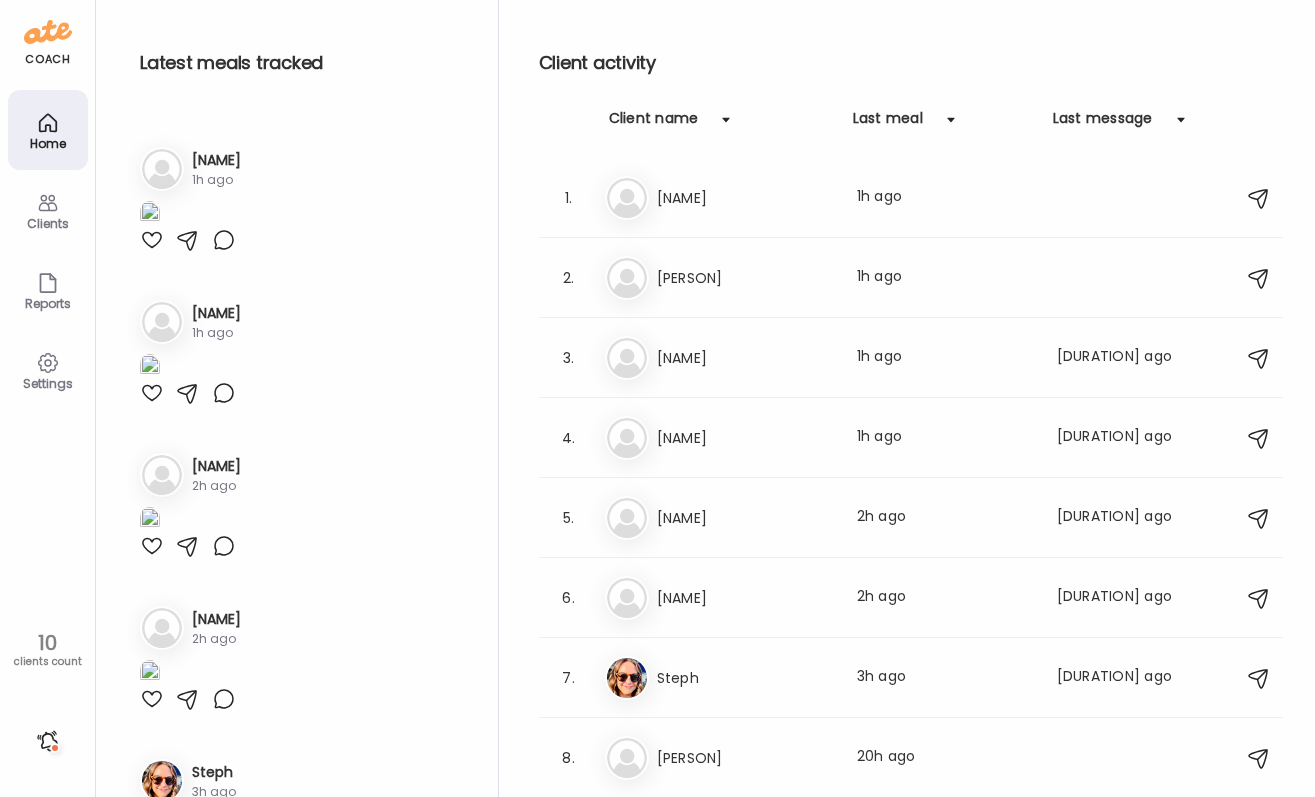 scroll, scrollTop: 279, scrollLeft: 0, axis: vertical 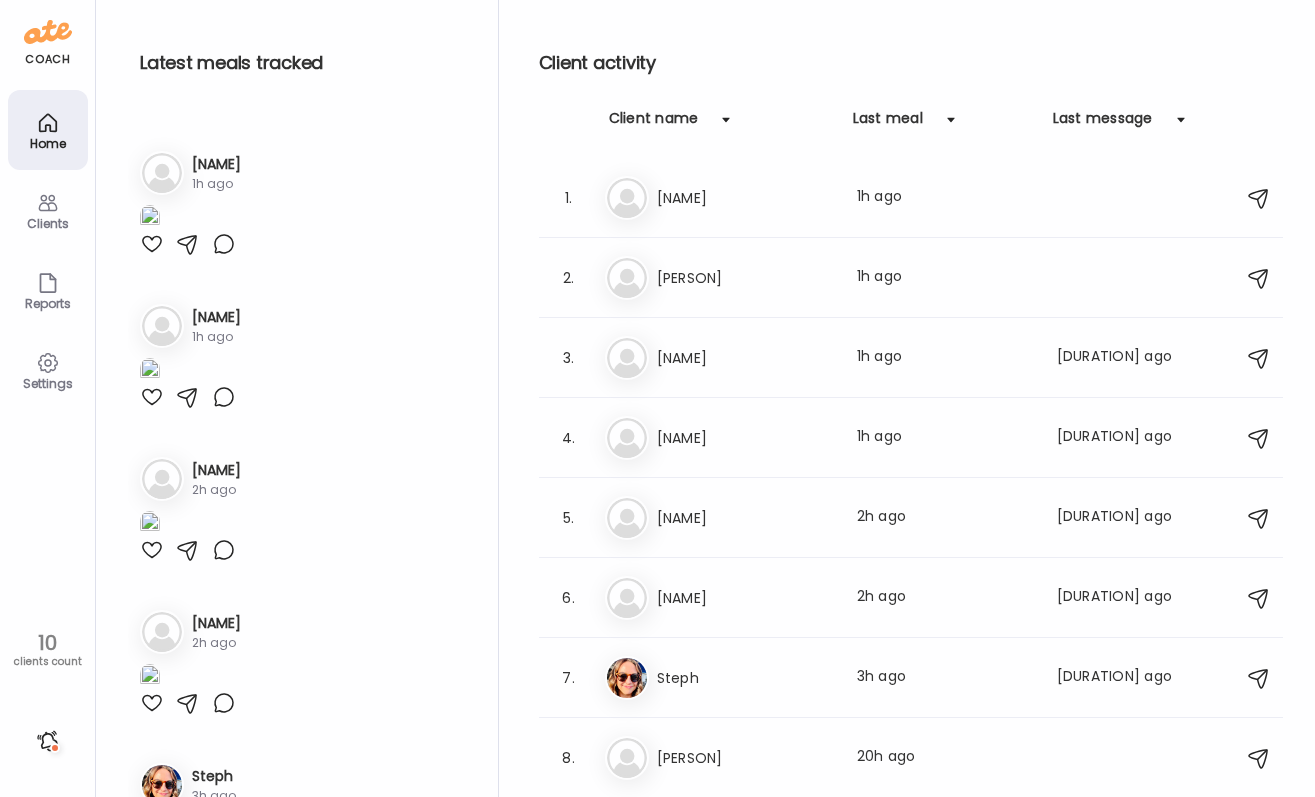 click at bounding box center (150, 65) 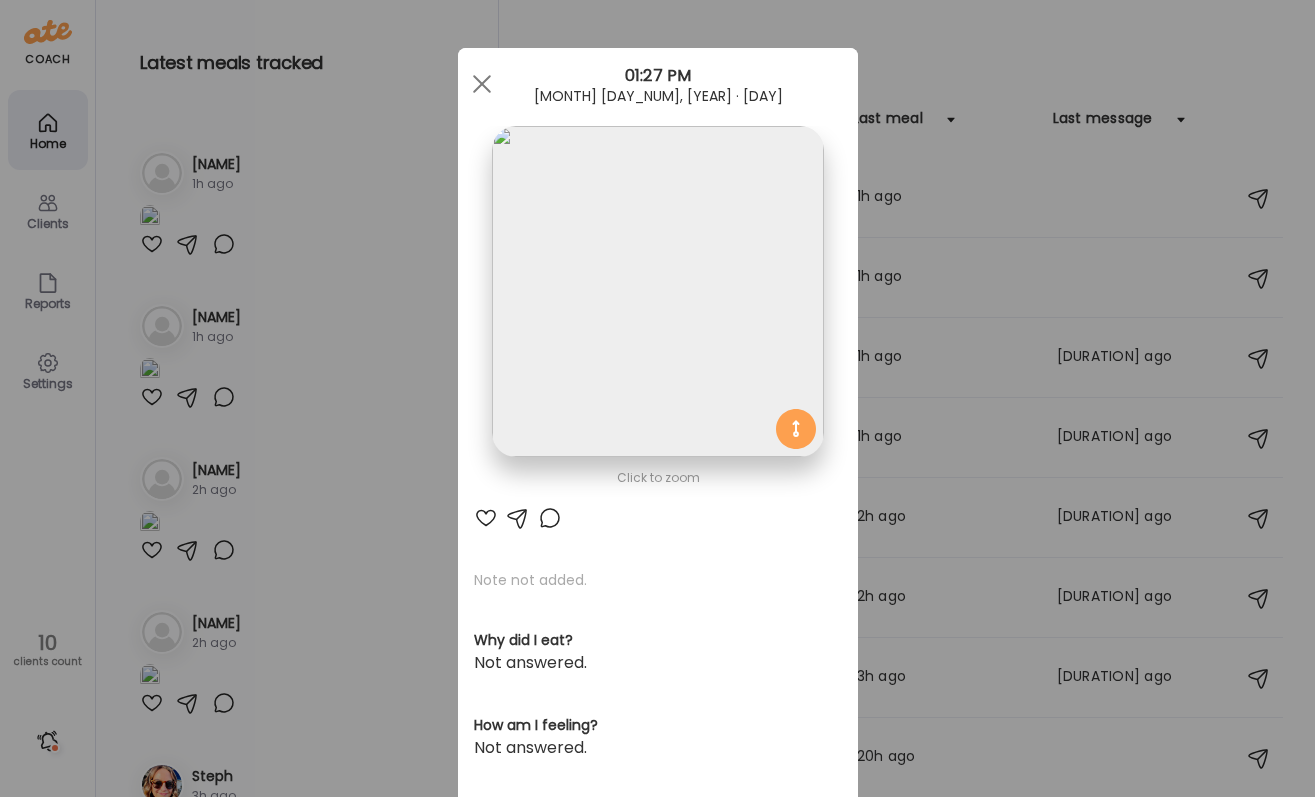 click on "Ate Coach Dashboard
Wahoo! It’s official
Take a moment to set up your Coach Profile to give your clients a smooth onboarding experience.
Skip Set up coach profile
Ate Coach Dashboard
1 Image 2 Message 3 Invite
Let’s get you quickly set up
Add a headshot or company logo for client recognition
Skip Next
Ate Coach Dashboard
1 Image 2 Message 3 Invite
Customize your welcome message
This page will be the first thing your clients will see. Add a welcome message to personalize their experience.
Header 32" at bounding box center (657, 398) 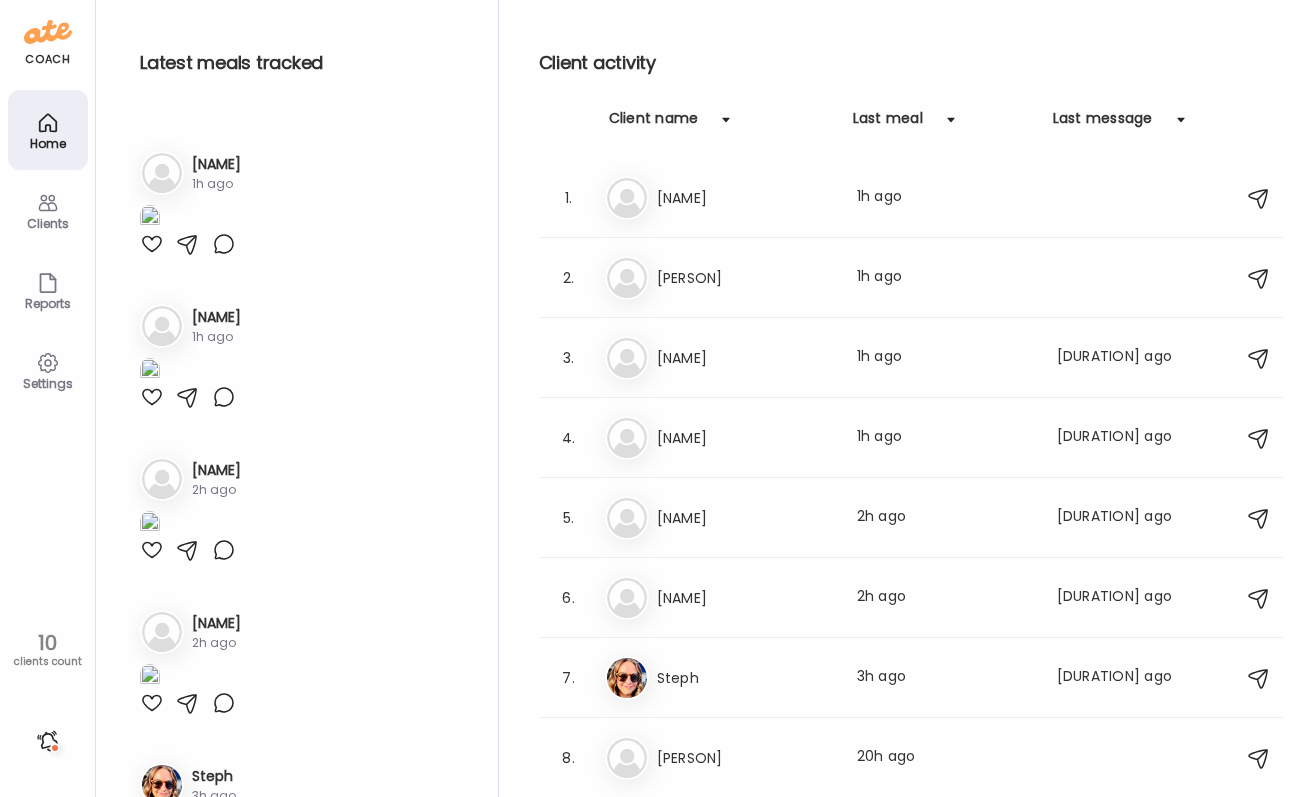 click on "[PERSON]" at bounding box center (224, 11) 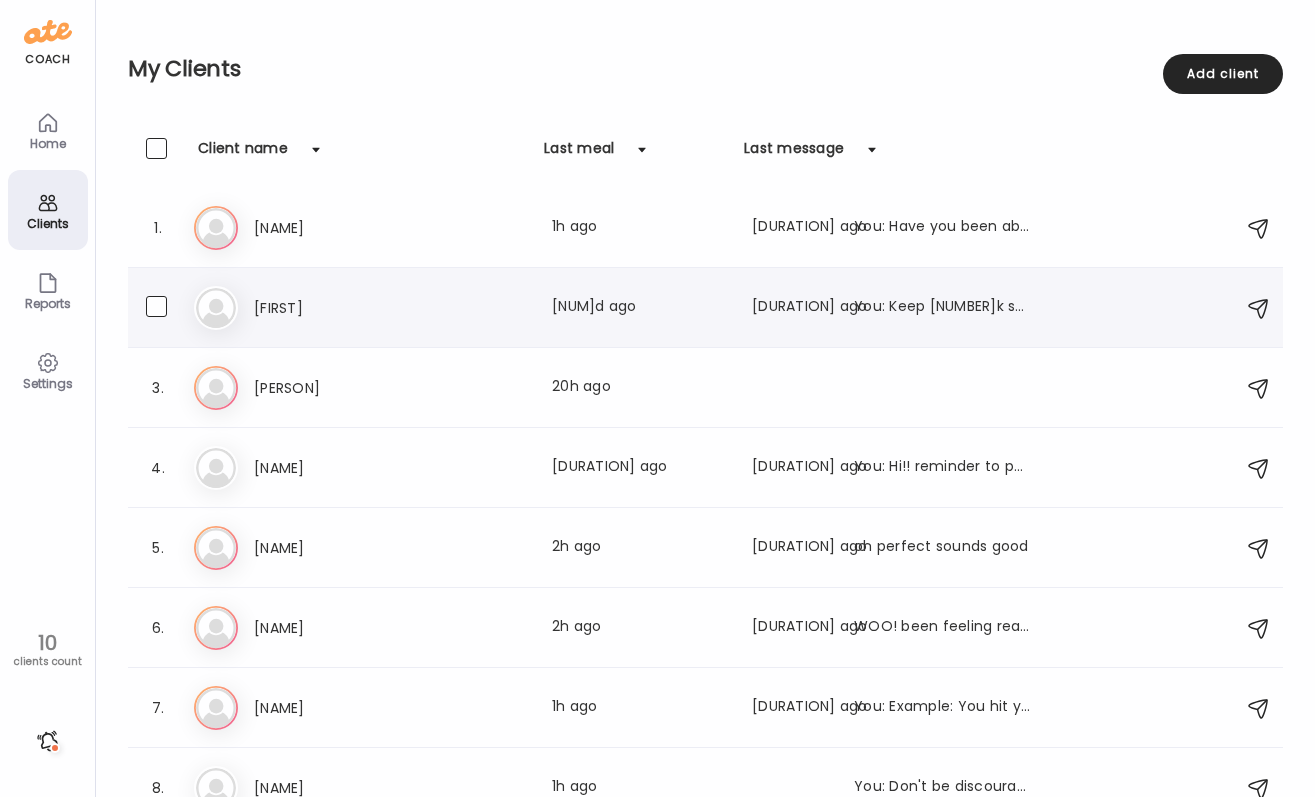 click on "[FIRST]" at bounding box center [342, 308] 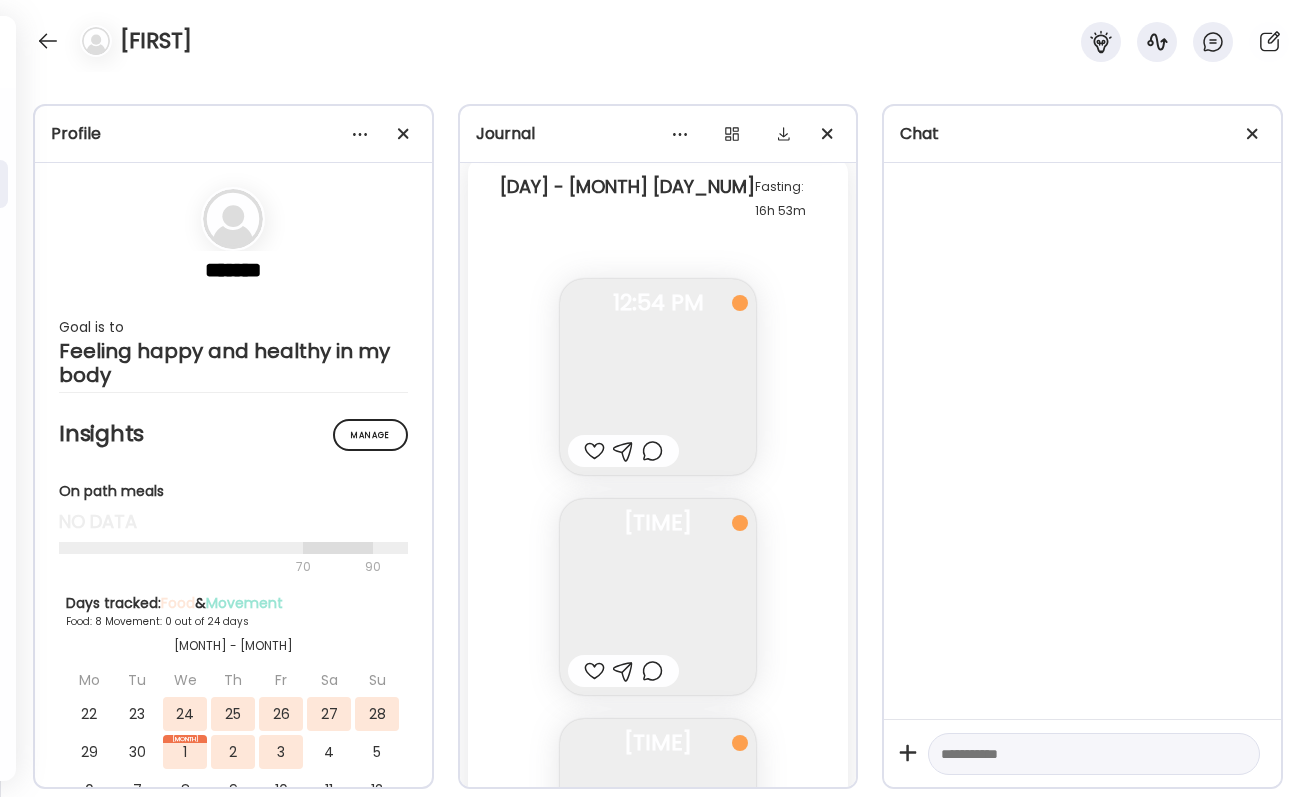 scroll, scrollTop: 13238, scrollLeft: 0, axis: vertical 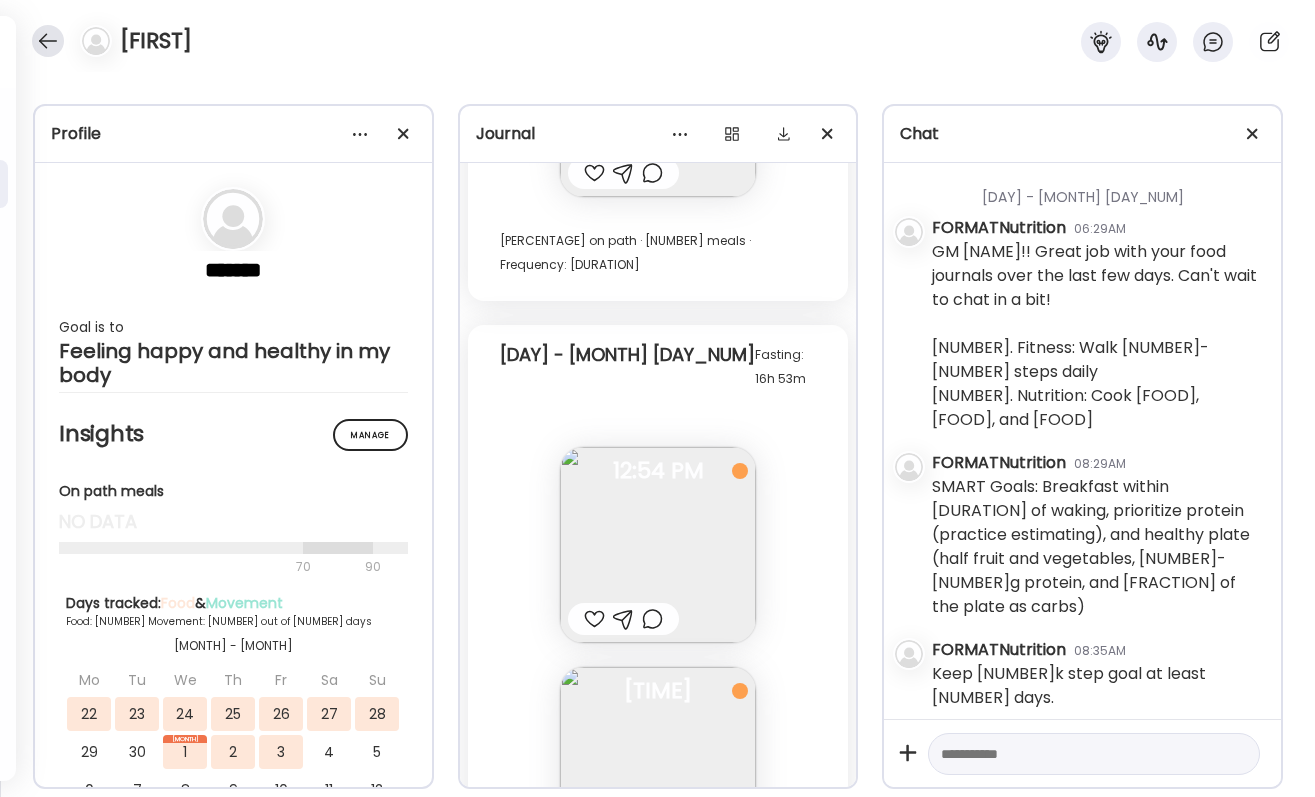 click at bounding box center [48, 41] 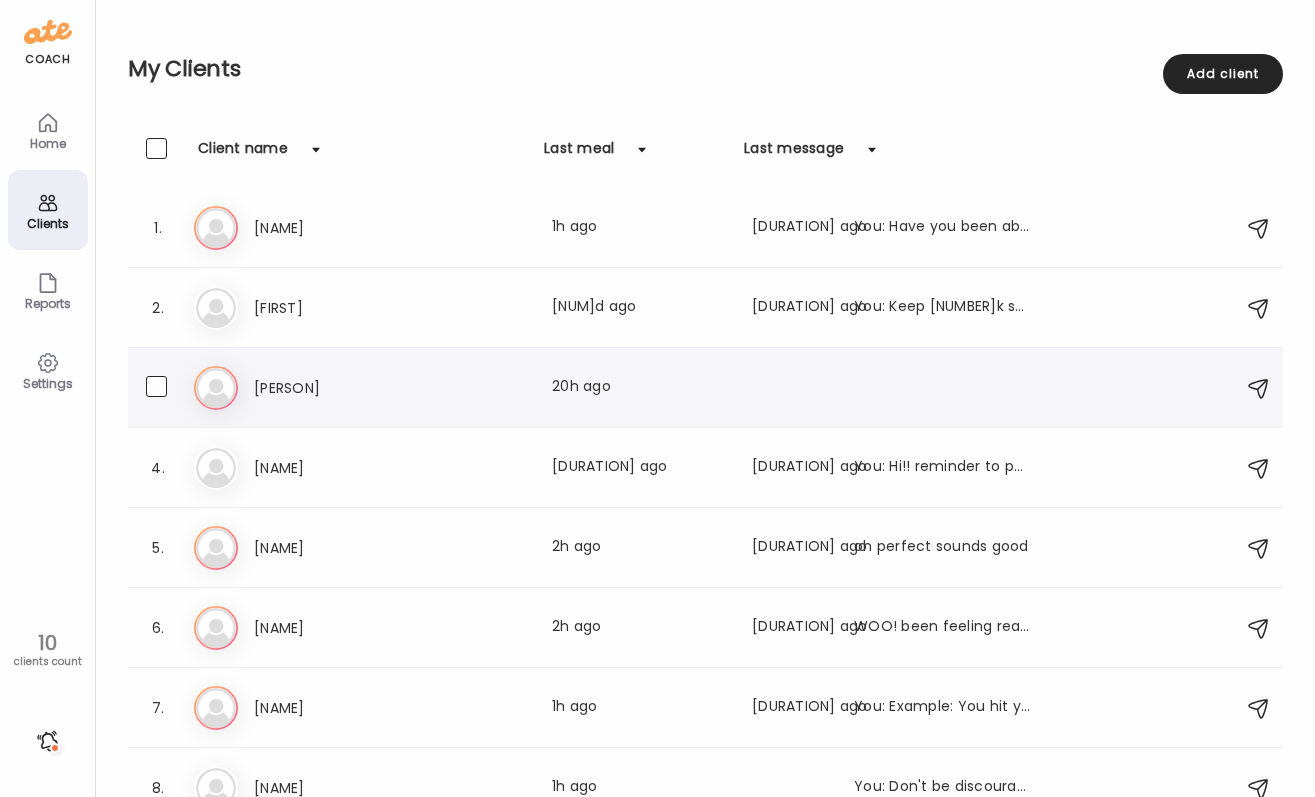 click on "[PERSON]" at bounding box center [342, 388] 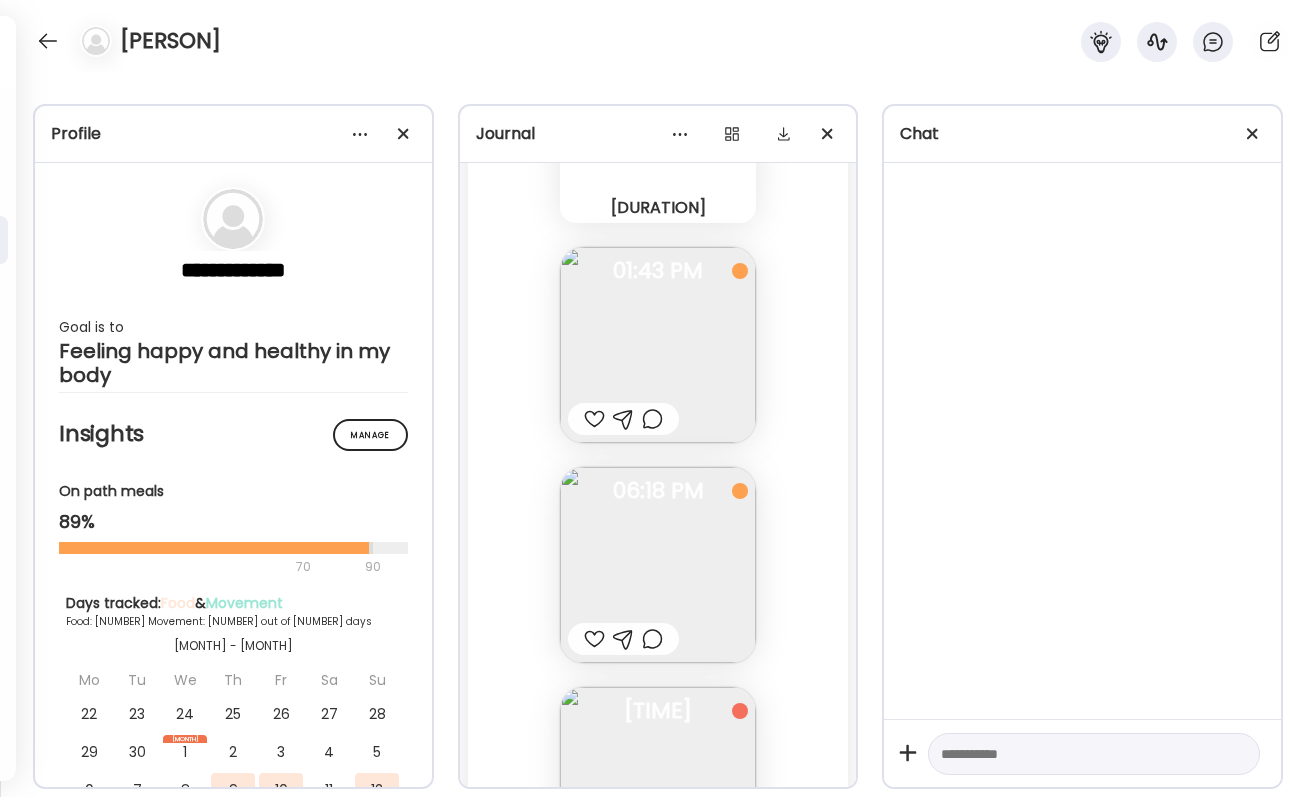 scroll, scrollTop: 2784, scrollLeft: 0, axis: vertical 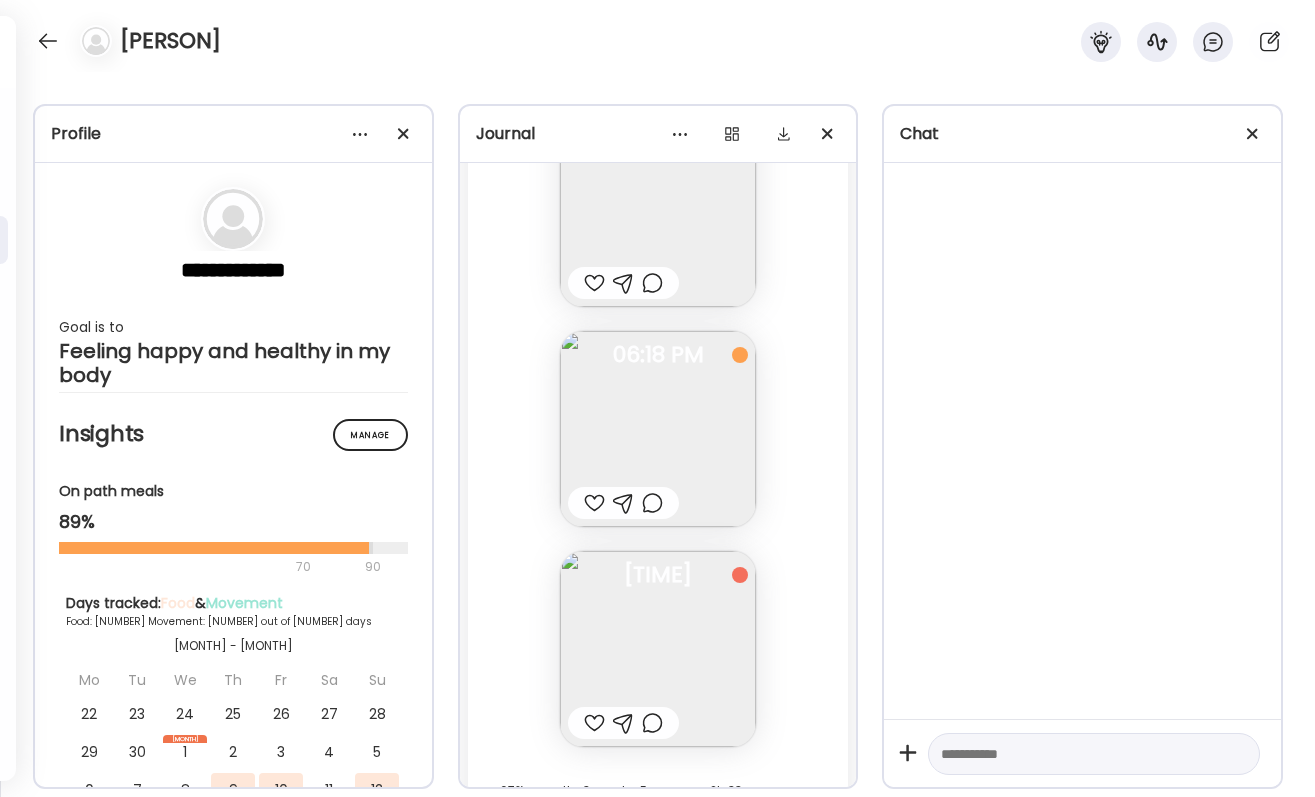 click at bounding box center (1094, 754) 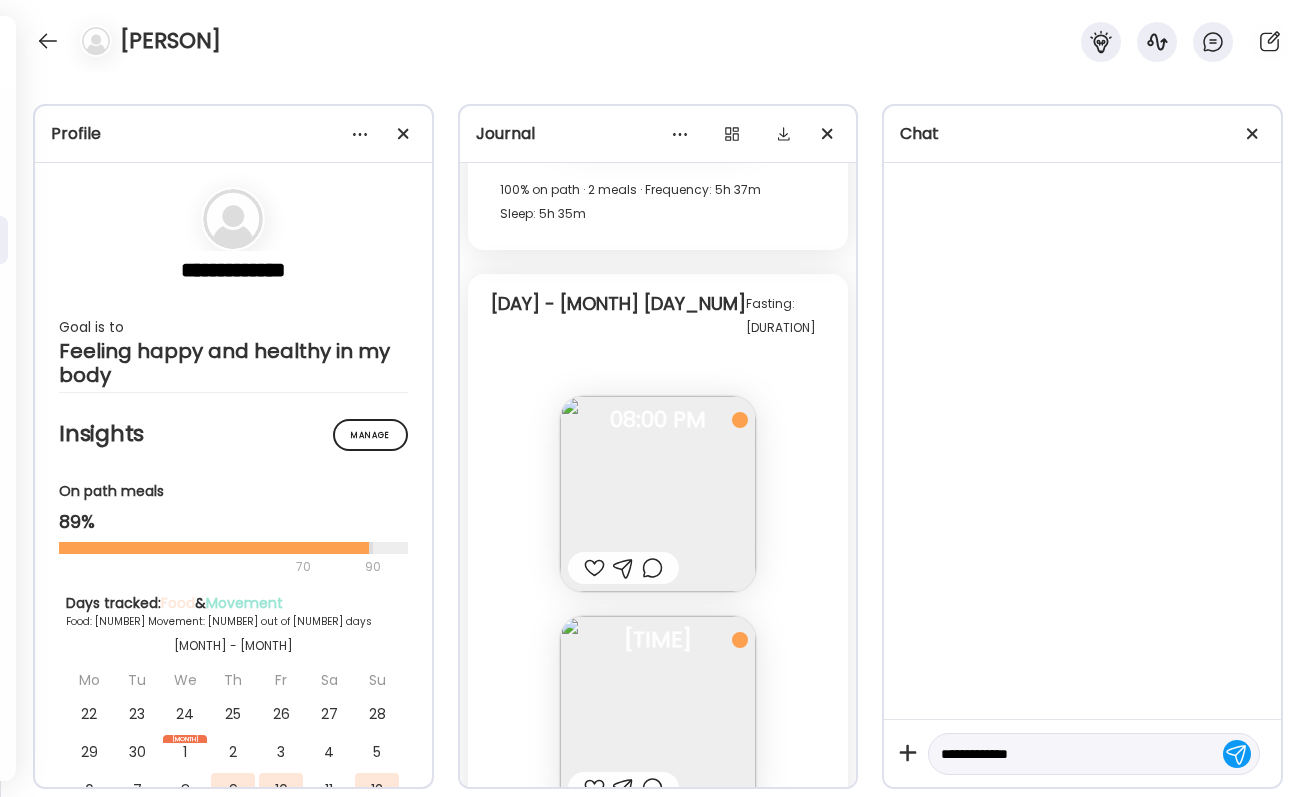 scroll, scrollTop: 1517, scrollLeft: 0, axis: vertical 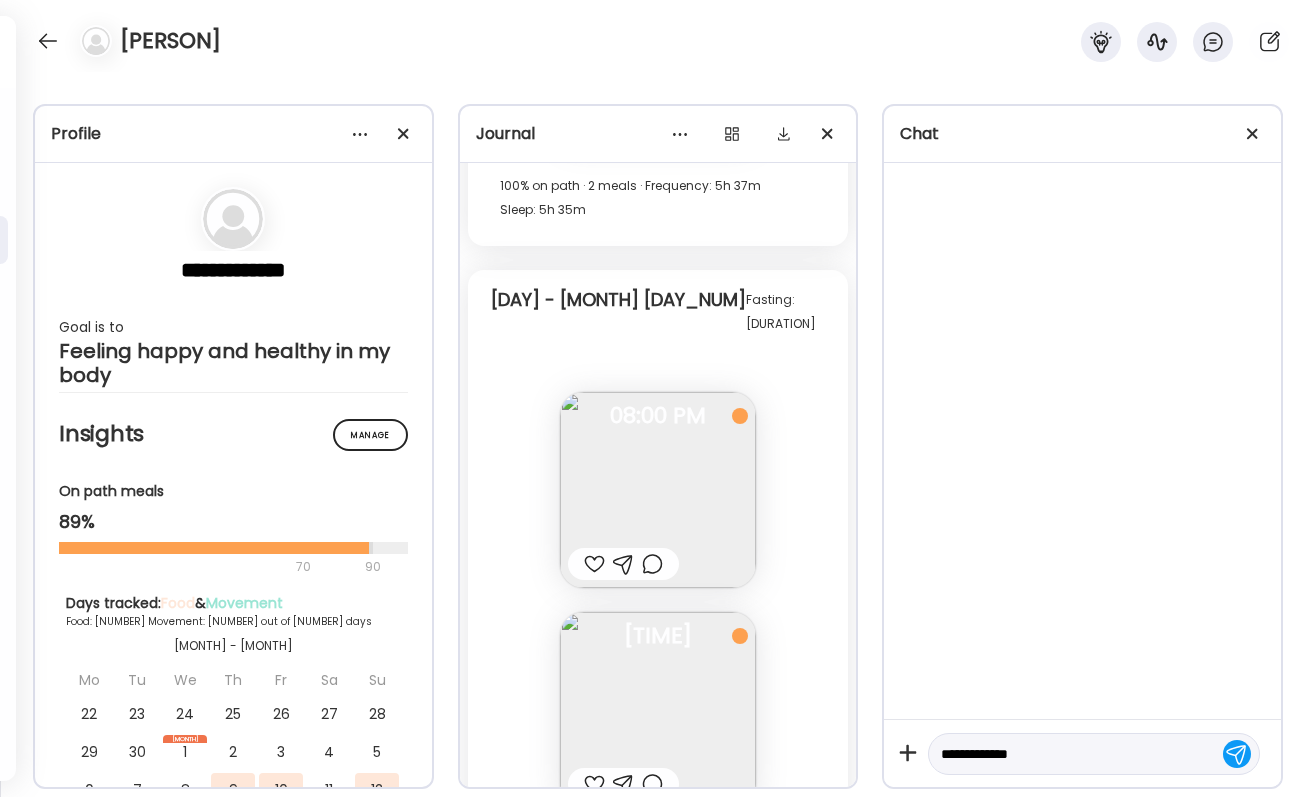 click on "**********" at bounding box center [1076, 754] 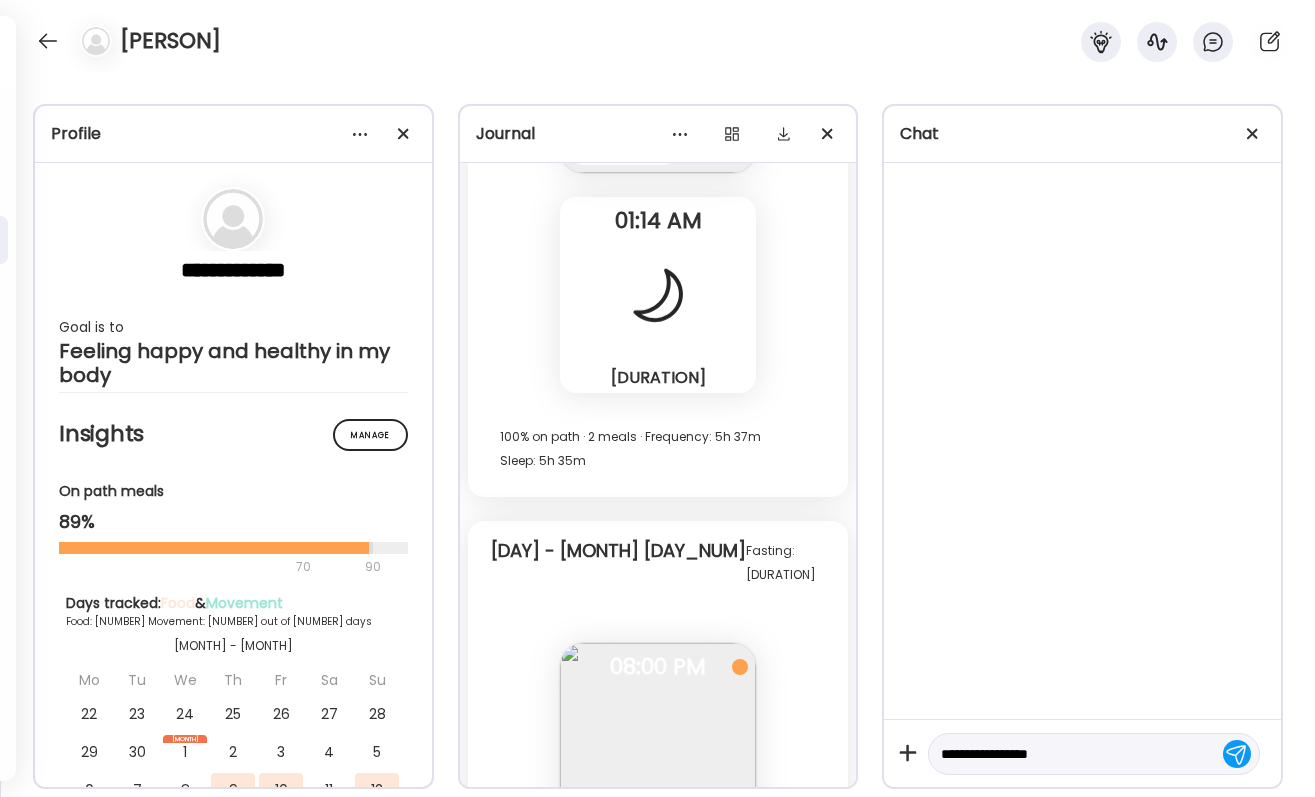 scroll, scrollTop: 1268, scrollLeft: 0, axis: vertical 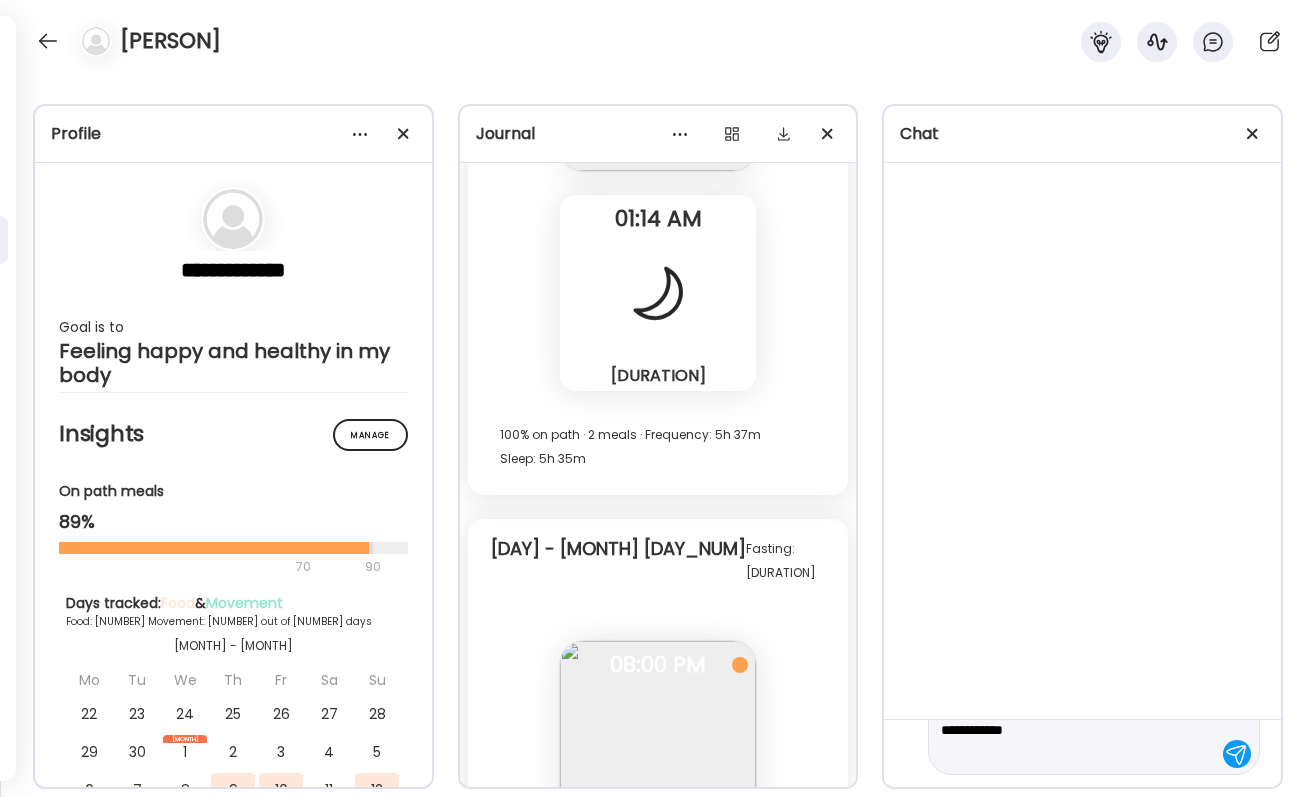 type on "**********" 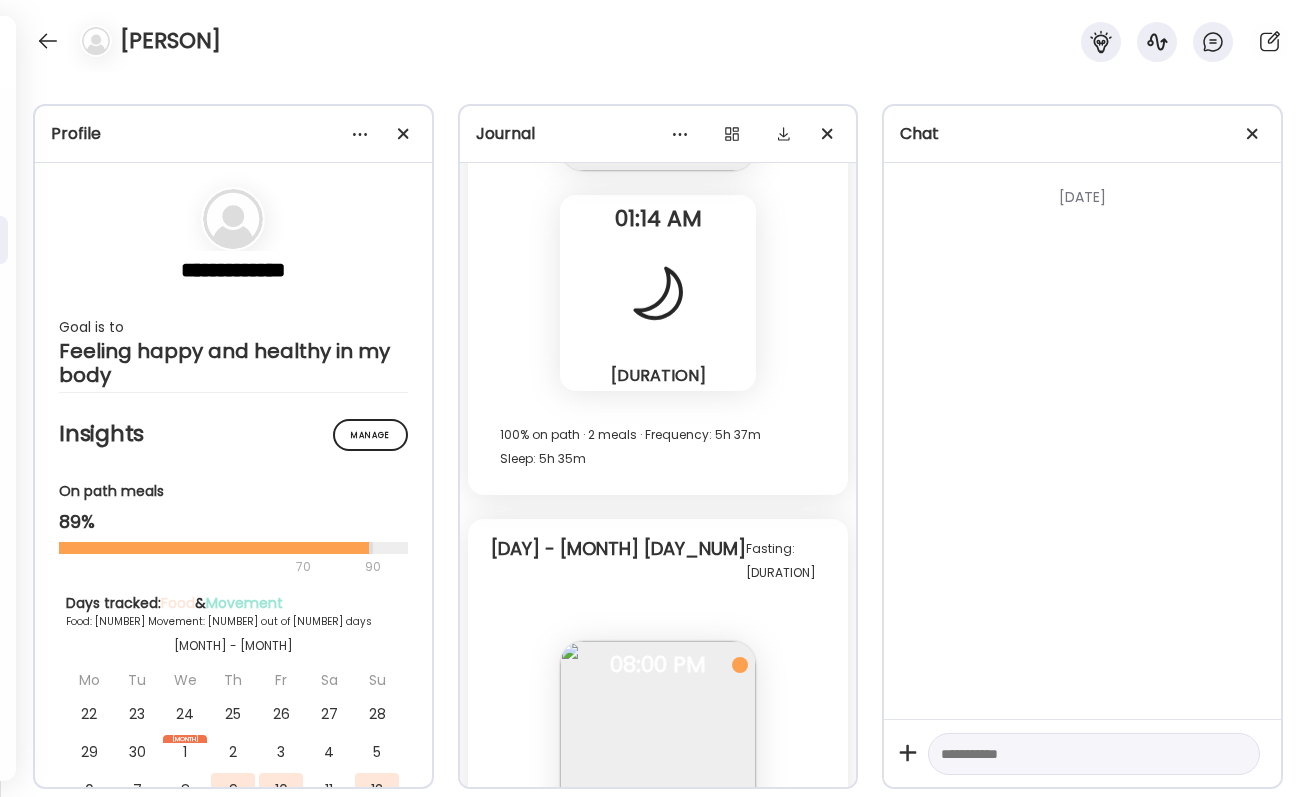 scroll, scrollTop: 0, scrollLeft: 0, axis: both 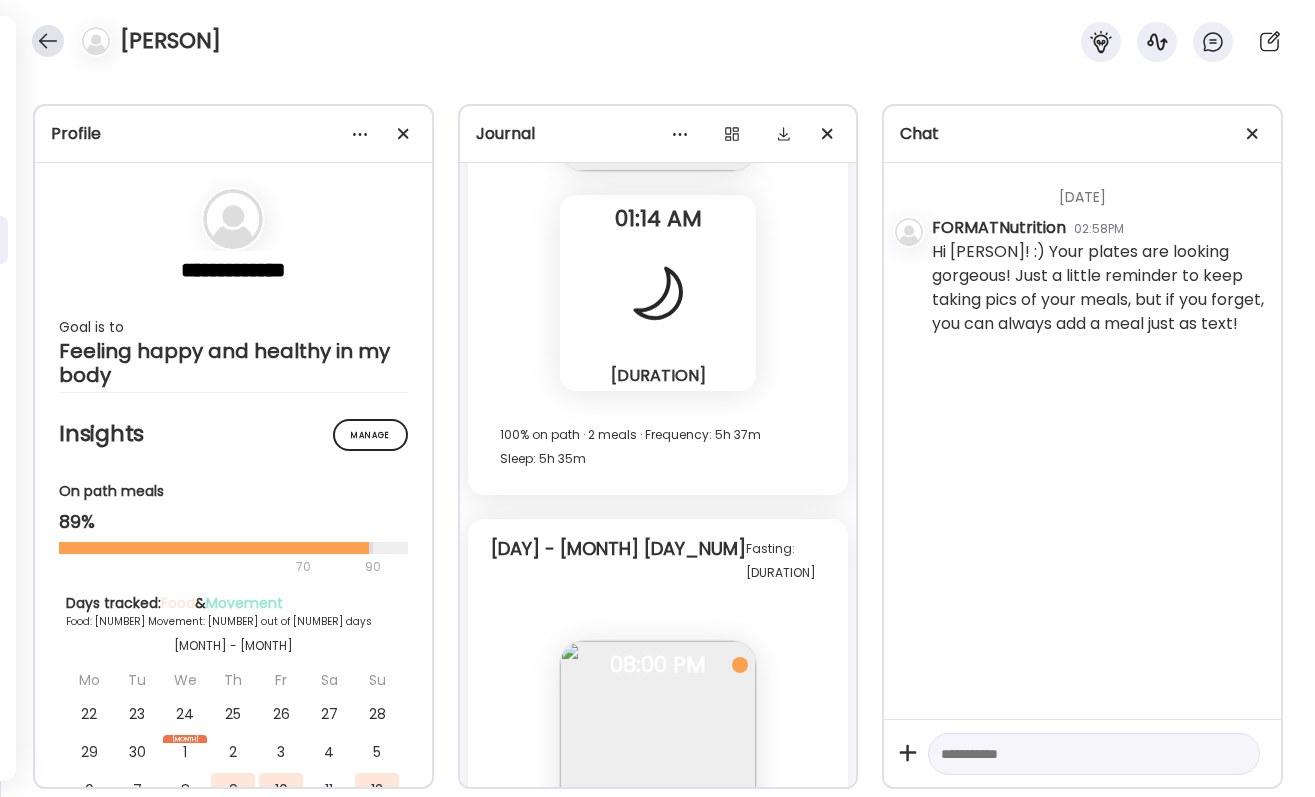 click at bounding box center (48, 41) 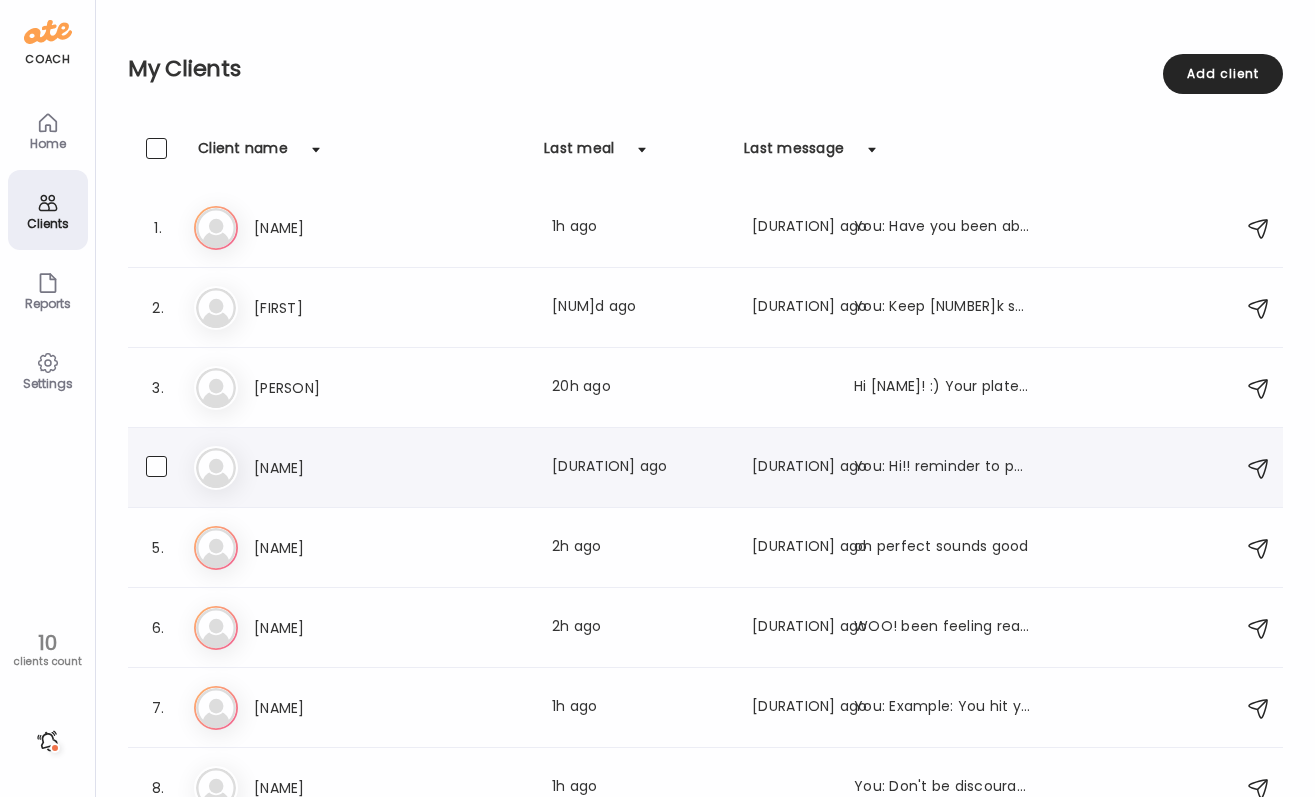 click on "[NAME]" at bounding box center [342, 468] 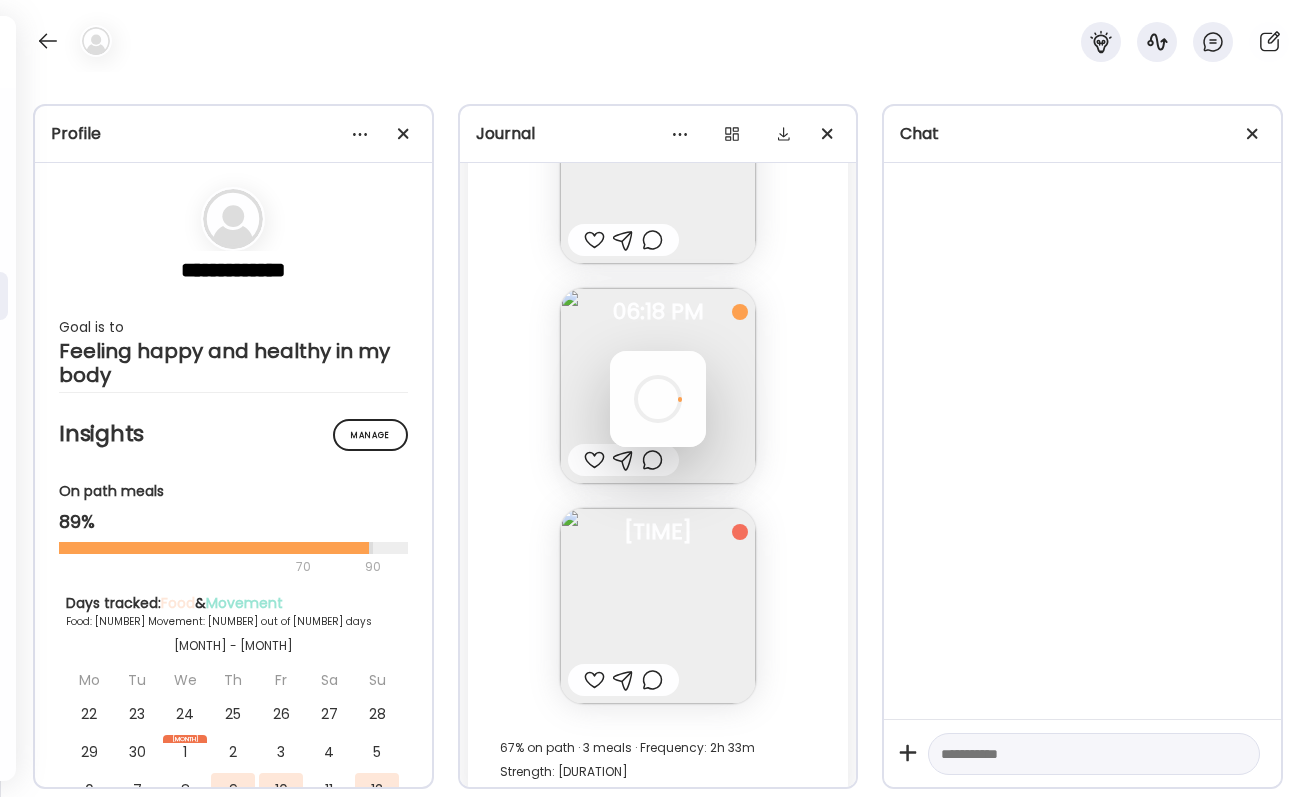 scroll, scrollTop: 252, scrollLeft: 0, axis: vertical 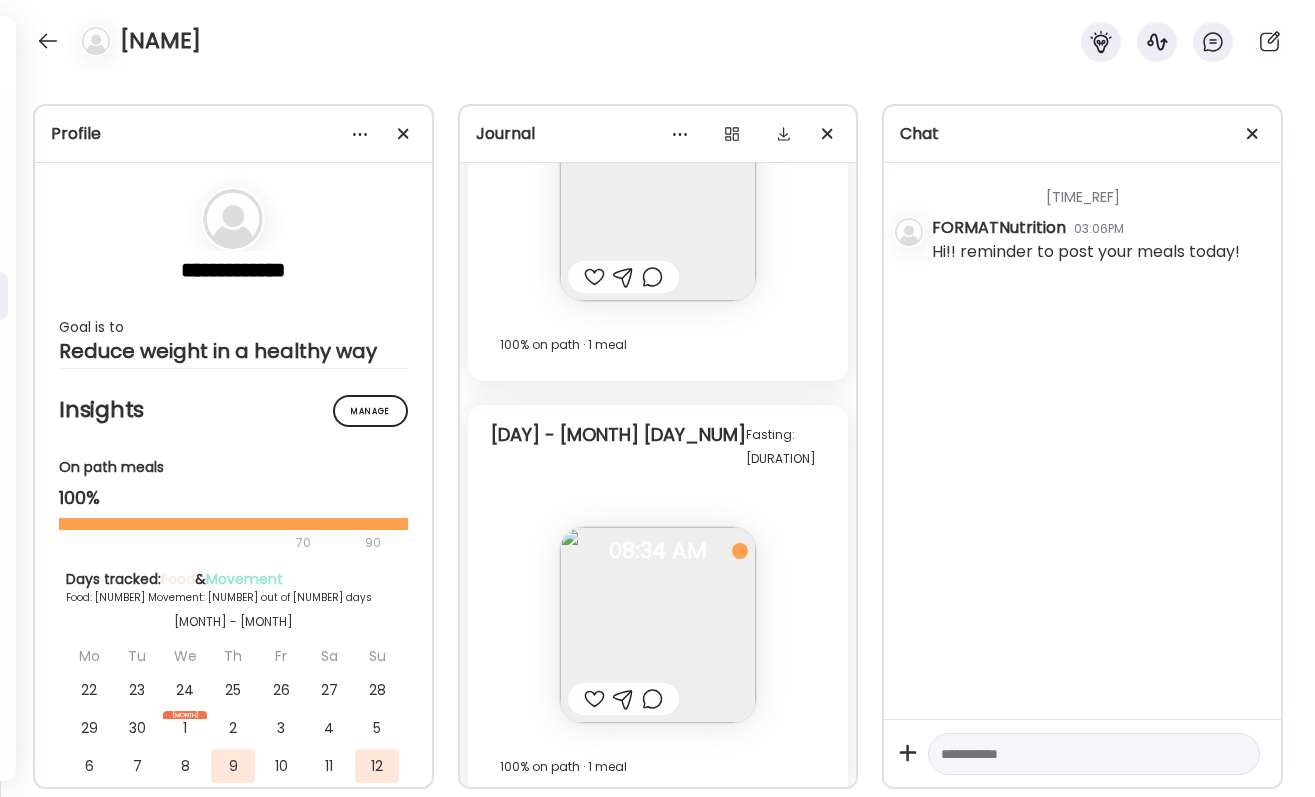 click at bounding box center (1076, 754) 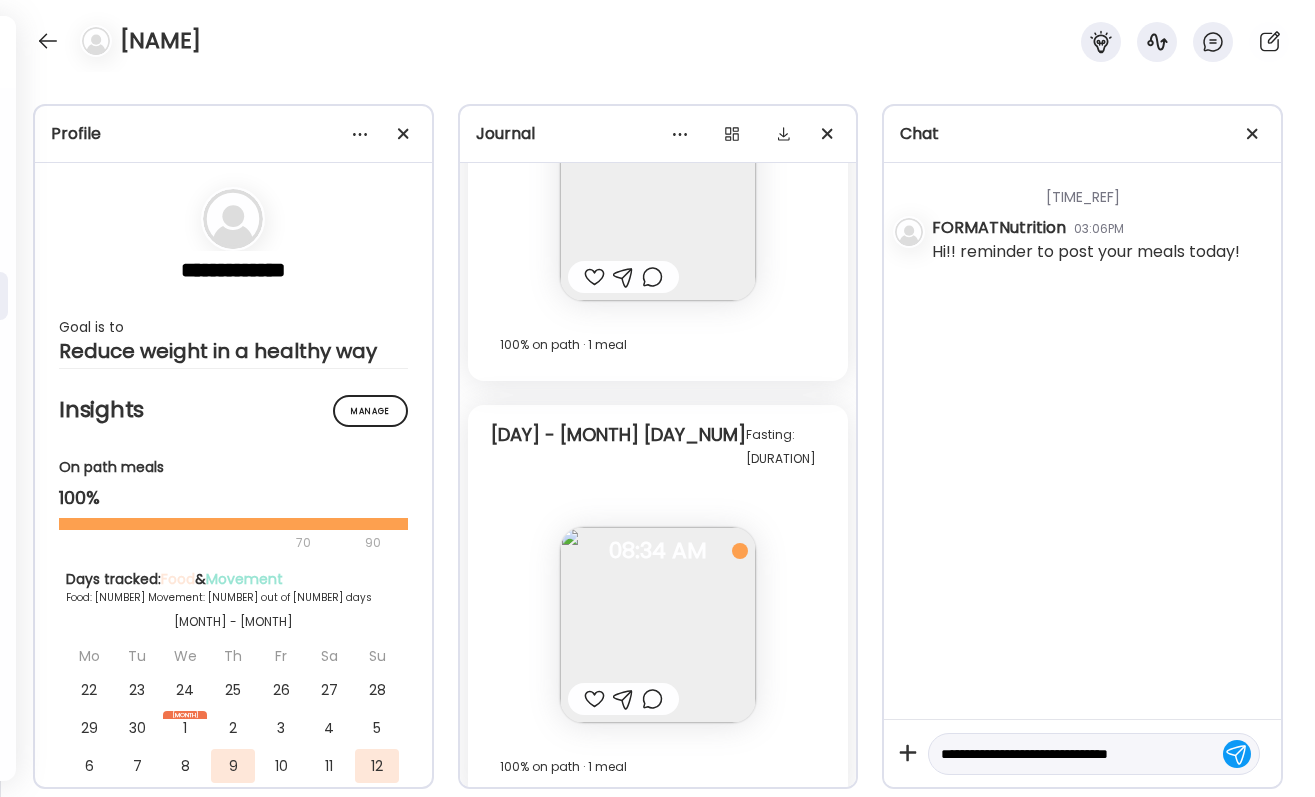 type on "**********" 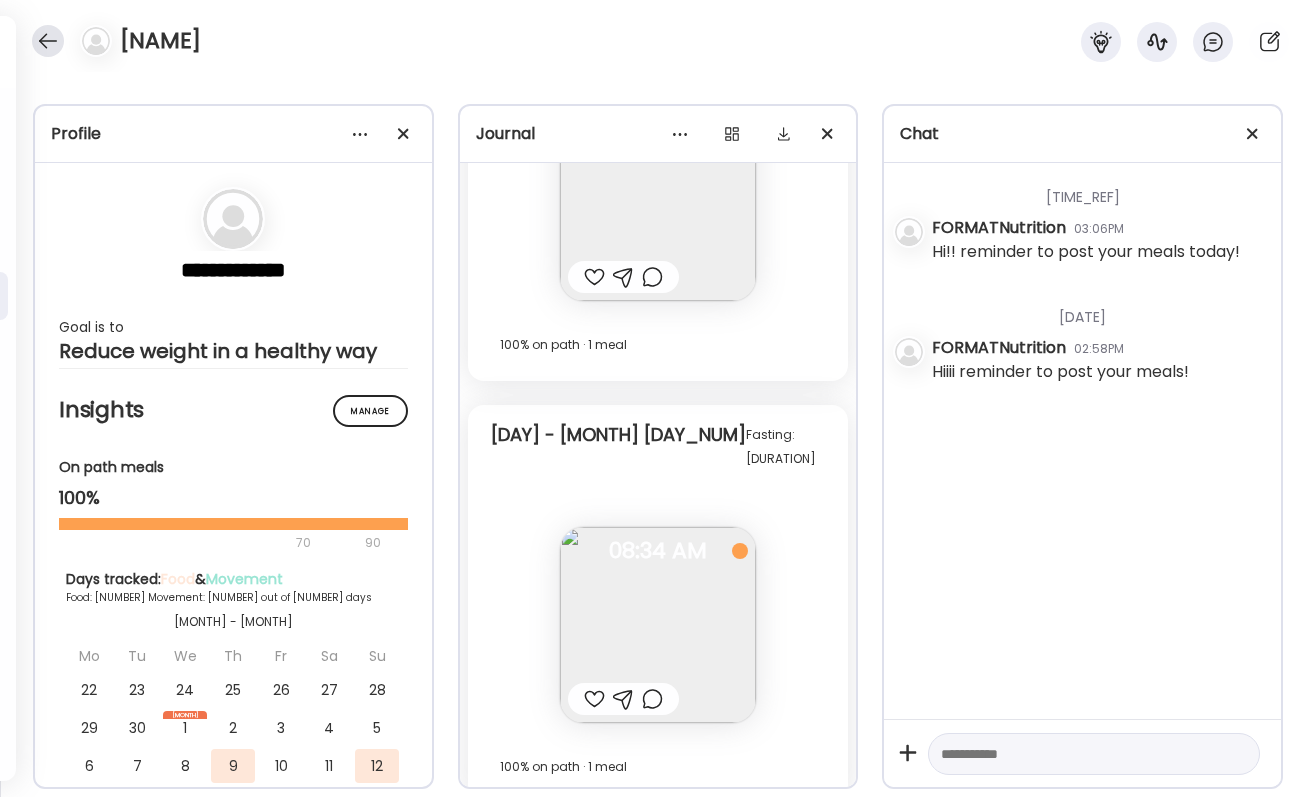 click at bounding box center (48, 41) 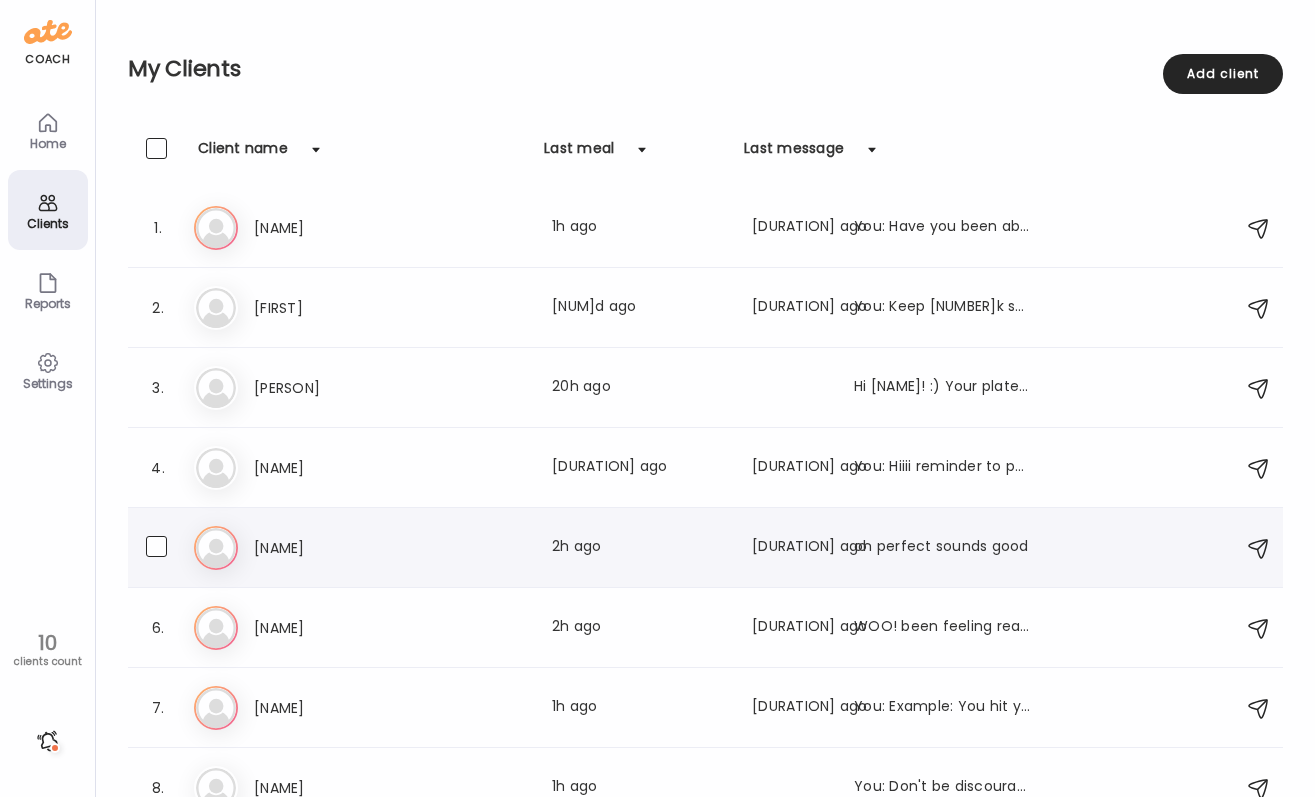 click on "[NAME]" at bounding box center (342, 548) 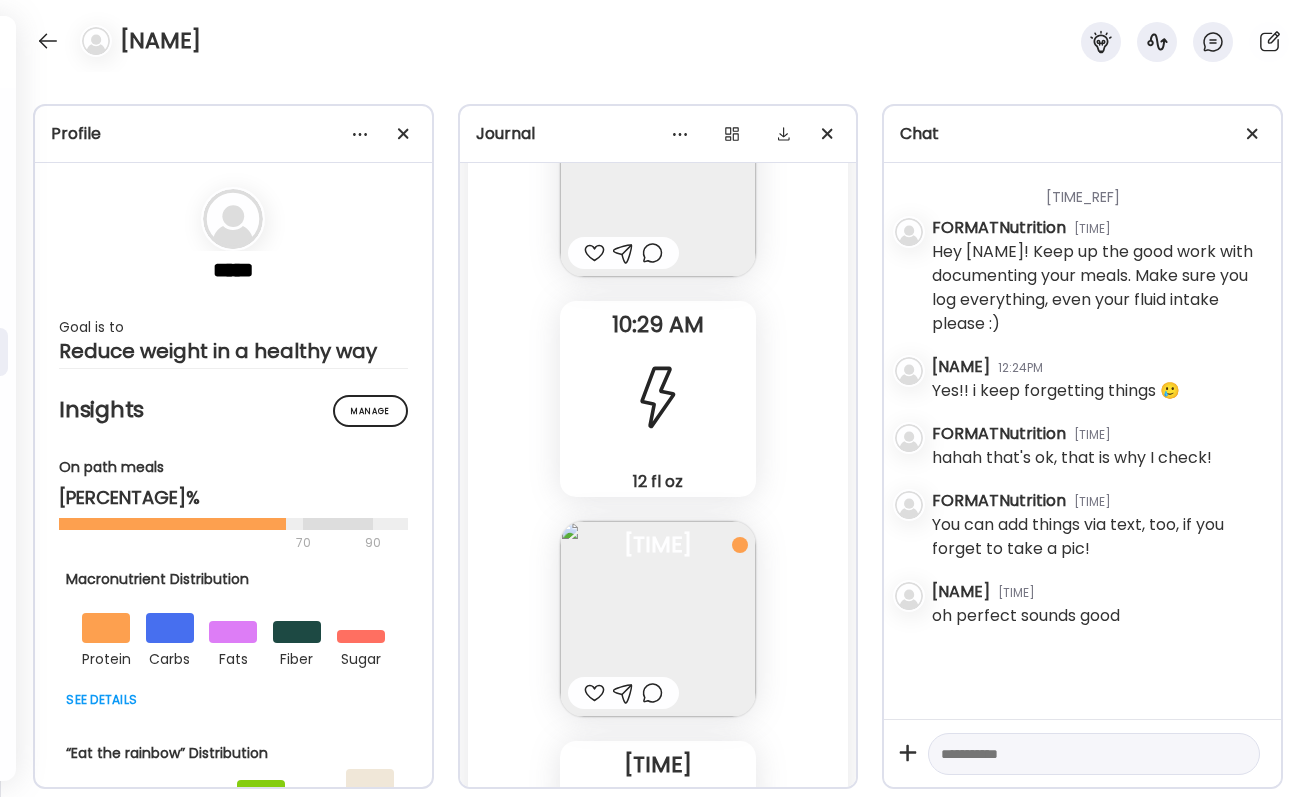scroll, scrollTop: 7396, scrollLeft: 0, axis: vertical 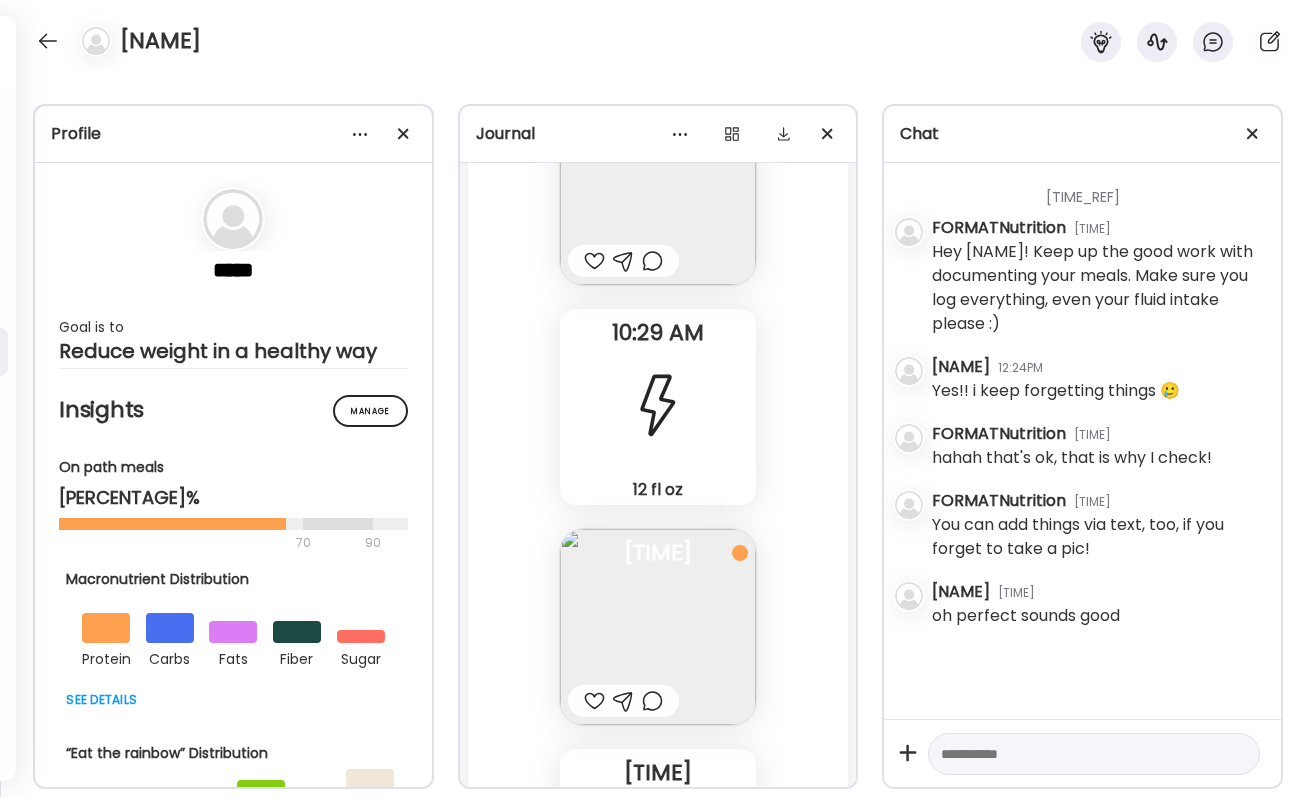 click at bounding box center [658, 627] 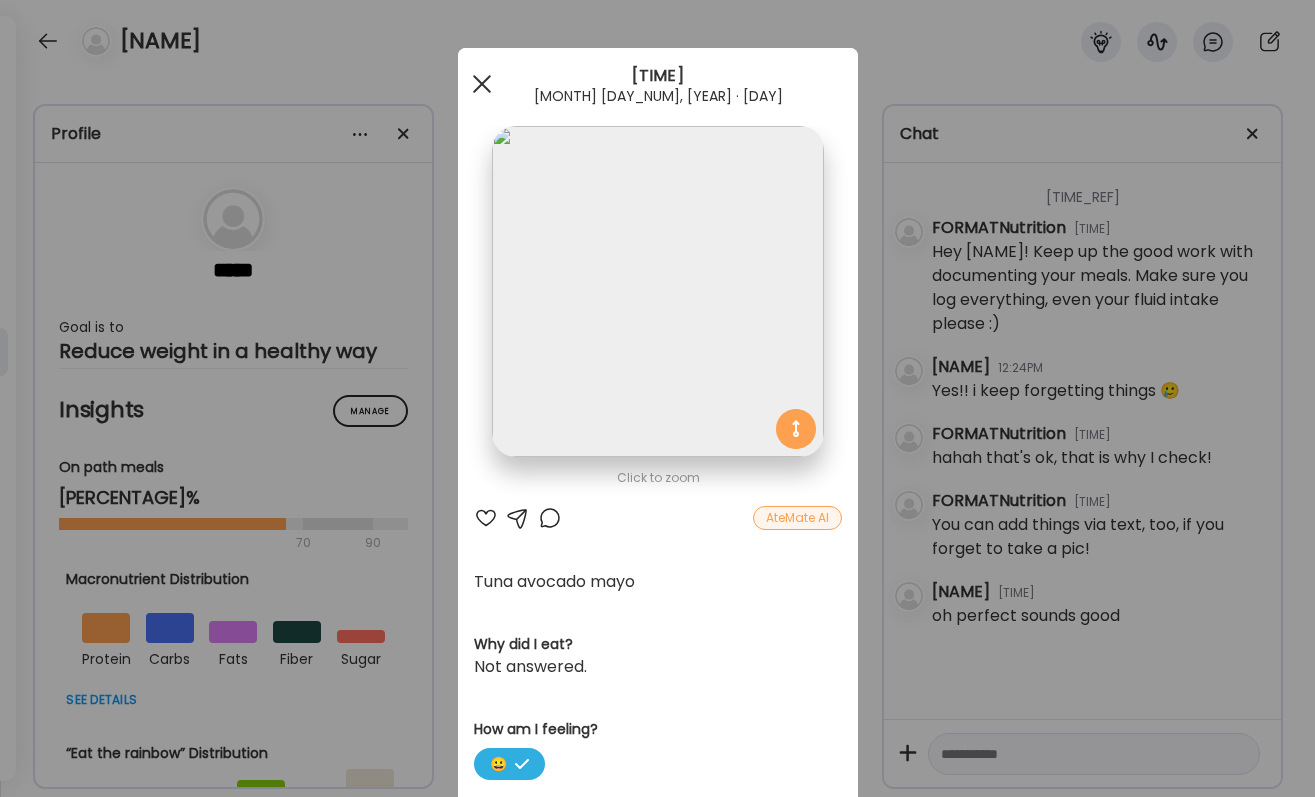 click at bounding box center (482, 84) 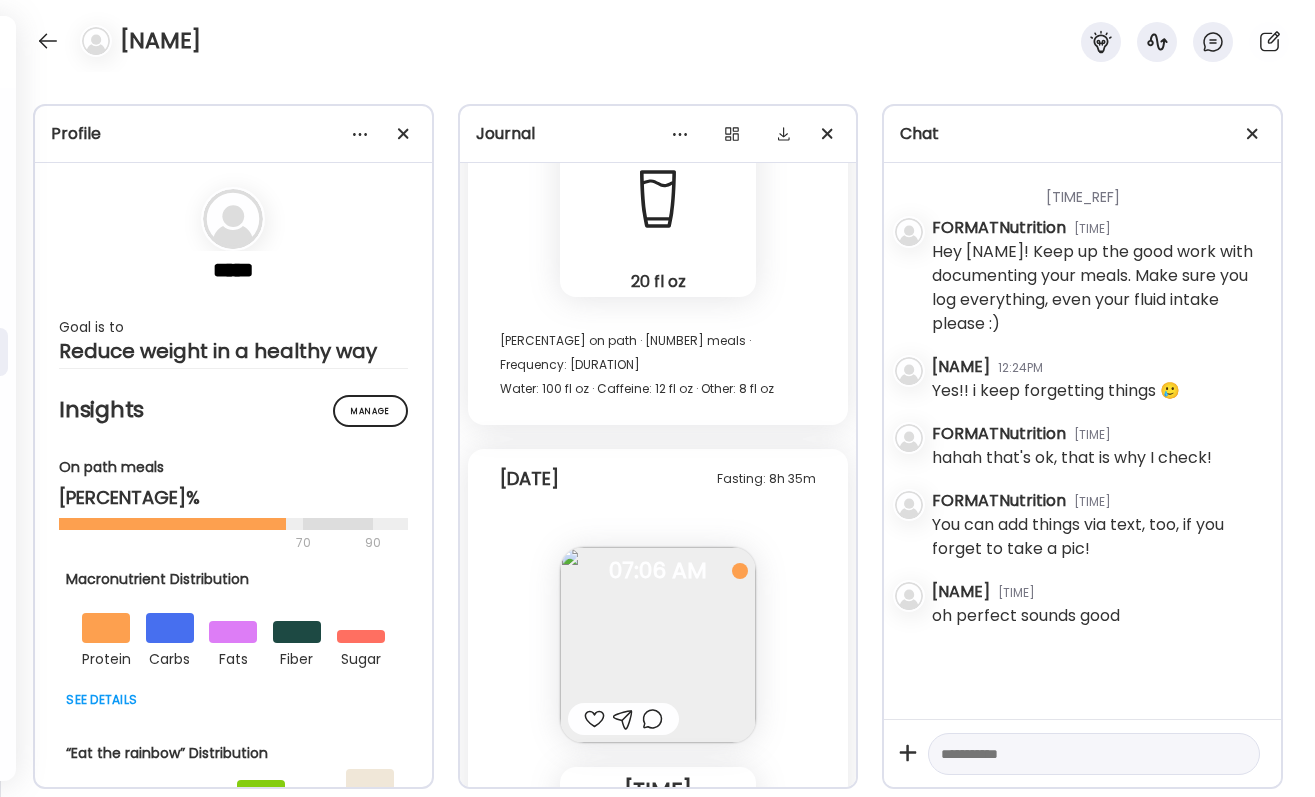 scroll, scrollTop: 6456, scrollLeft: 0, axis: vertical 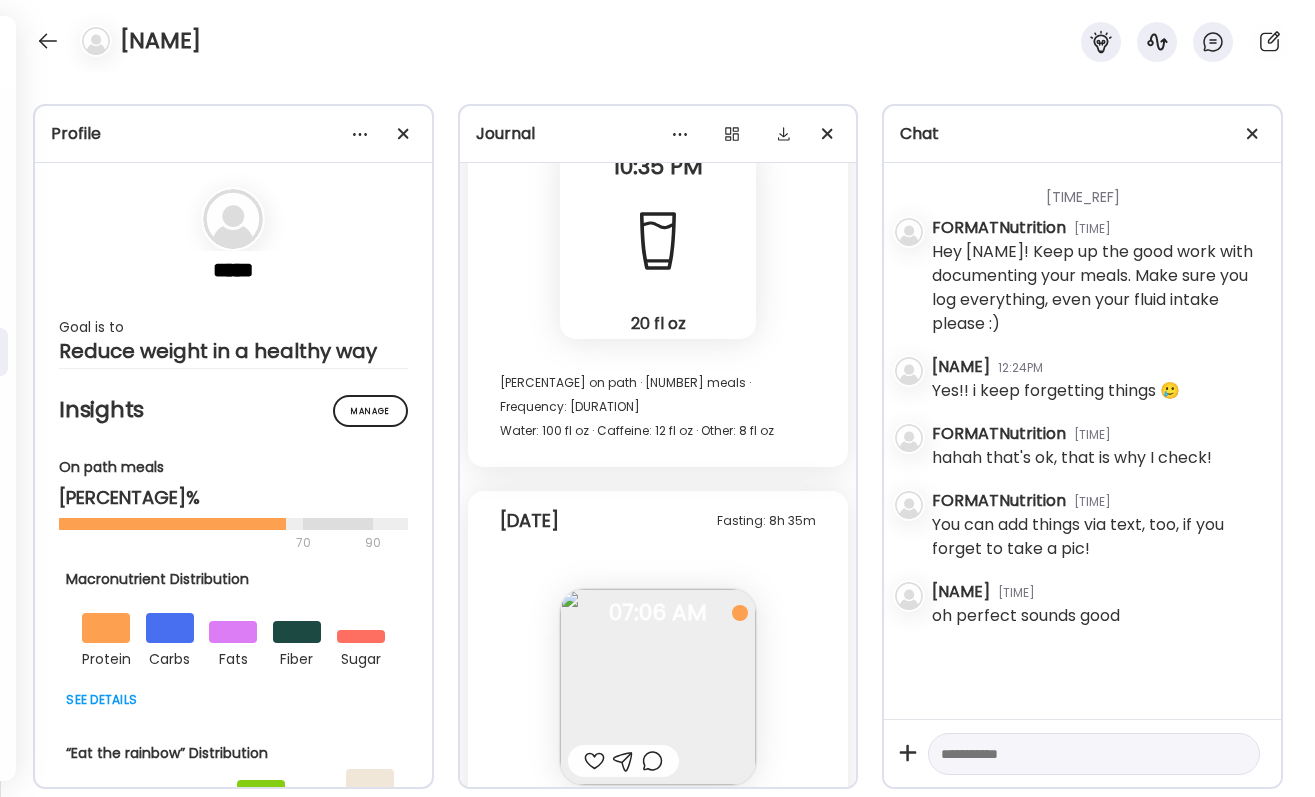 click at bounding box center (658, 687) 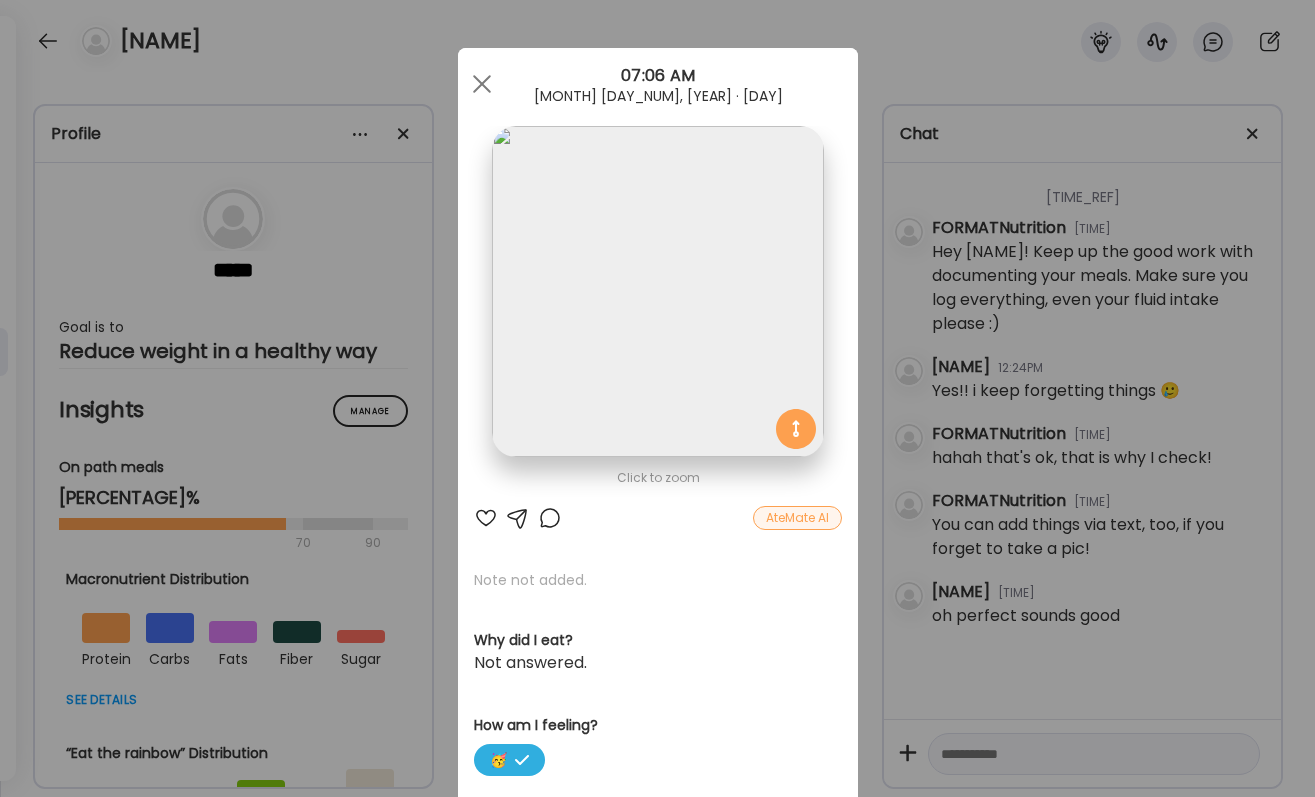 click at bounding box center [657, 291] 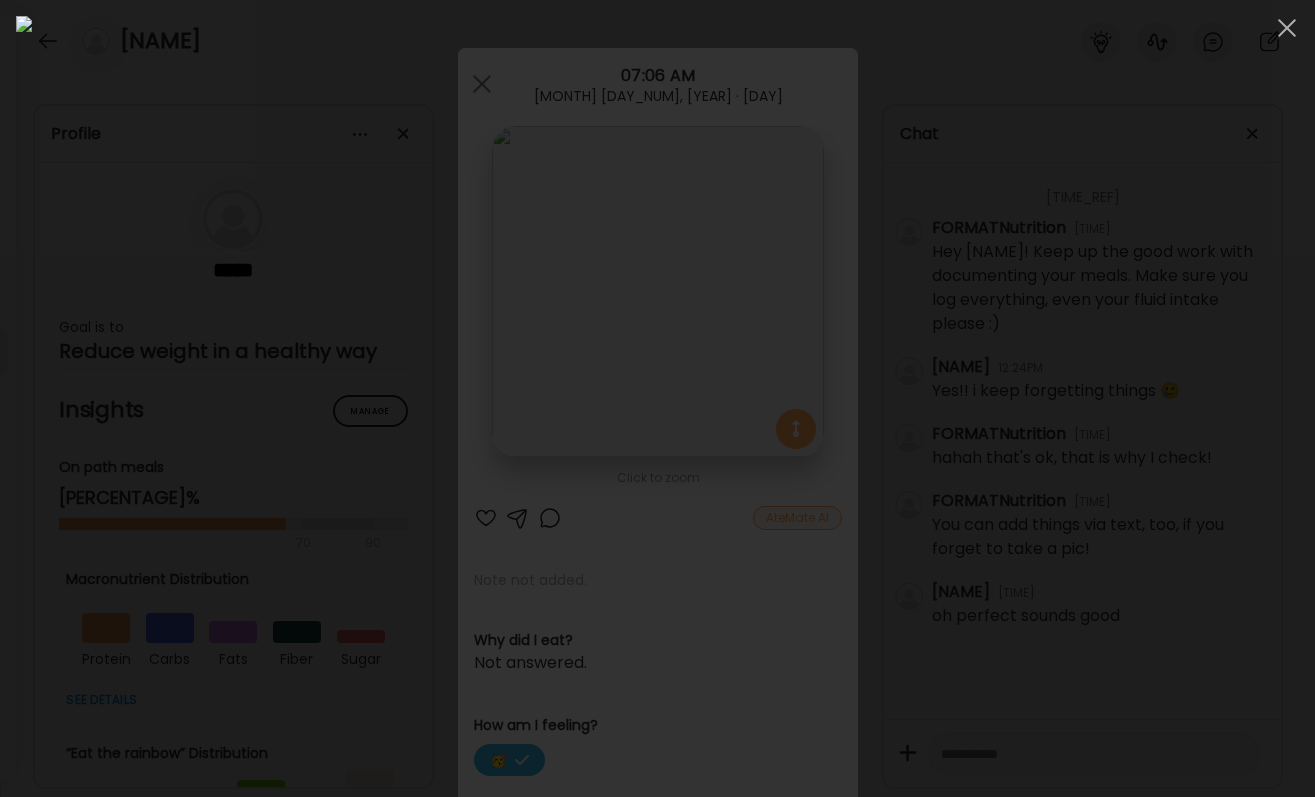 click at bounding box center (657, 398) 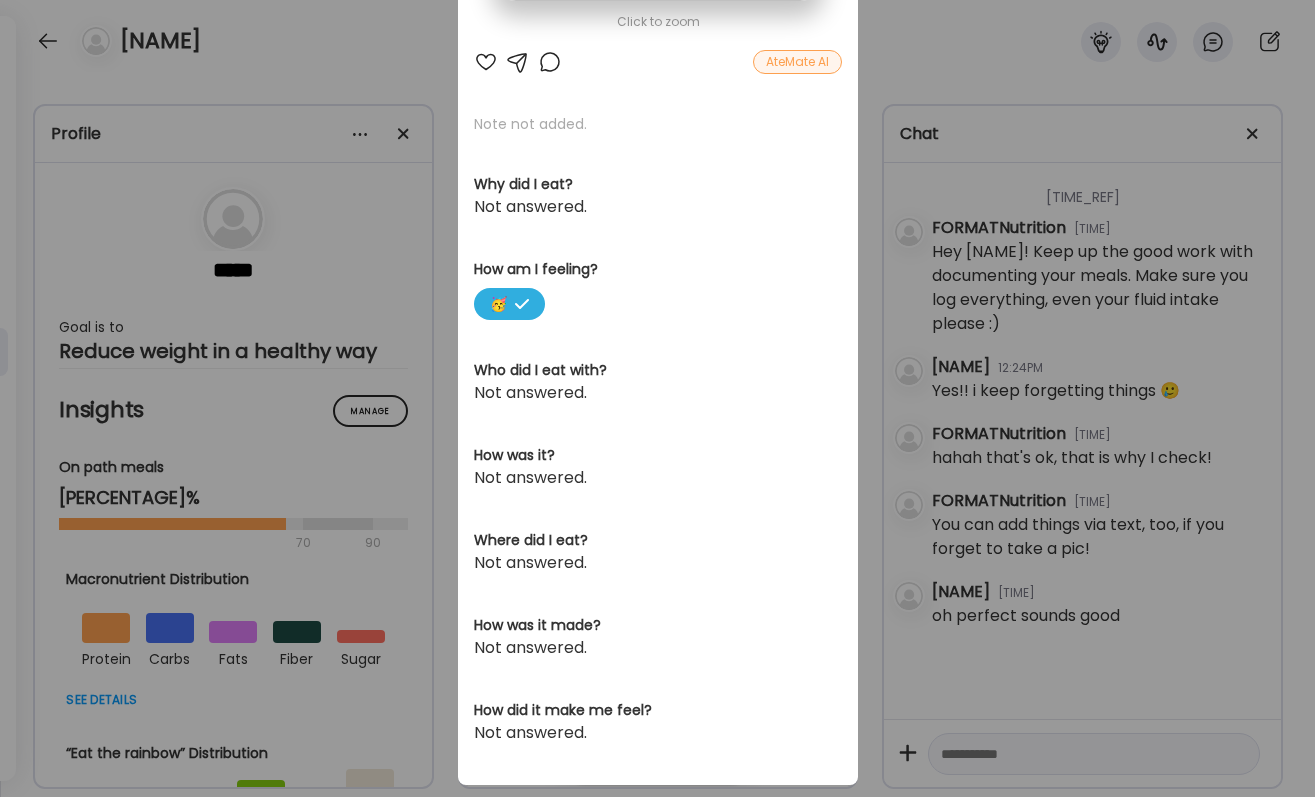 scroll, scrollTop: 492, scrollLeft: 0, axis: vertical 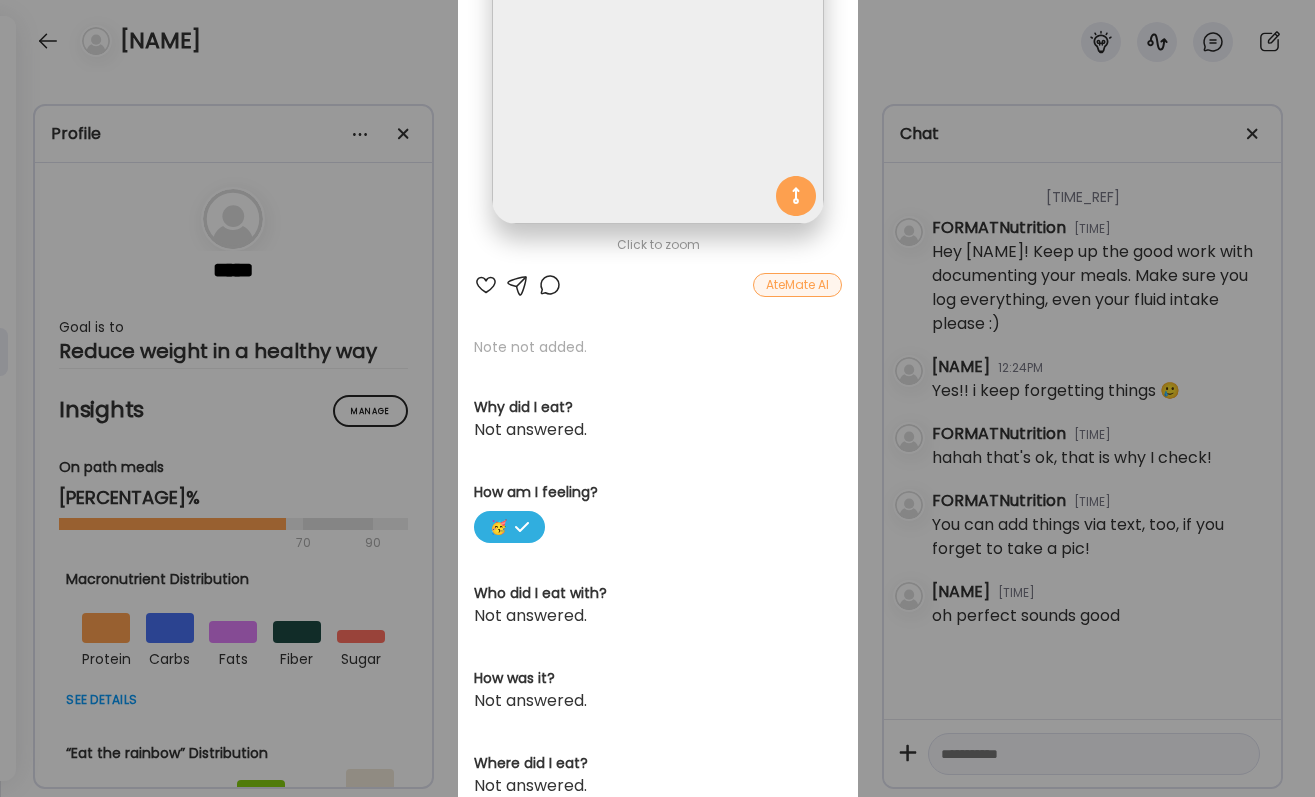 click at bounding box center (550, 285) 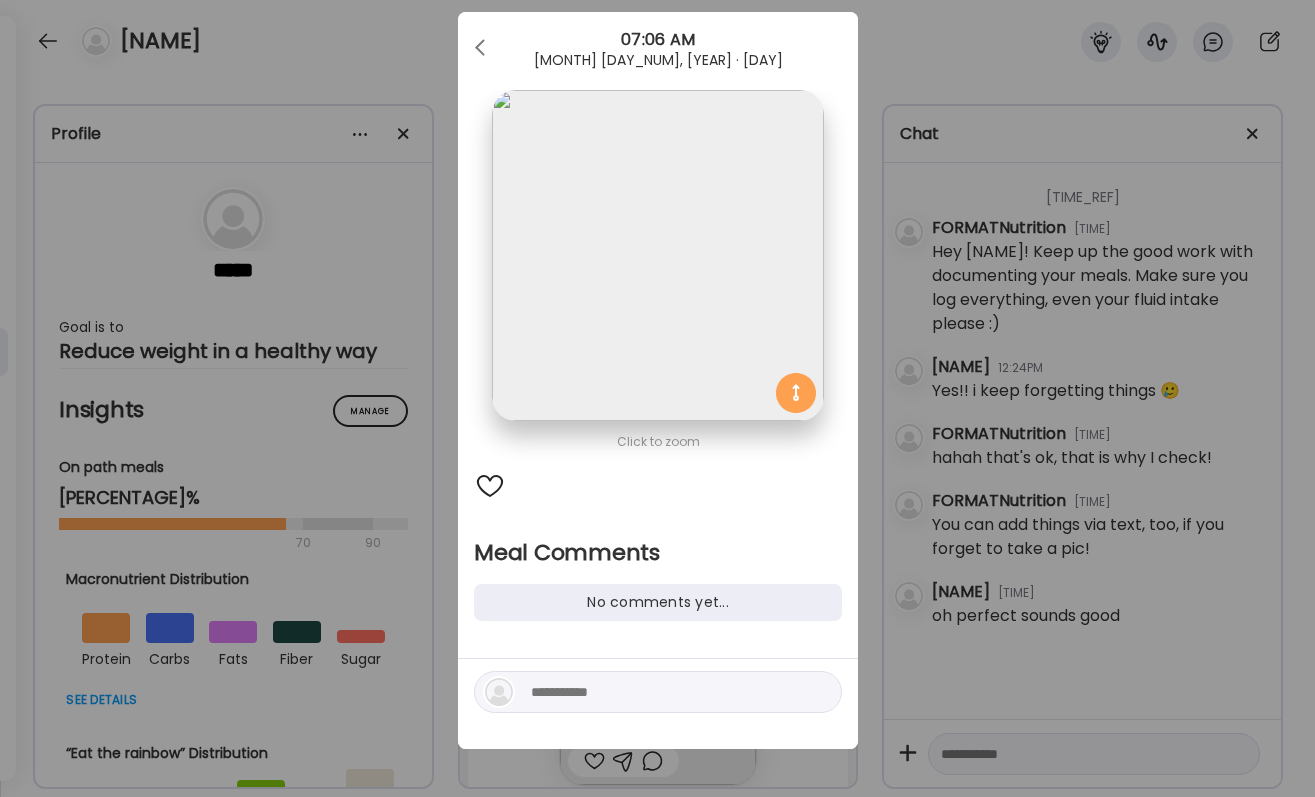 scroll, scrollTop: 36, scrollLeft: 0, axis: vertical 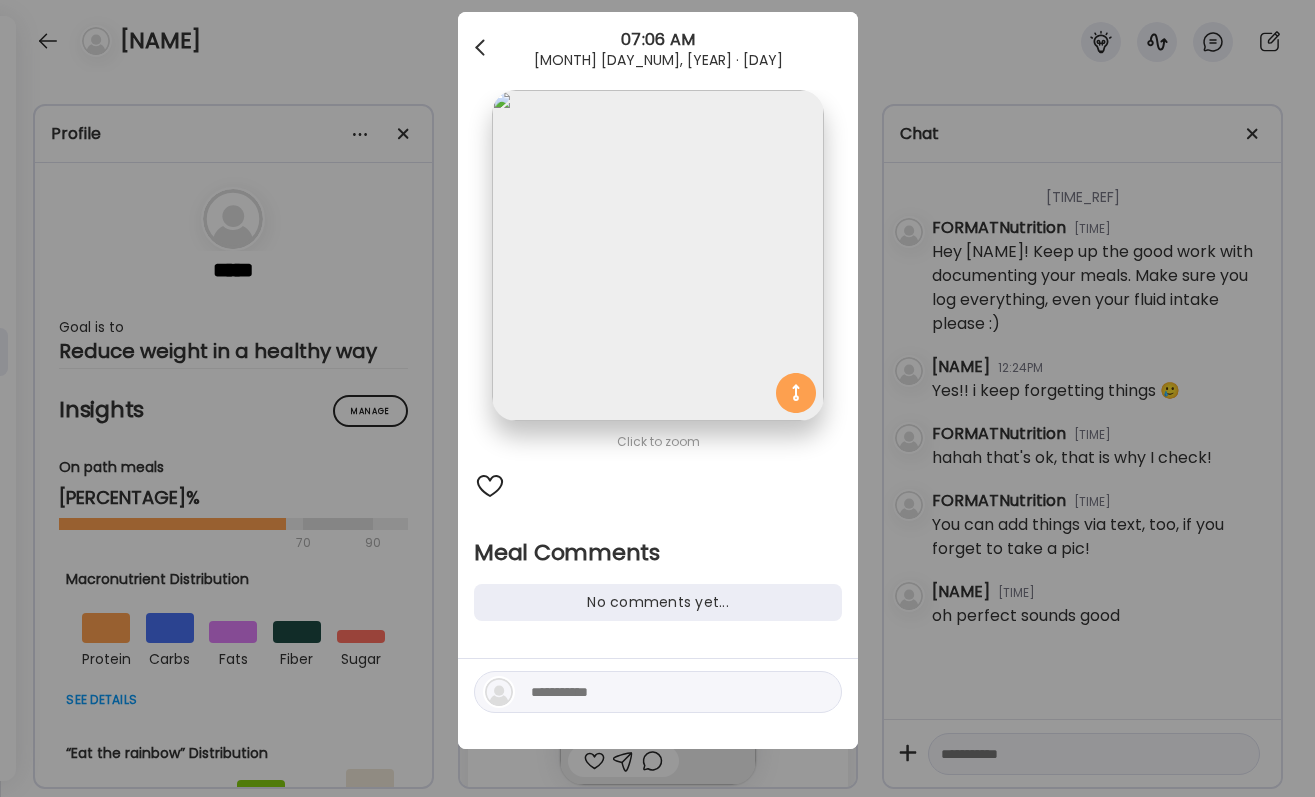 click at bounding box center [482, 48] 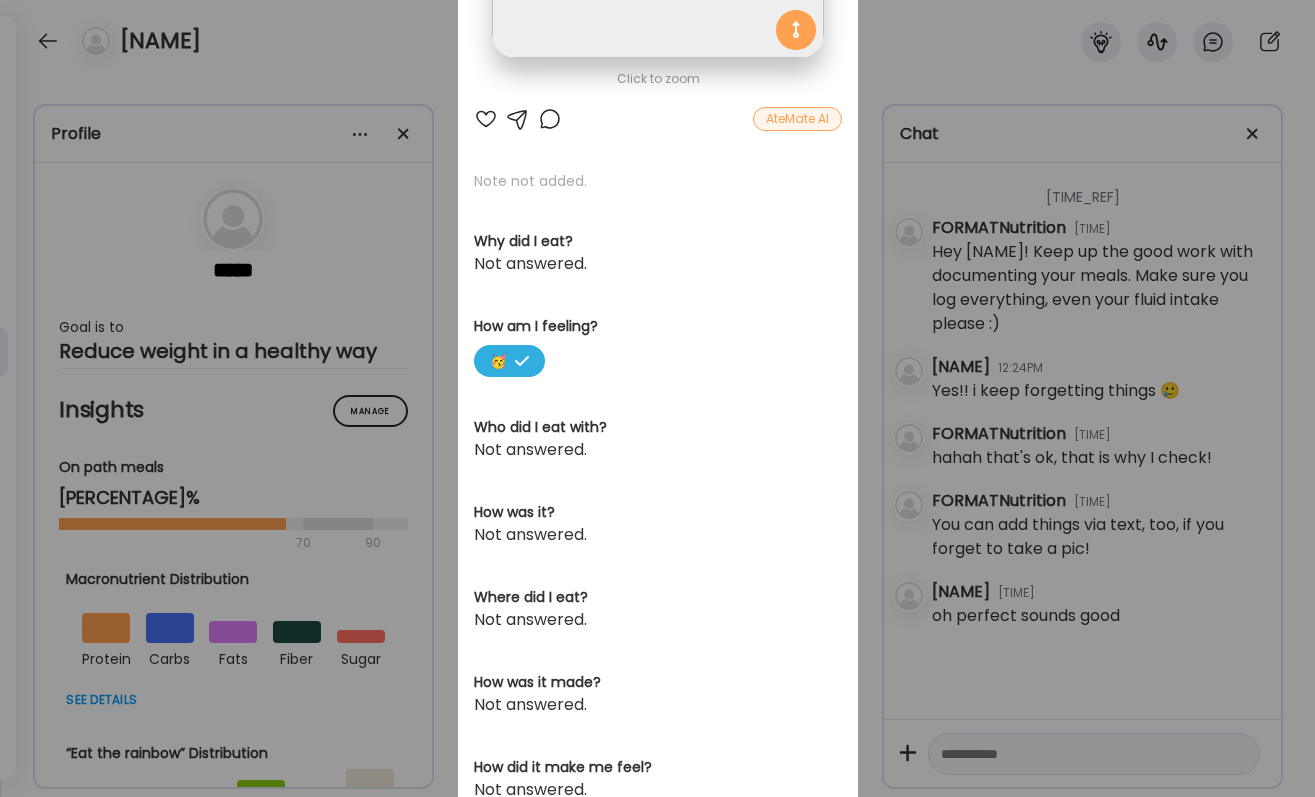 scroll, scrollTop: 304, scrollLeft: 0, axis: vertical 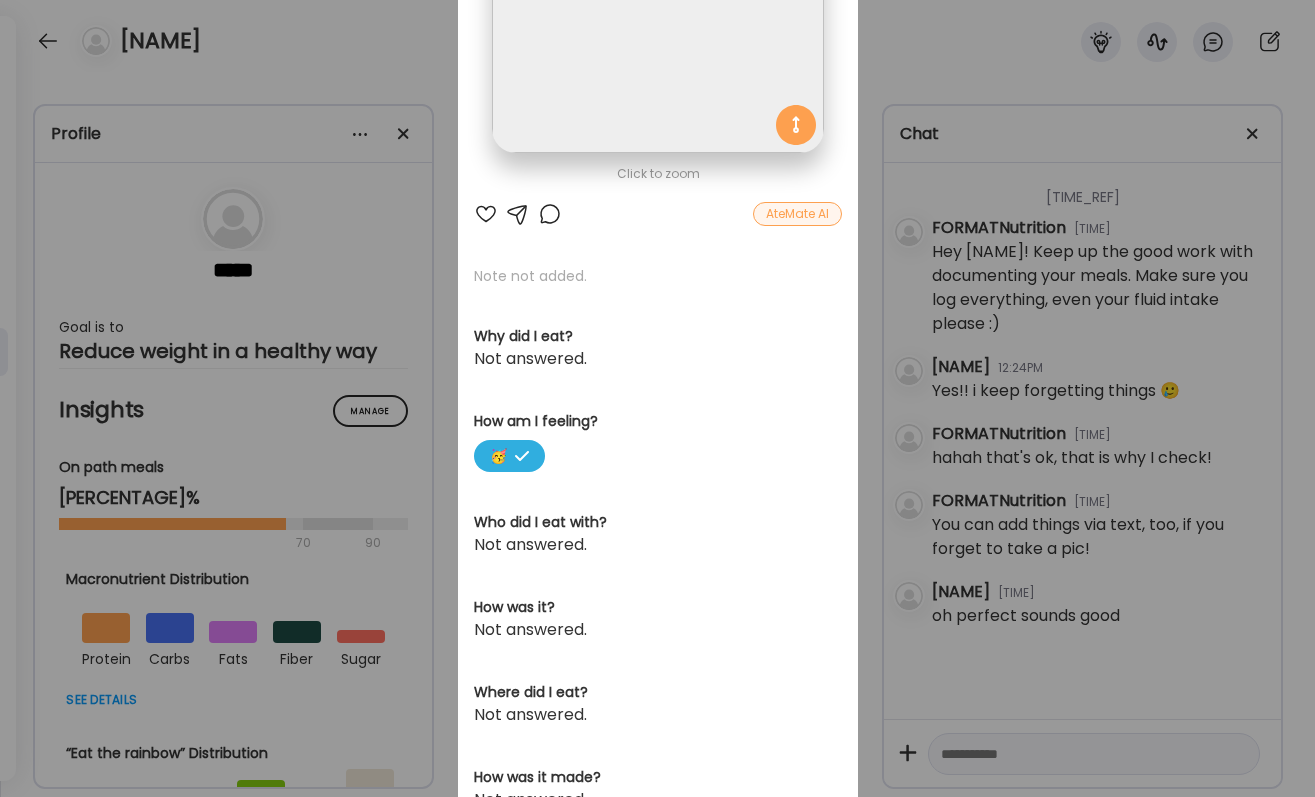 click on "Ate Coach Dashboard
Wahoo! It’s official
Take a moment to set up your Coach Profile to give your clients a smooth onboarding experience.
Skip Set up coach profile
Ate Coach Dashboard
1 Image 2 Message 3 Invite
Let’s get you quickly set up
Add a headshot or company logo for client recognition
Skip Next
Ate Coach Dashboard
1 Image 2 Message 3 Invite
Customize your welcome message
This page will be the first thing your clients will see. Add a welcome message to personalize their experience.
Header 32" at bounding box center (657, 398) 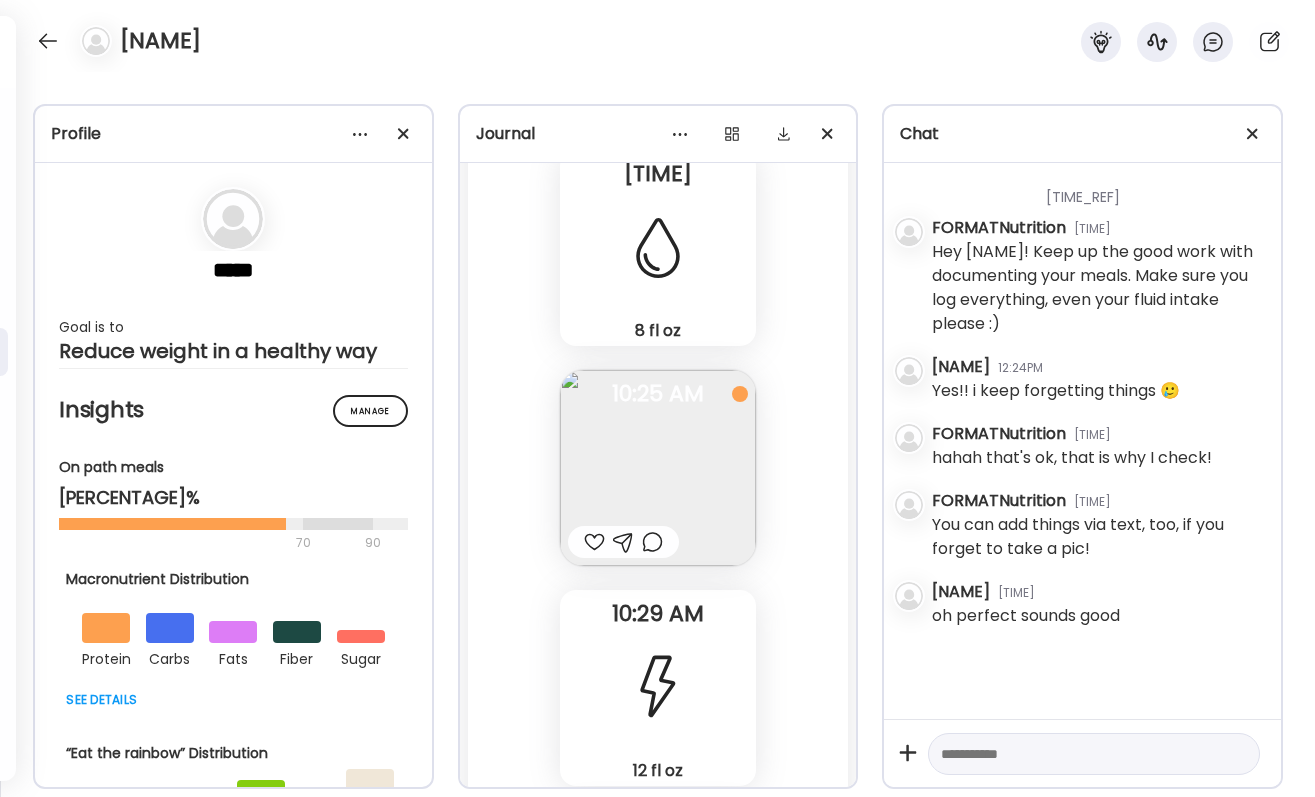 scroll, scrollTop: 7148, scrollLeft: 0, axis: vertical 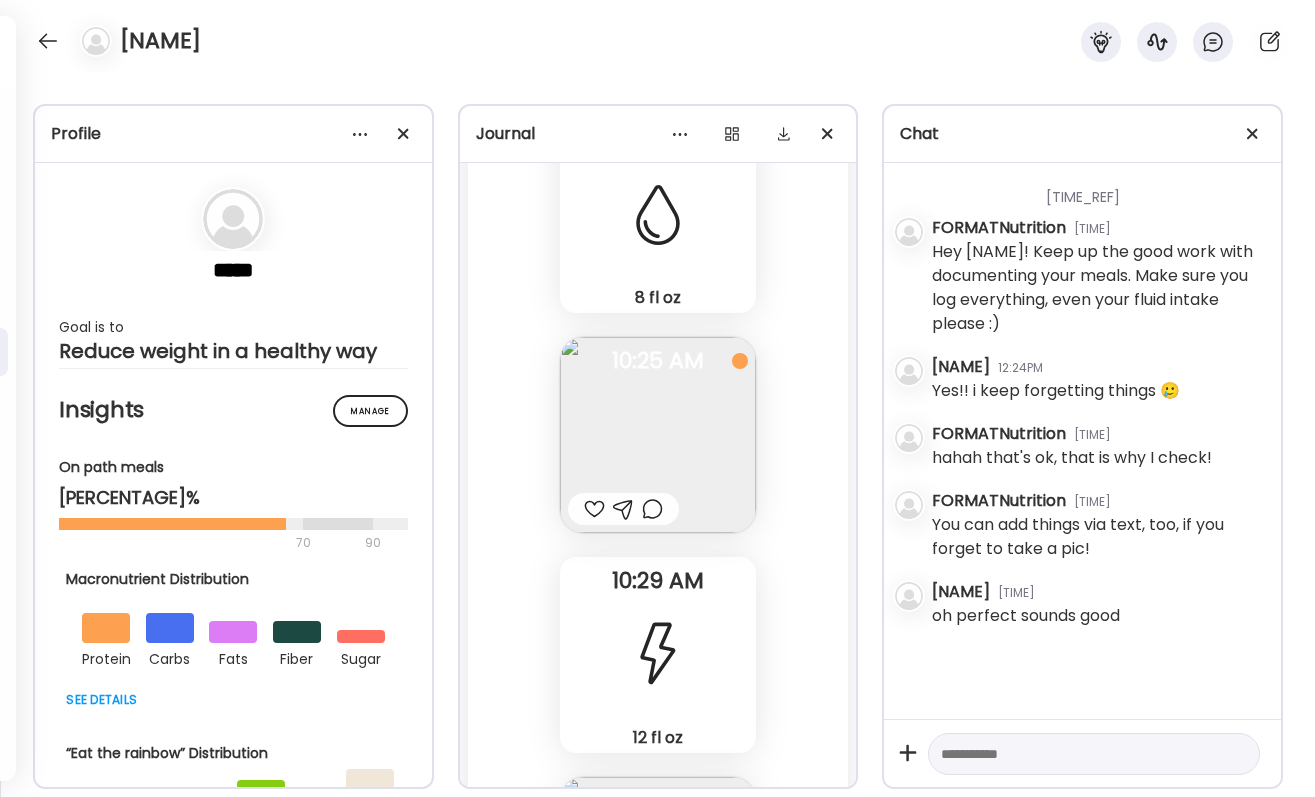 click at bounding box center (658, 655) 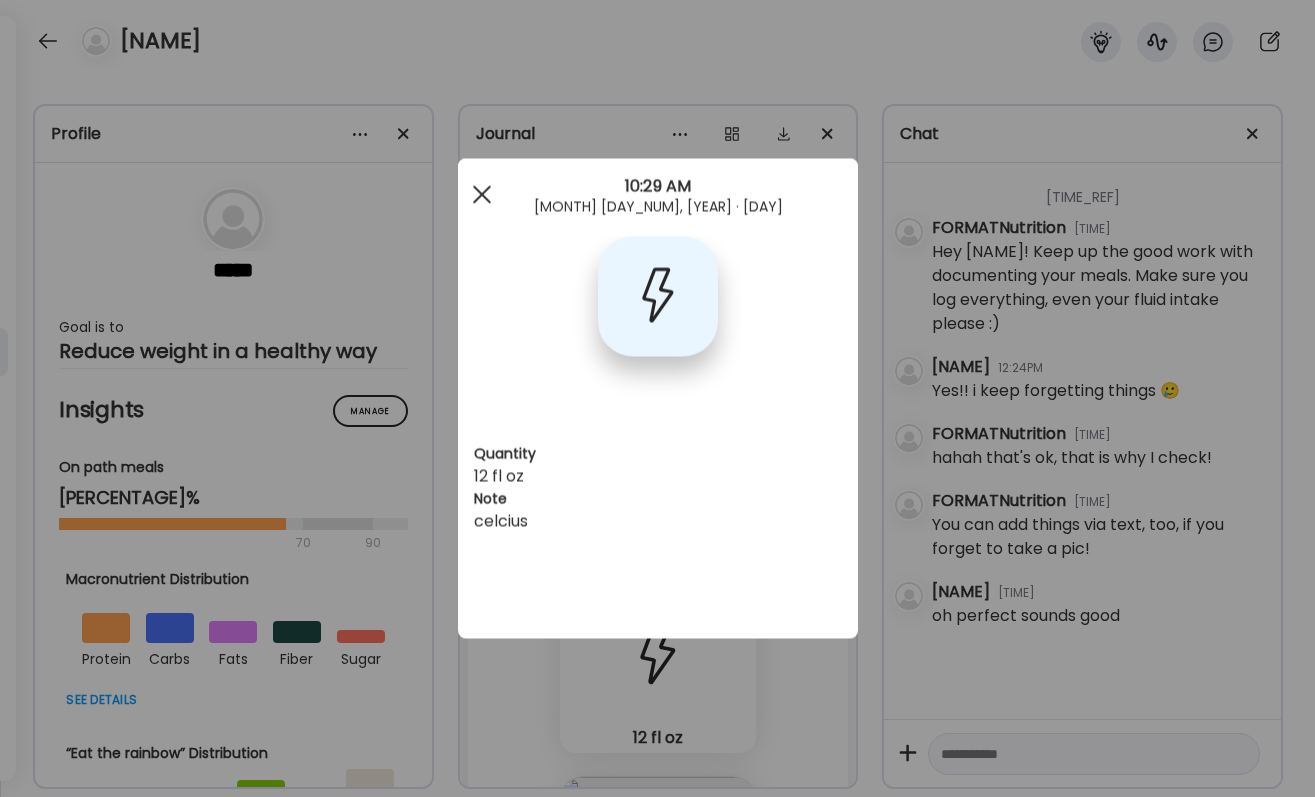 click at bounding box center (481, 194) 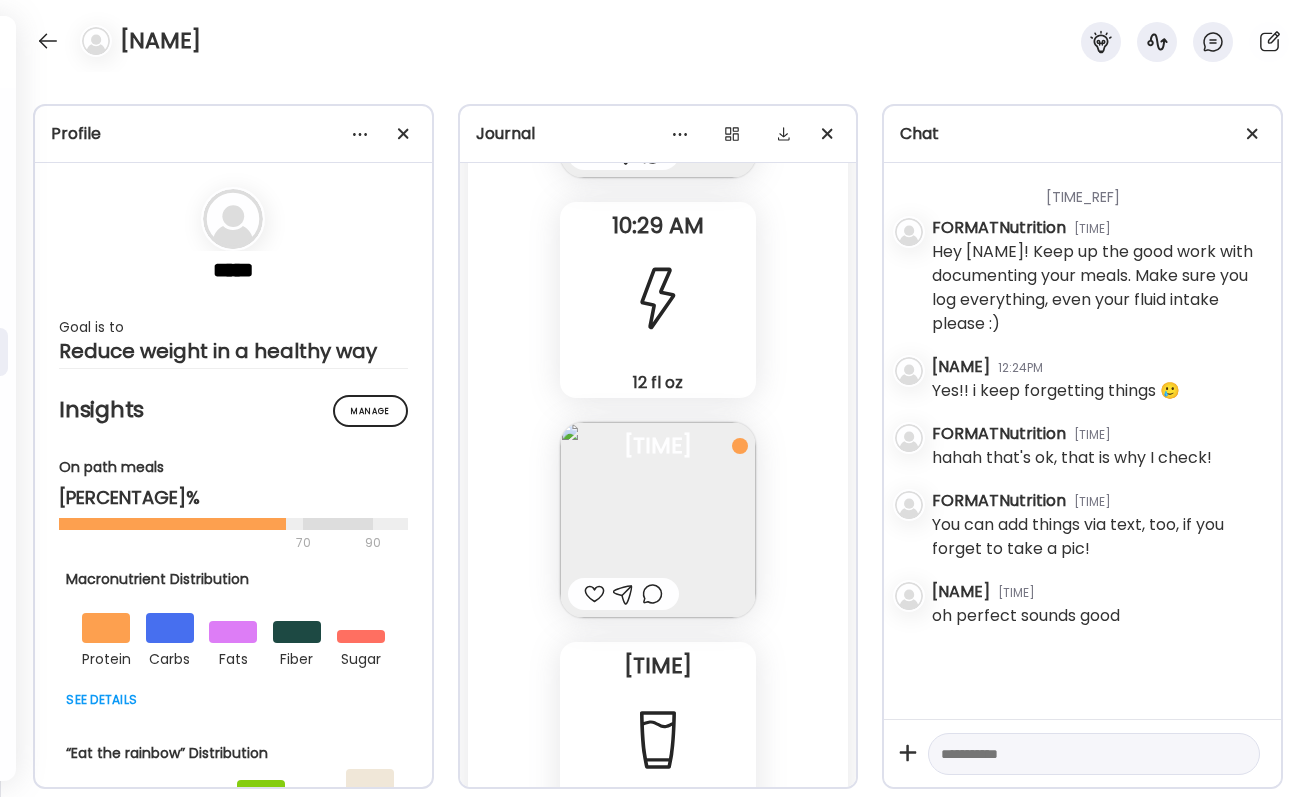 scroll, scrollTop: 7617, scrollLeft: 0, axis: vertical 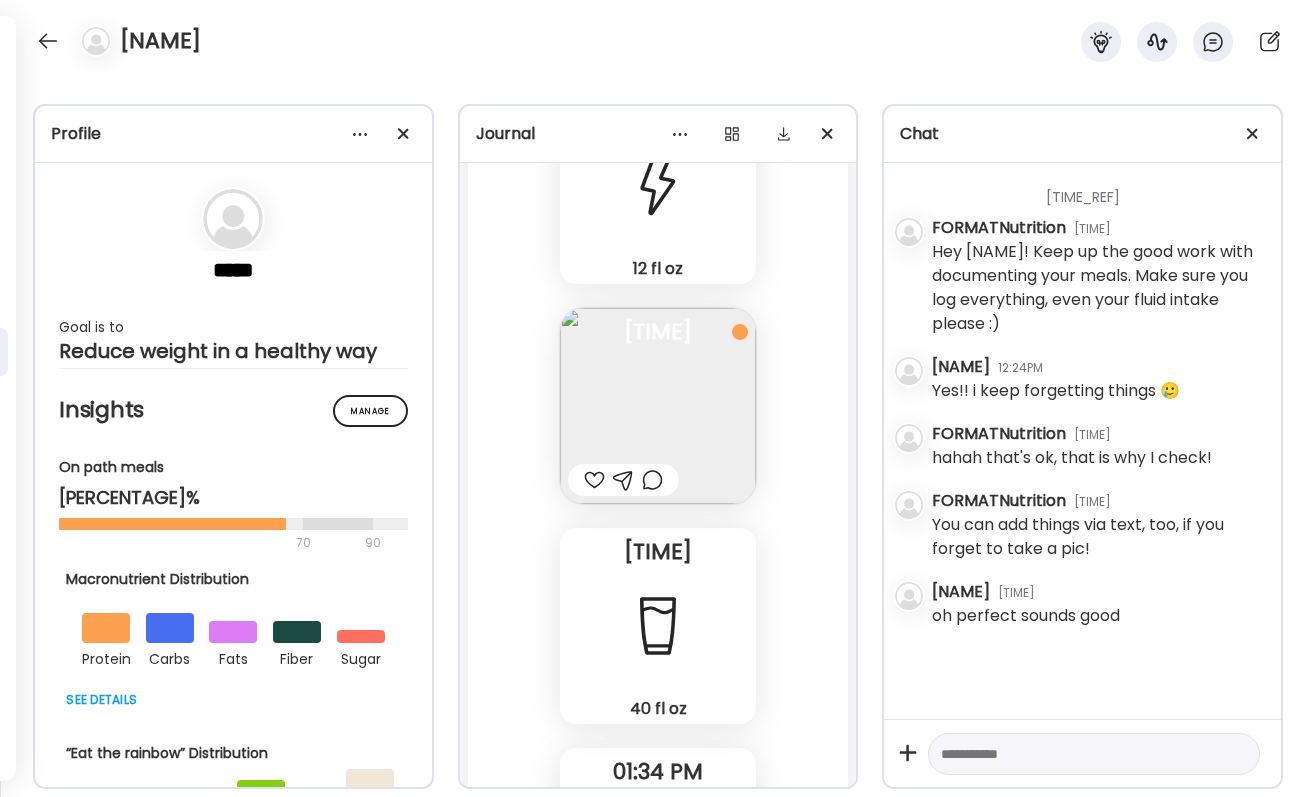 click at bounding box center (658, 626) 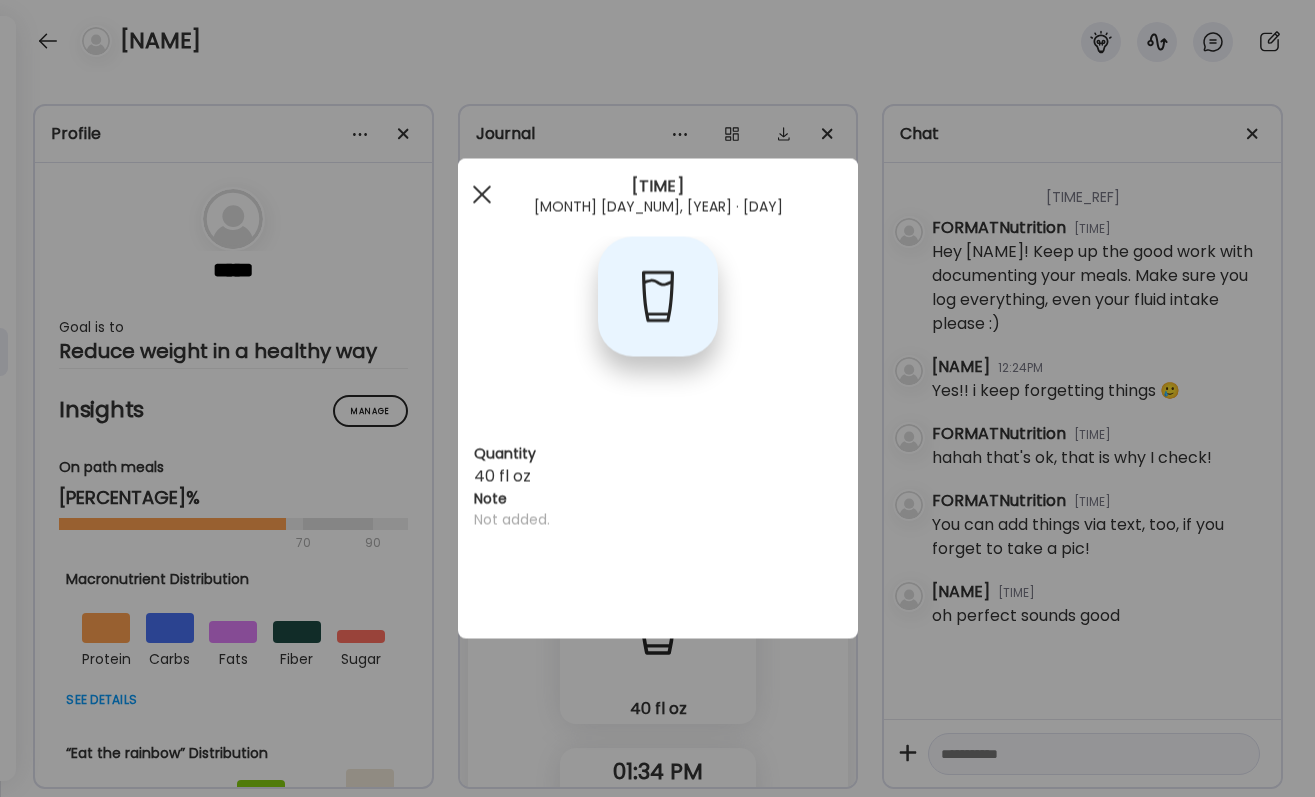 click at bounding box center [482, 195] 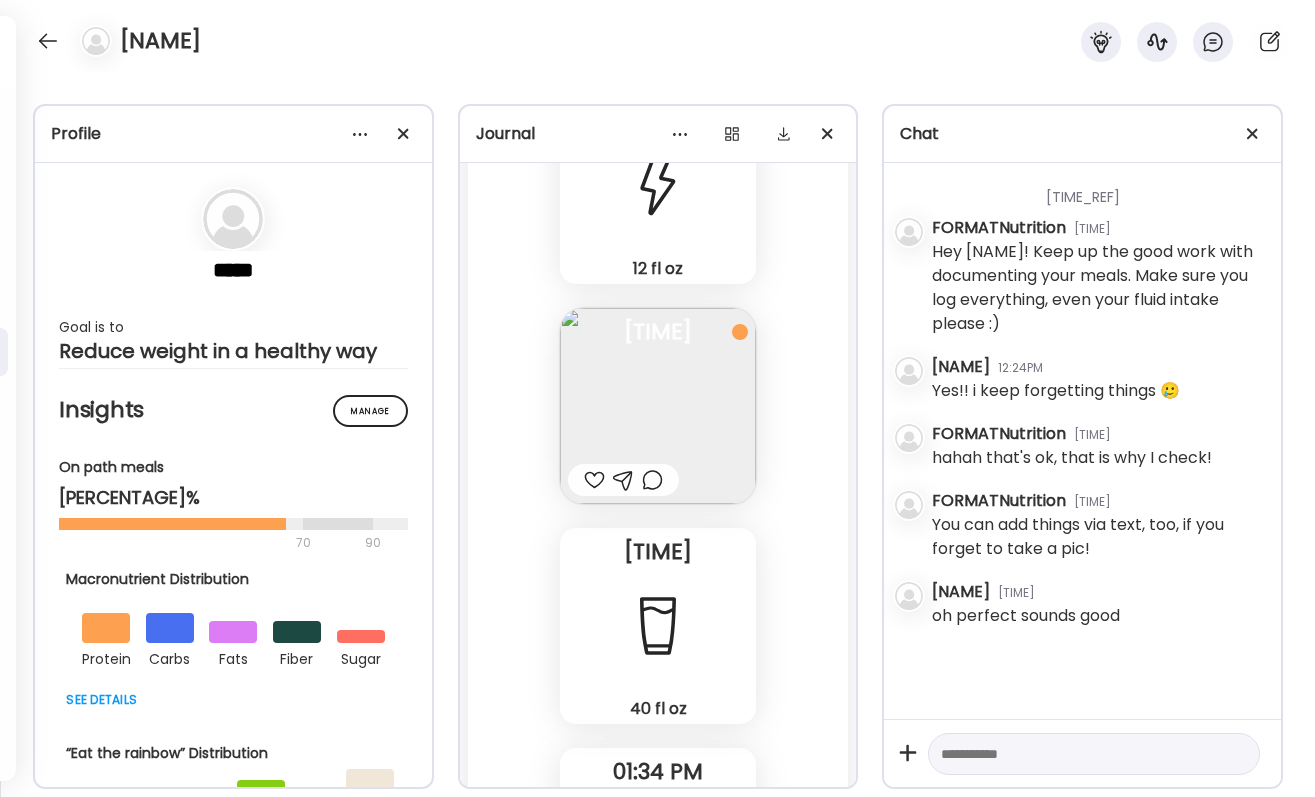 scroll, scrollTop: 7766, scrollLeft: 0, axis: vertical 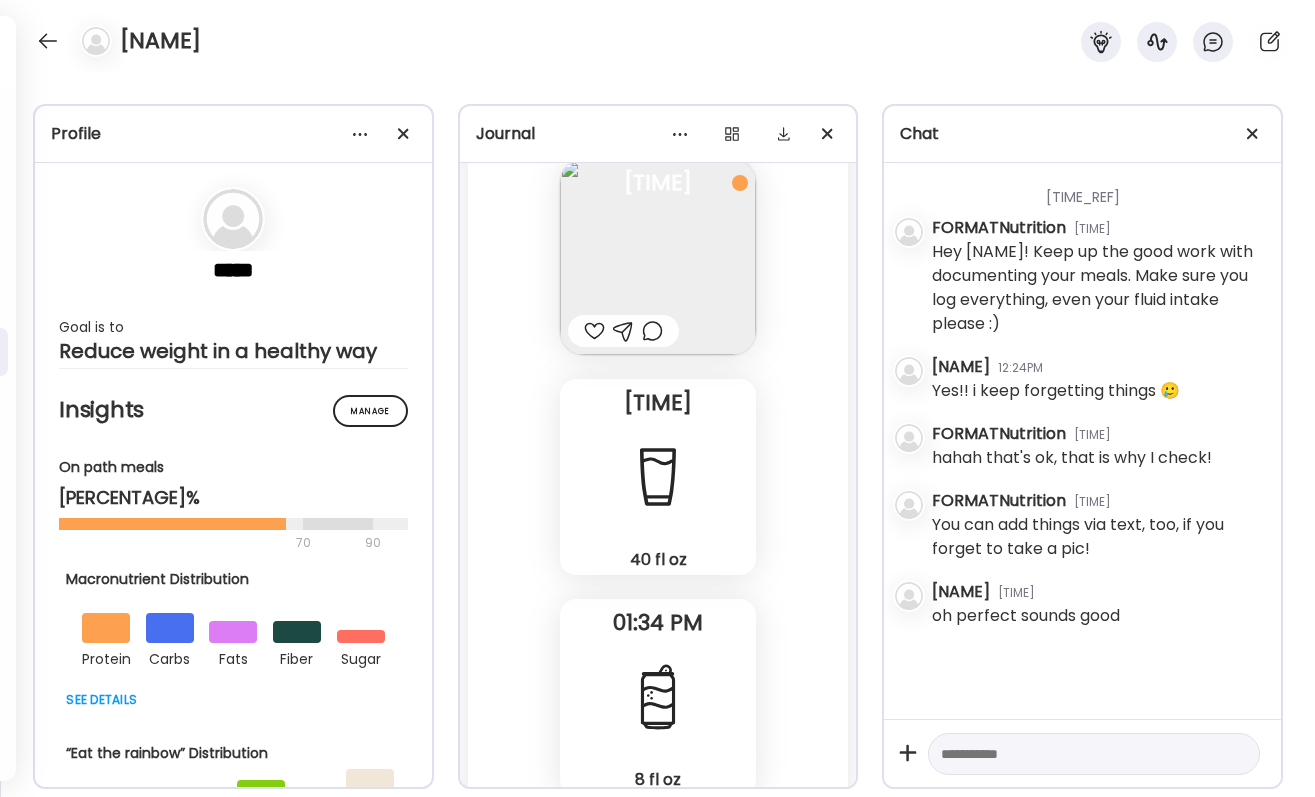 click at bounding box center (658, 697) 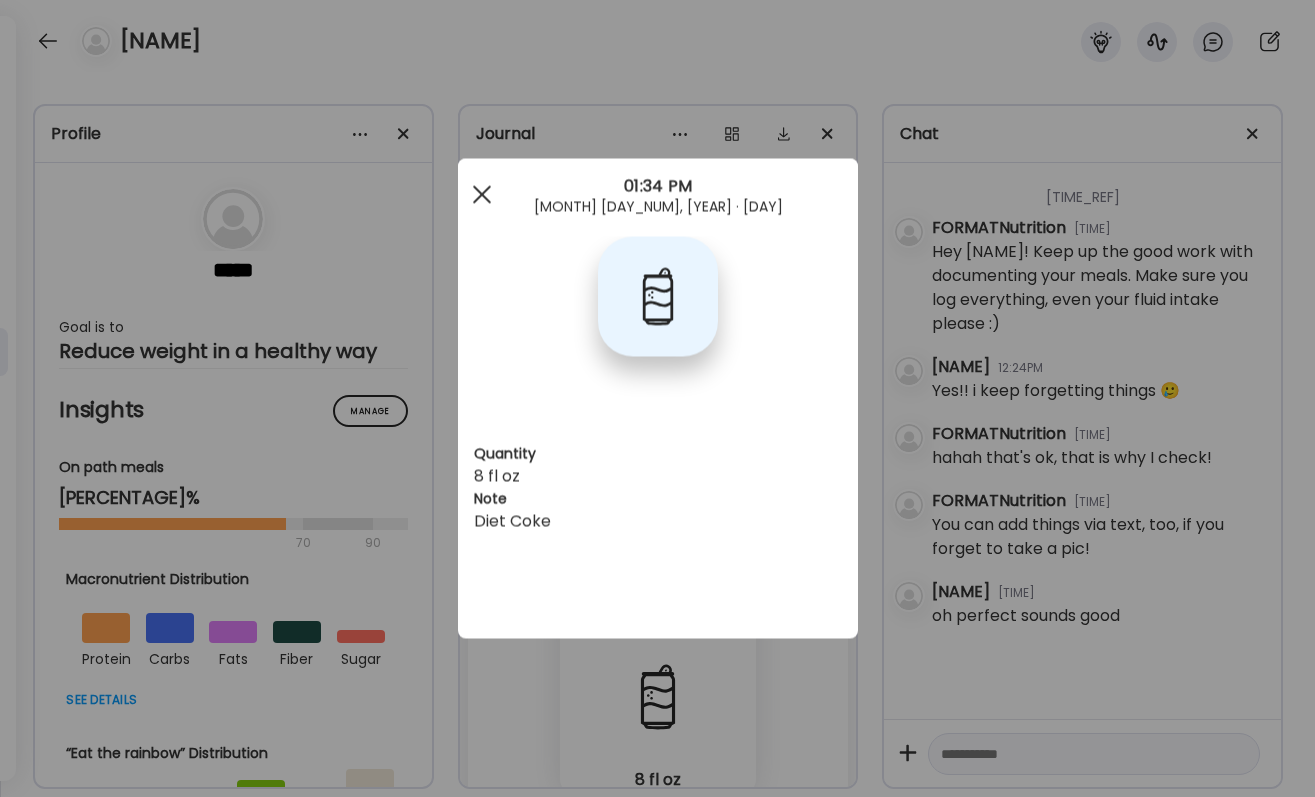 click at bounding box center (482, 195) 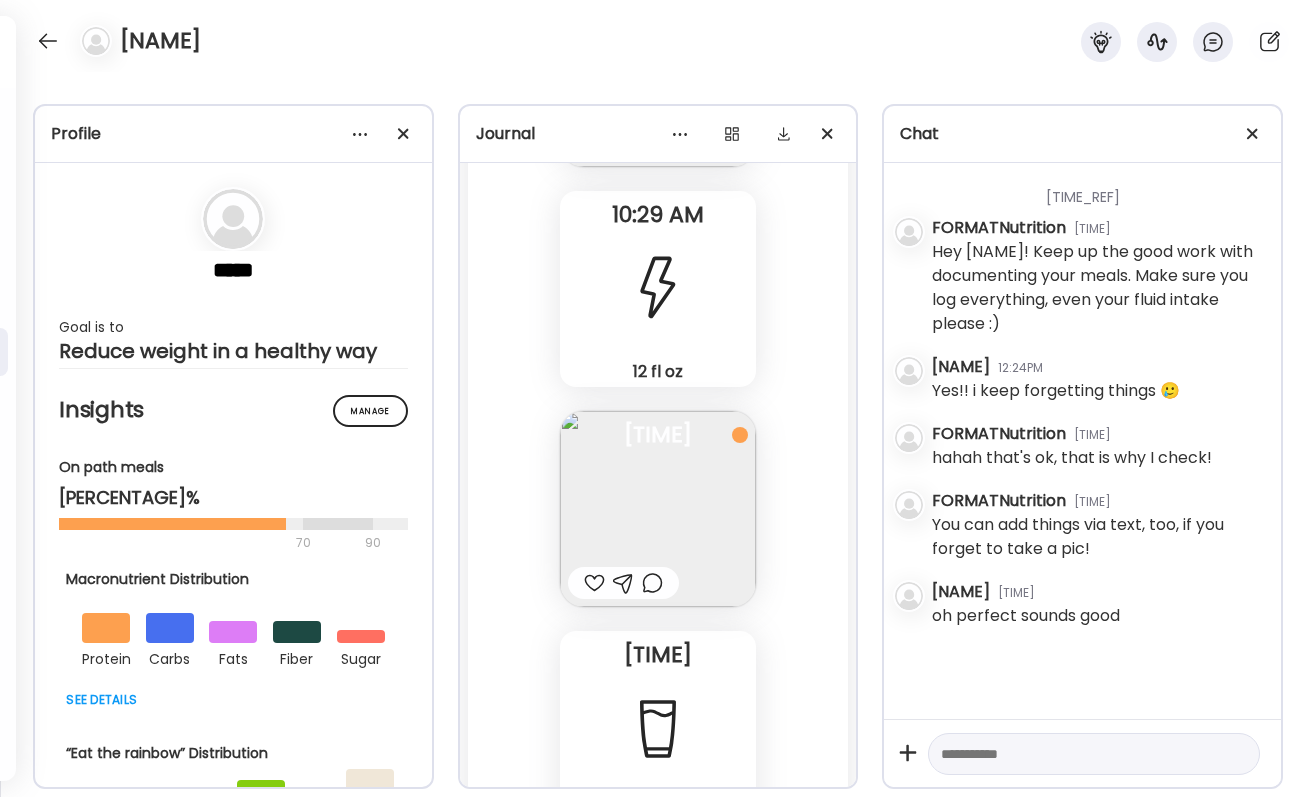 scroll, scrollTop: 7766, scrollLeft: 0, axis: vertical 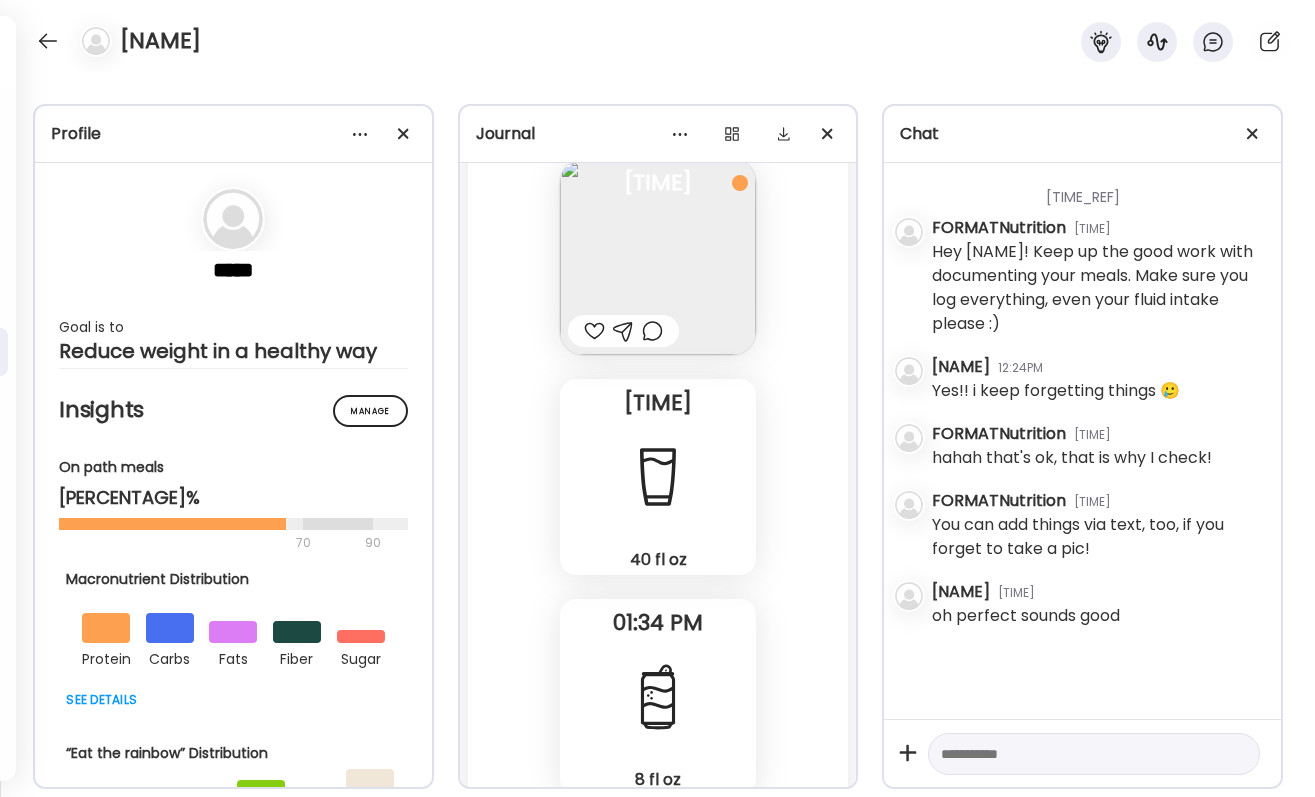 click at bounding box center [1076, 754] 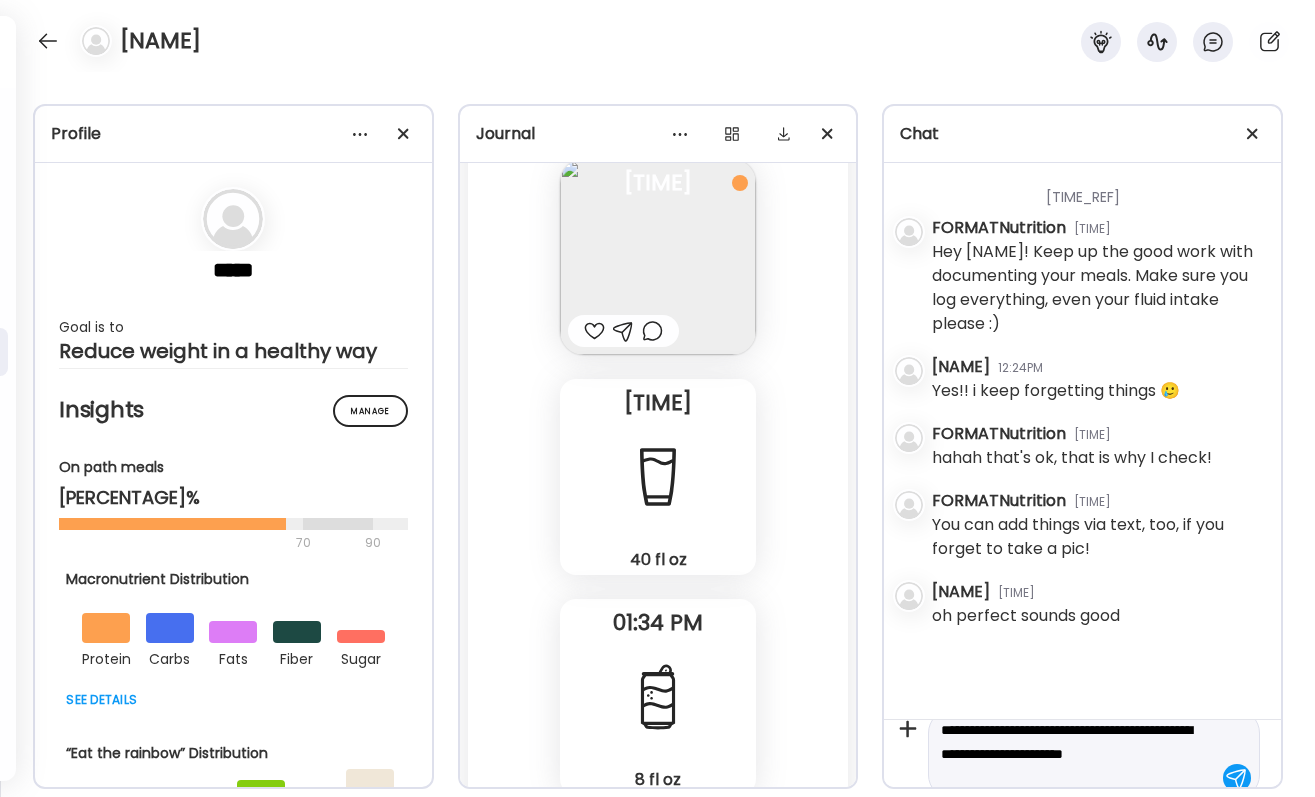scroll, scrollTop: 47, scrollLeft: 0, axis: vertical 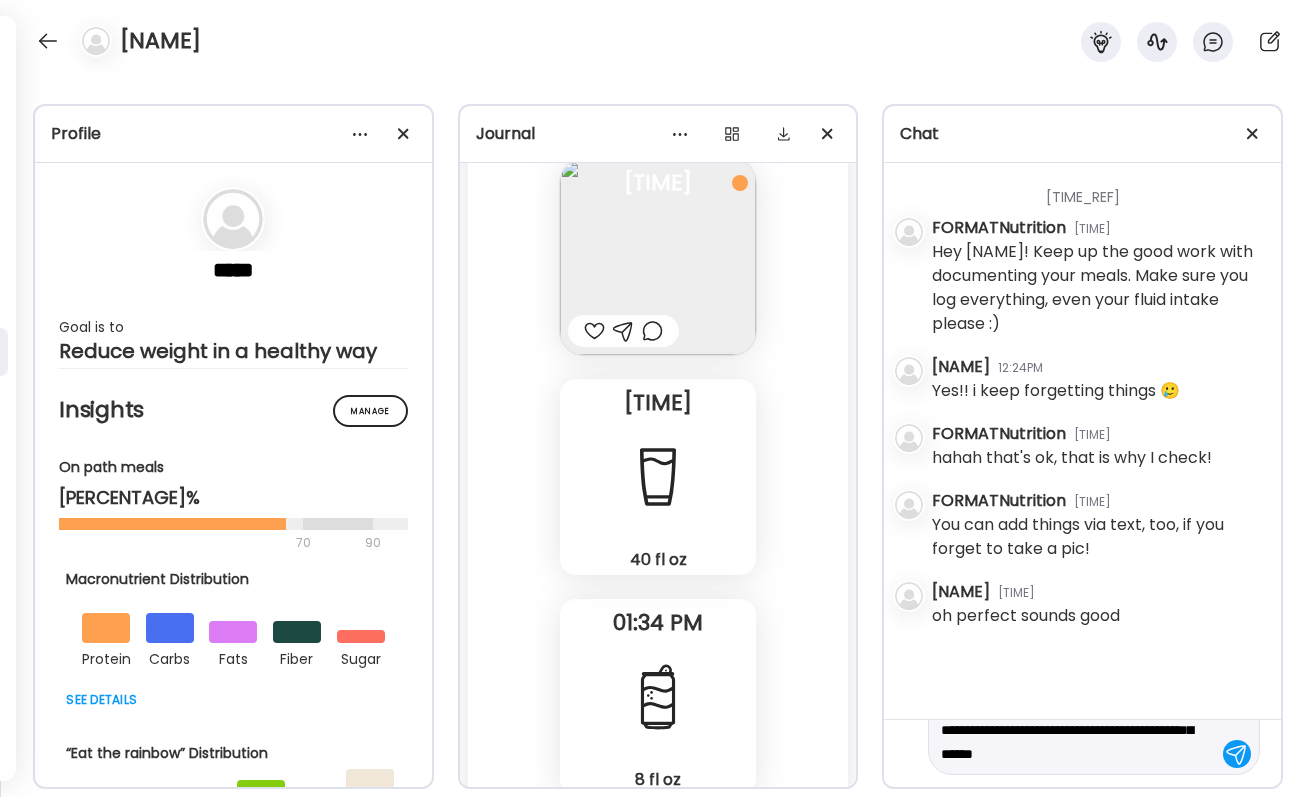 click on "40 fl oz Water" at bounding box center (658, 477) 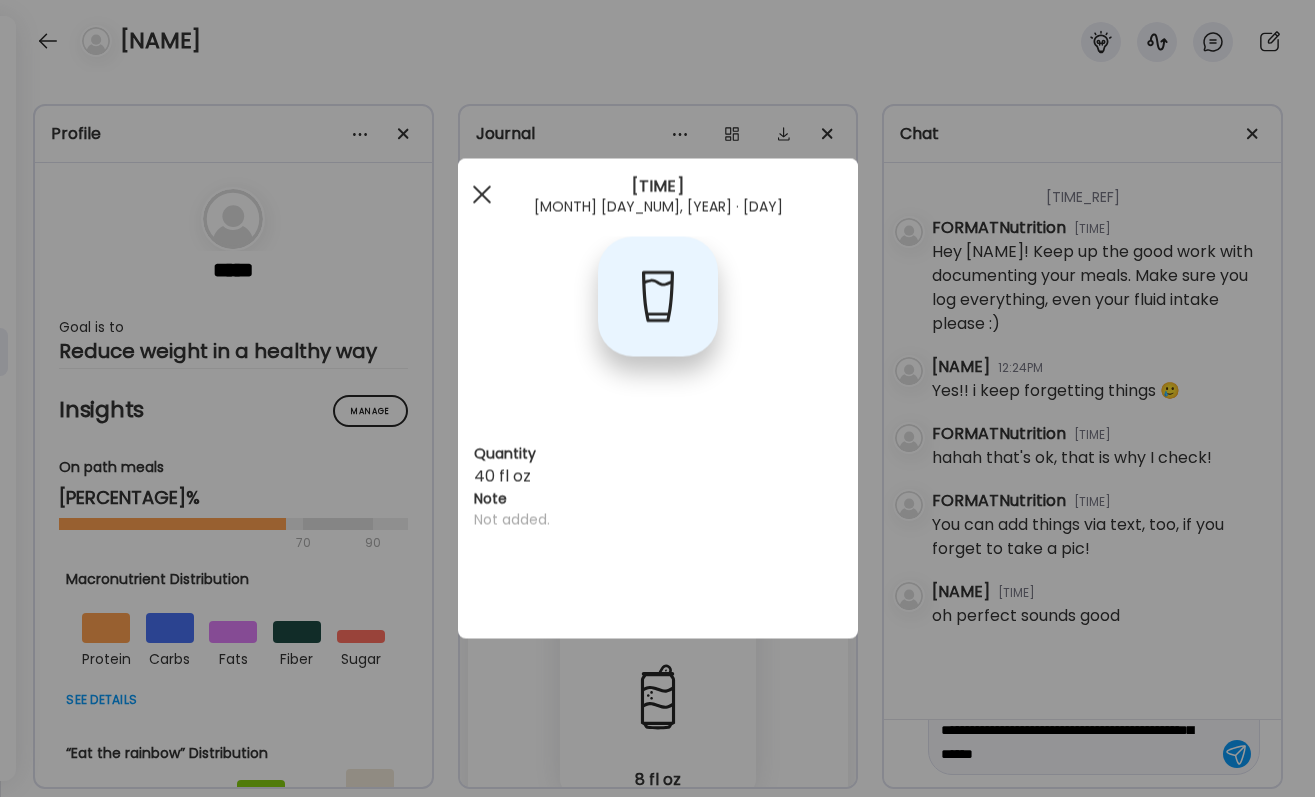 click at bounding box center [481, 194] 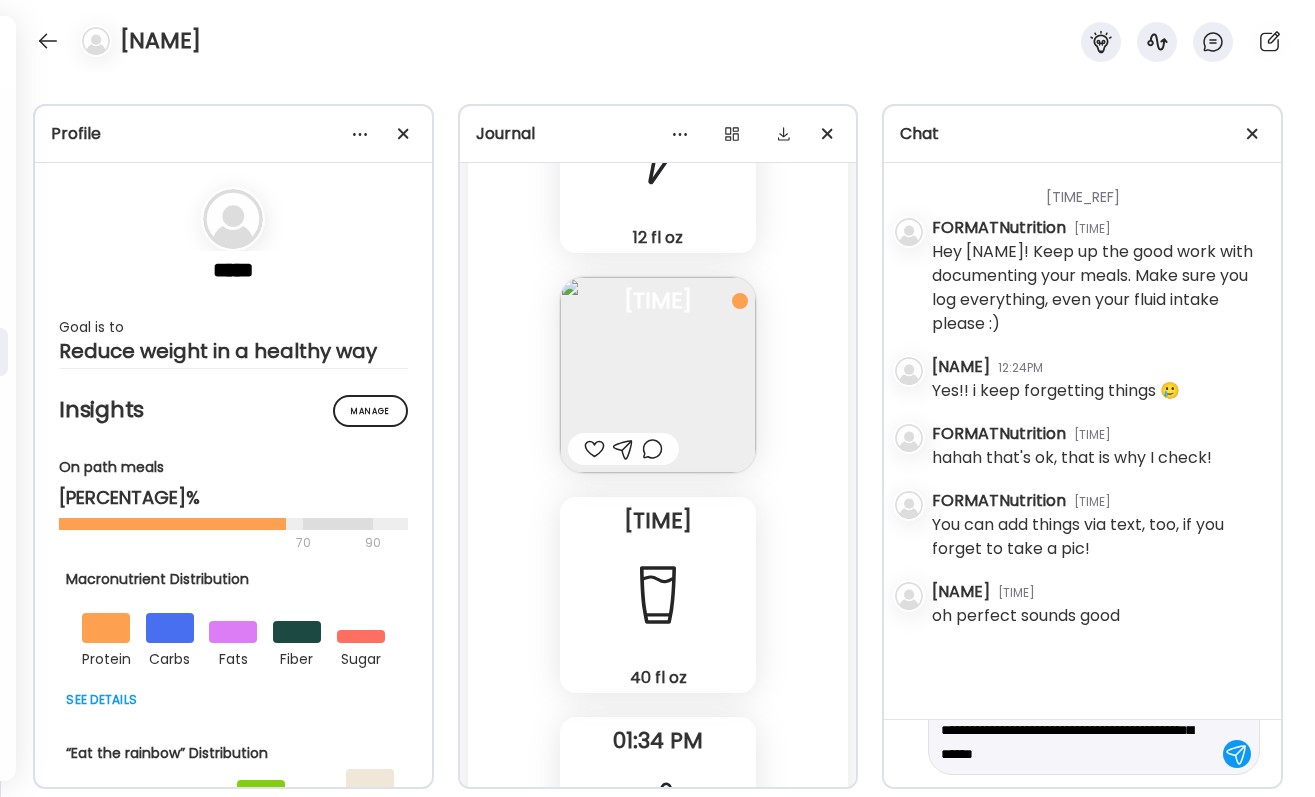 scroll, scrollTop: 7554, scrollLeft: 0, axis: vertical 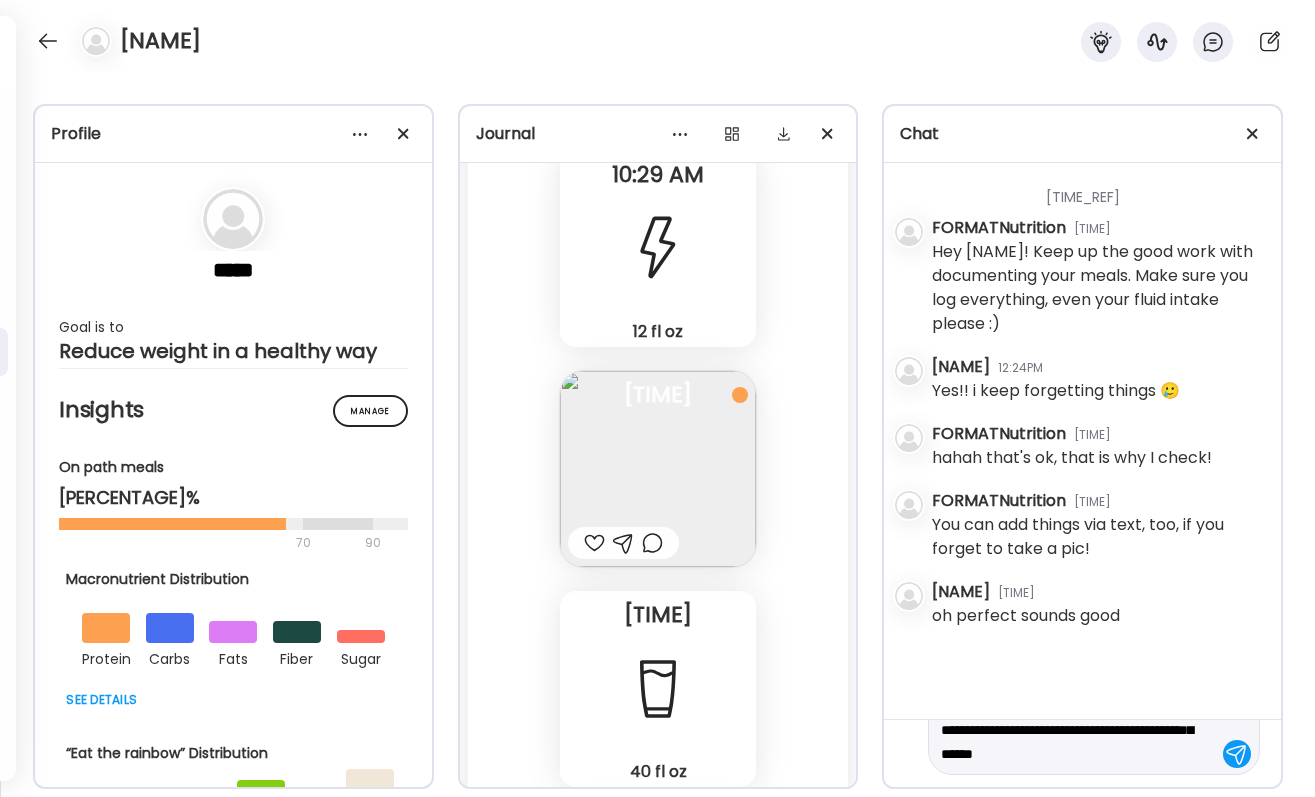 click at bounding box center (658, 469) 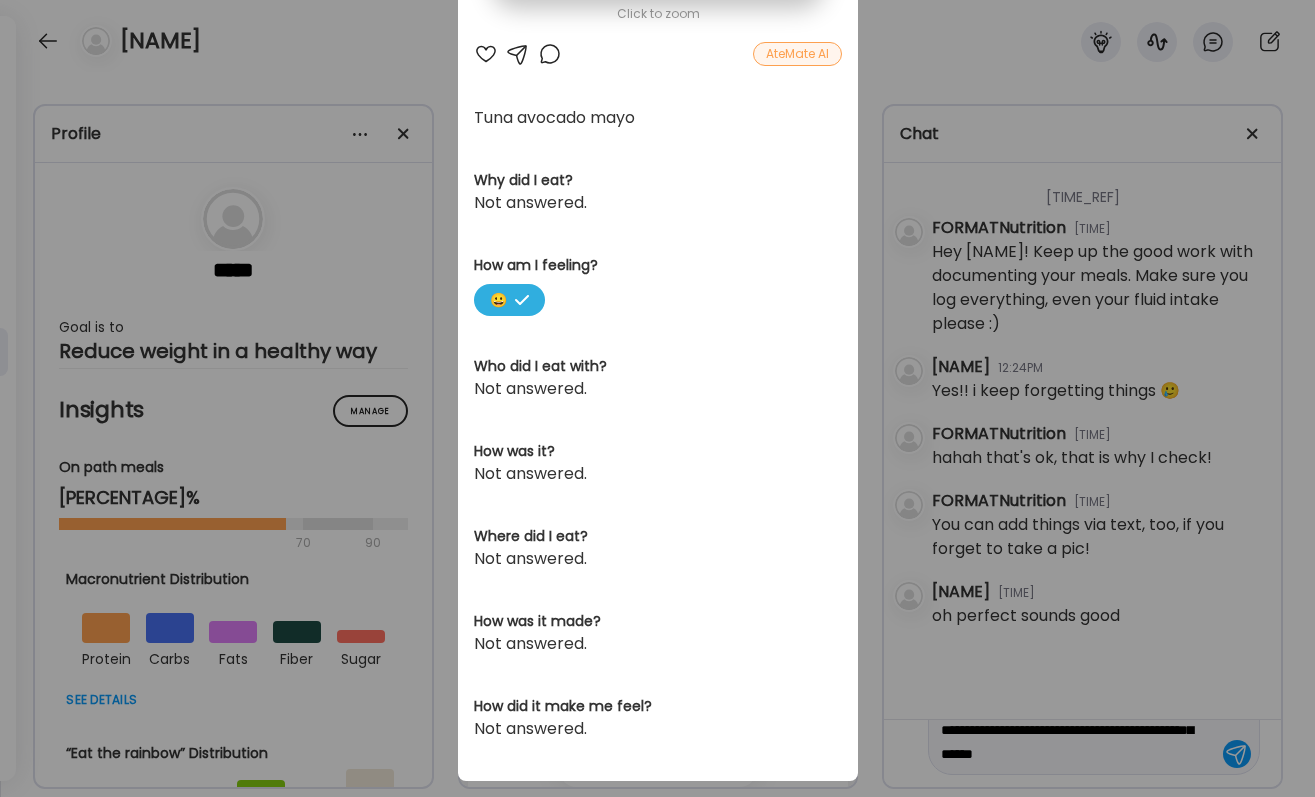 scroll, scrollTop: 496, scrollLeft: 0, axis: vertical 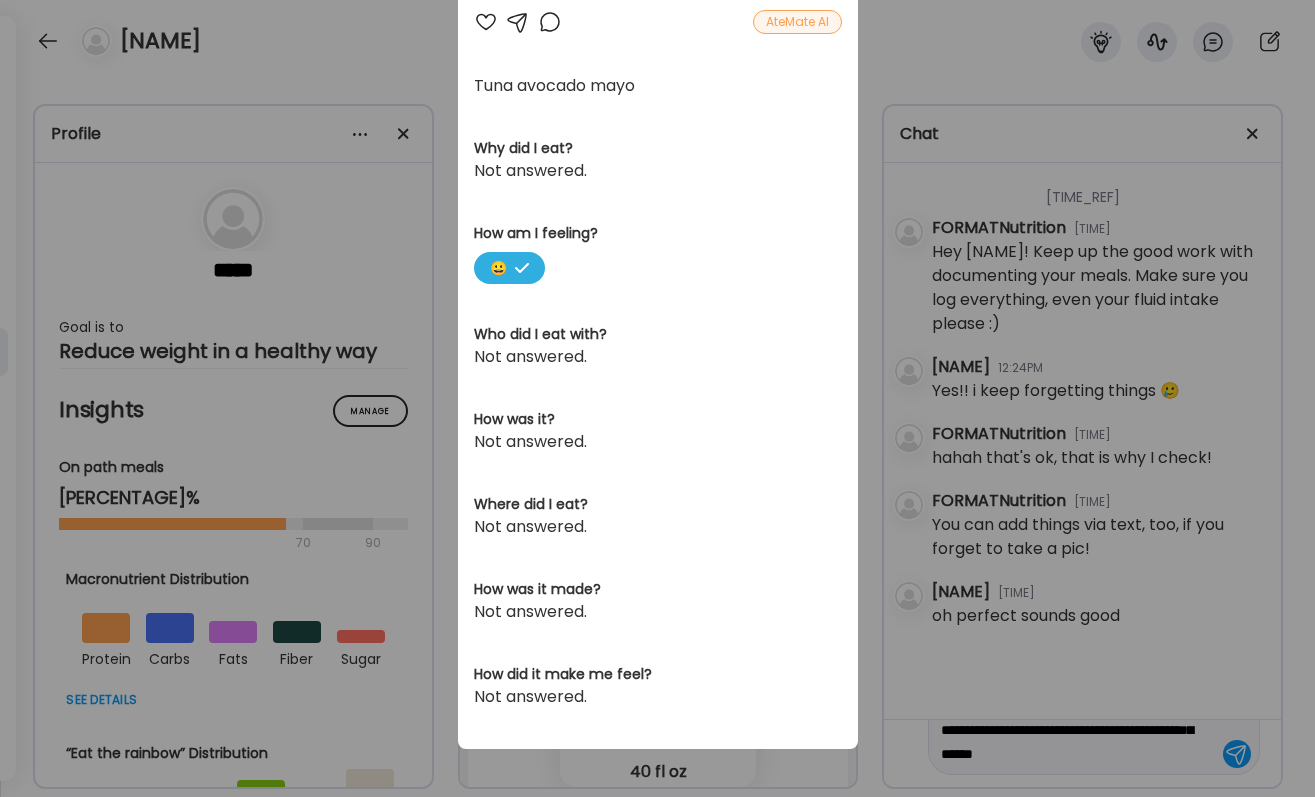 click on "Ate Coach Dashboard
Wahoo! It’s official
Take a moment to set up your Coach Profile to give your clients a smooth onboarding experience.
Skip Set up coach profile
Ate Coach Dashboard
1 Image 2 Message 3 Invite
Let’s get you quickly set up
Add a headshot or company logo for client recognition
Skip Next
Ate Coach Dashboard
1 Image 2 Message 3 Invite
Customize your welcome message
This page will be the first thing your clients will see. Add a welcome message to personalize their experience.
Header 32" at bounding box center (657, 398) 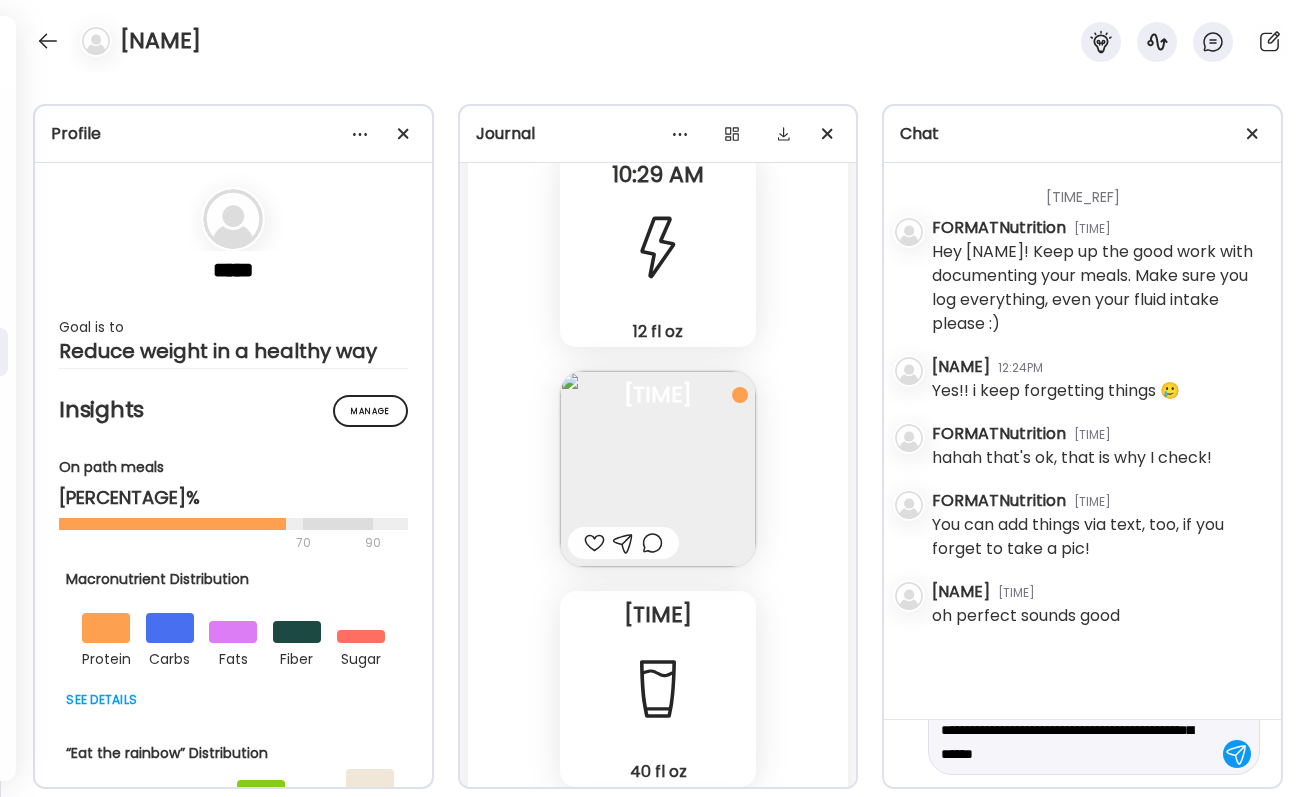 click on "**********" at bounding box center [1076, 730] 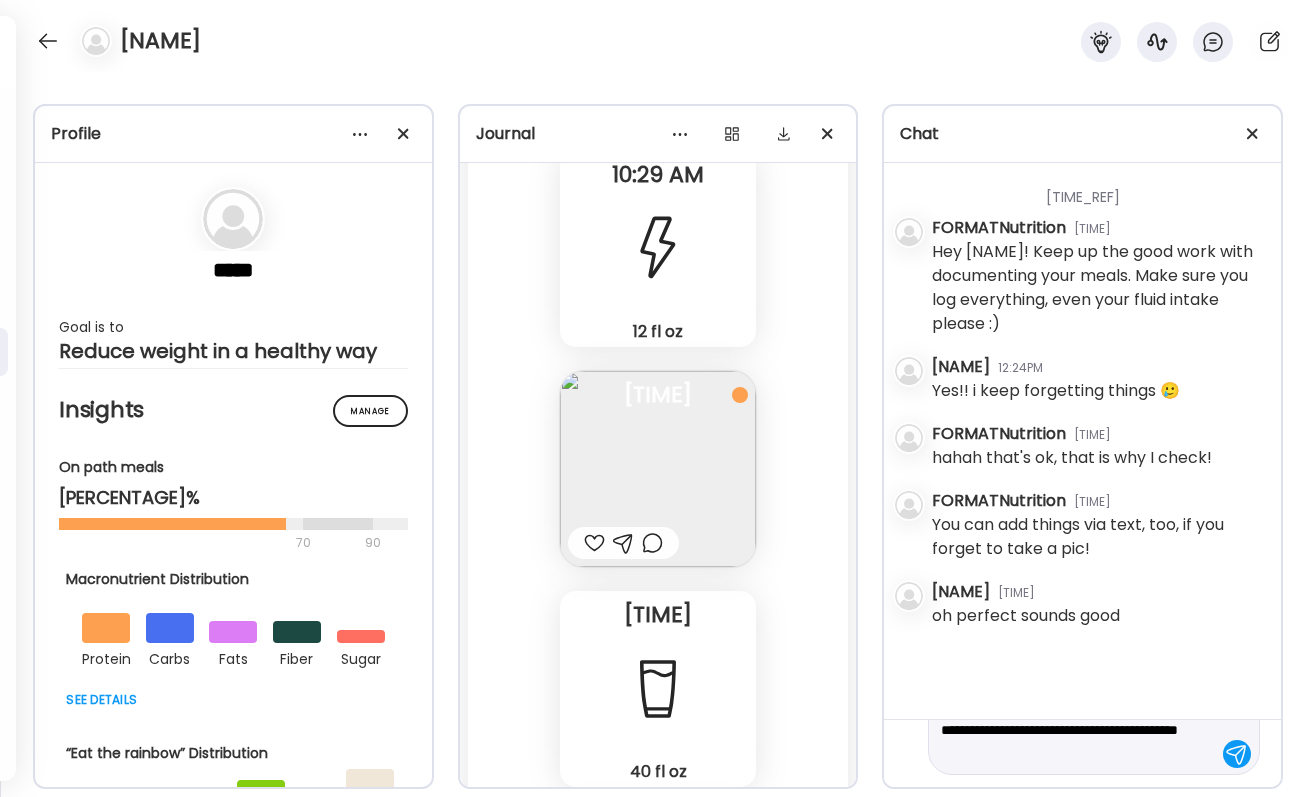 scroll, scrollTop: 95, scrollLeft: 0, axis: vertical 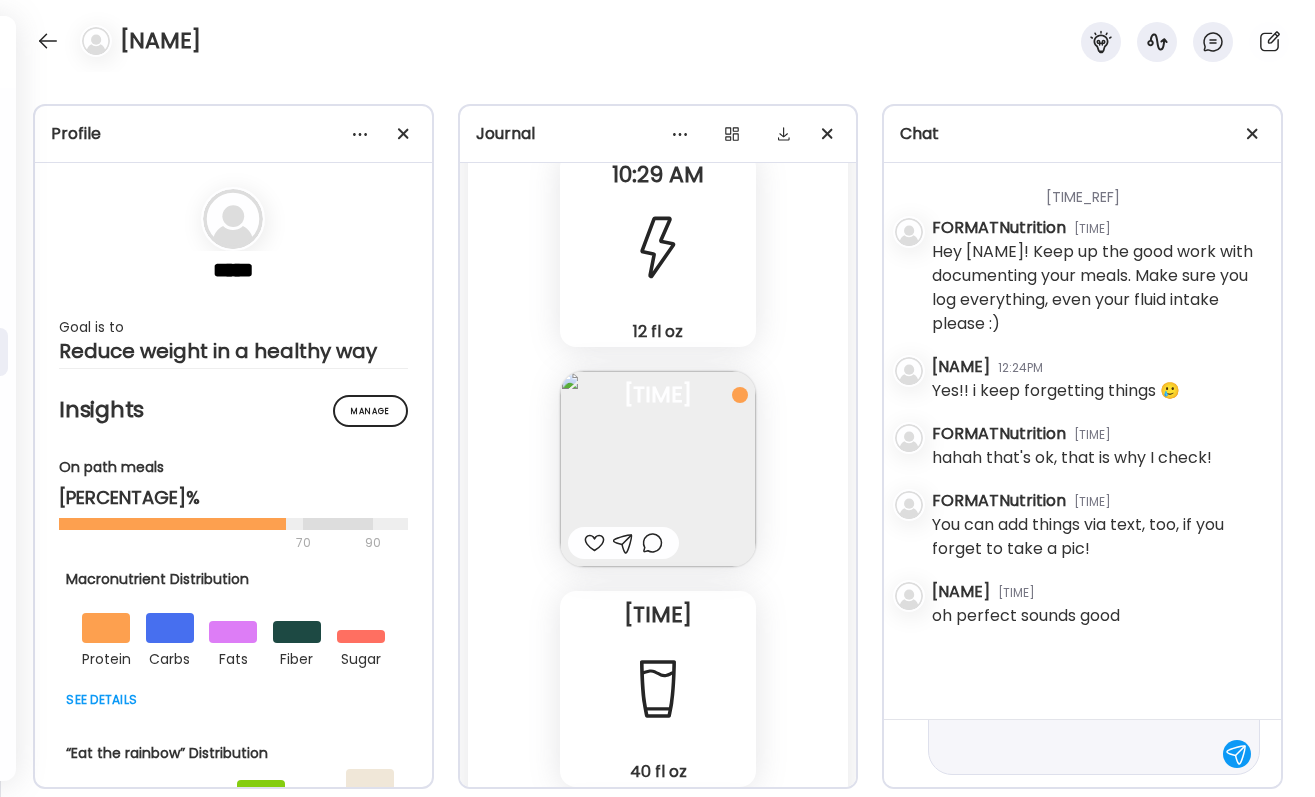 type on "**********" 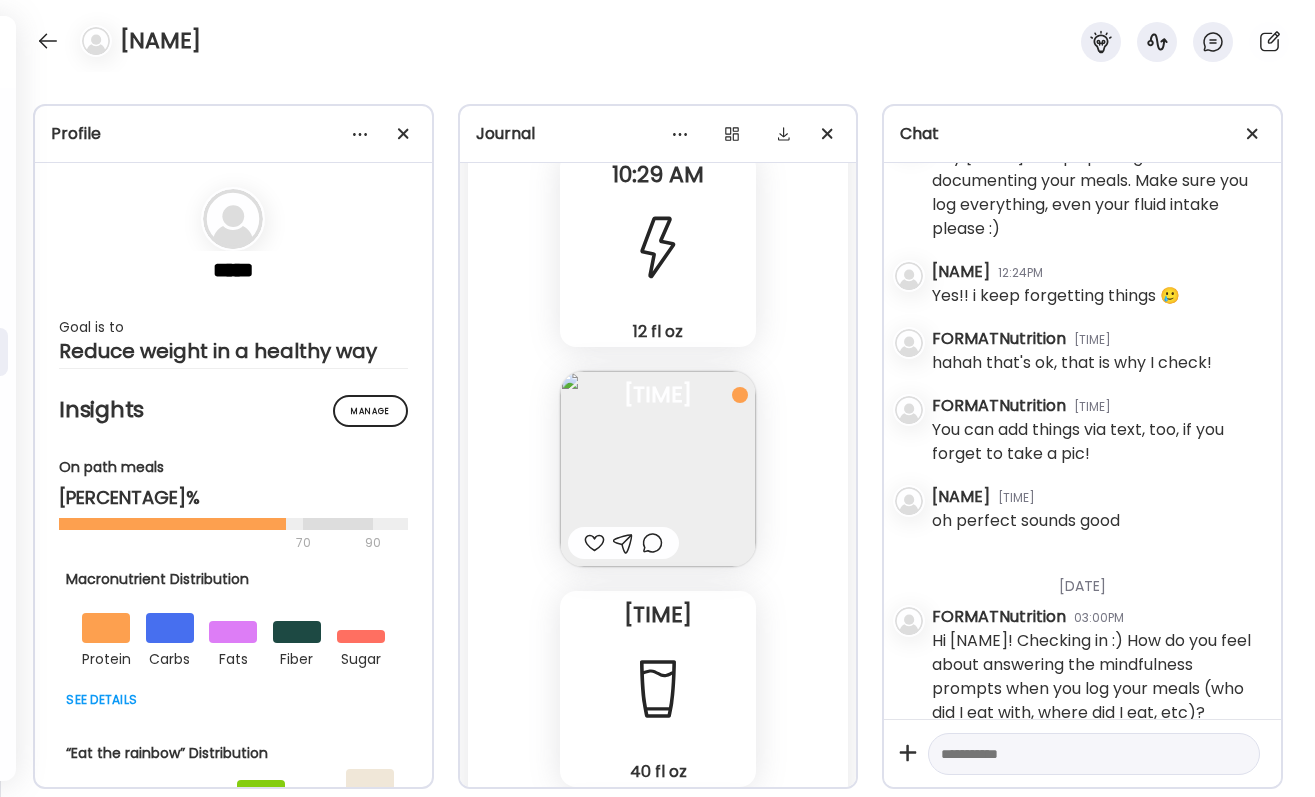 scroll, scrollTop: 123, scrollLeft: 0, axis: vertical 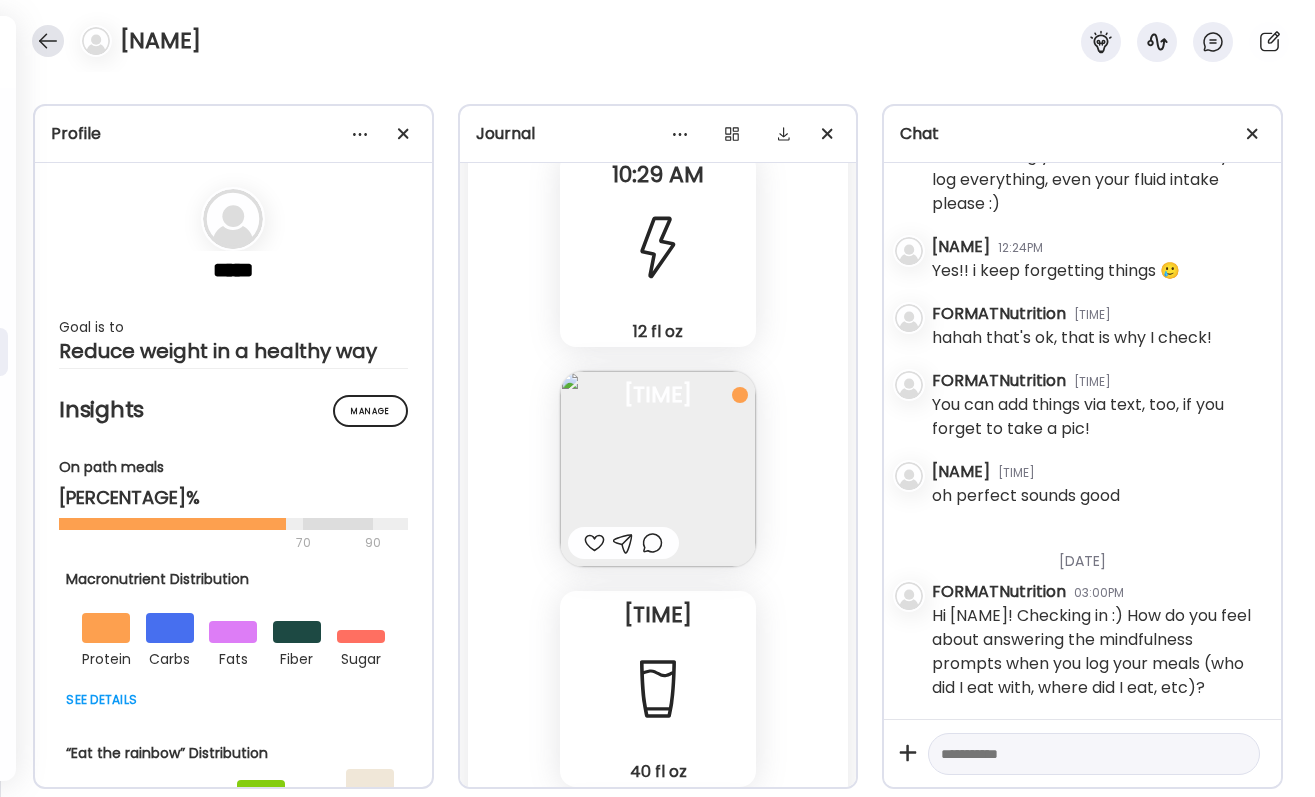 click at bounding box center (48, 41) 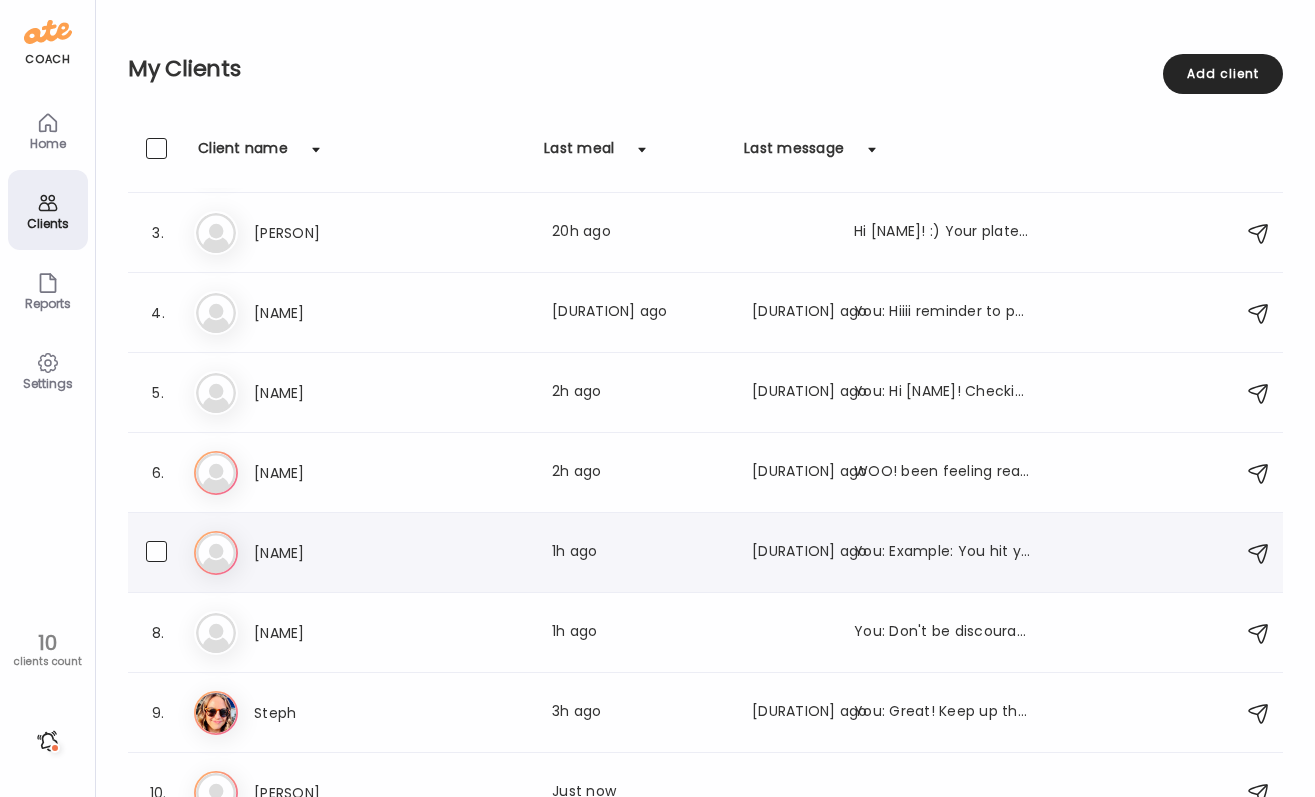 scroll, scrollTop: 188, scrollLeft: 0, axis: vertical 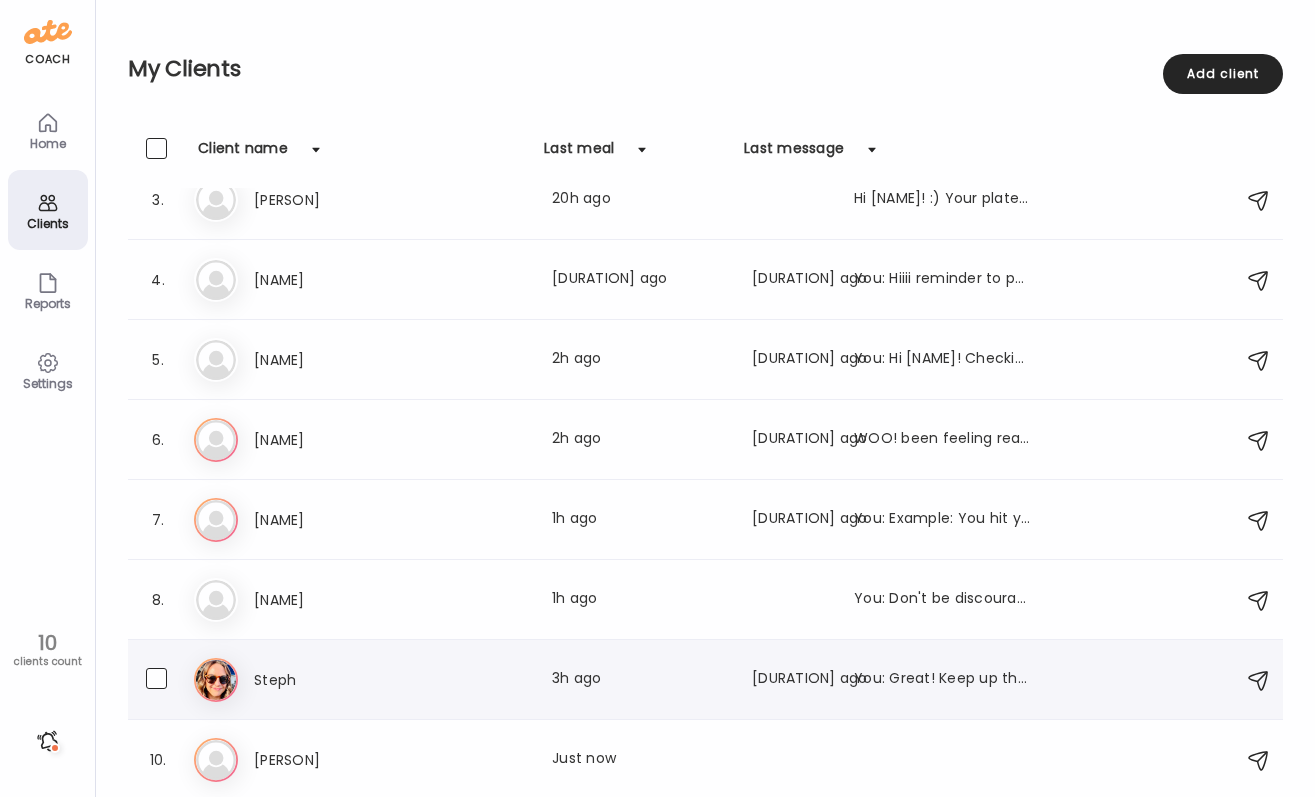 click on "Steph" at bounding box center [342, 680] 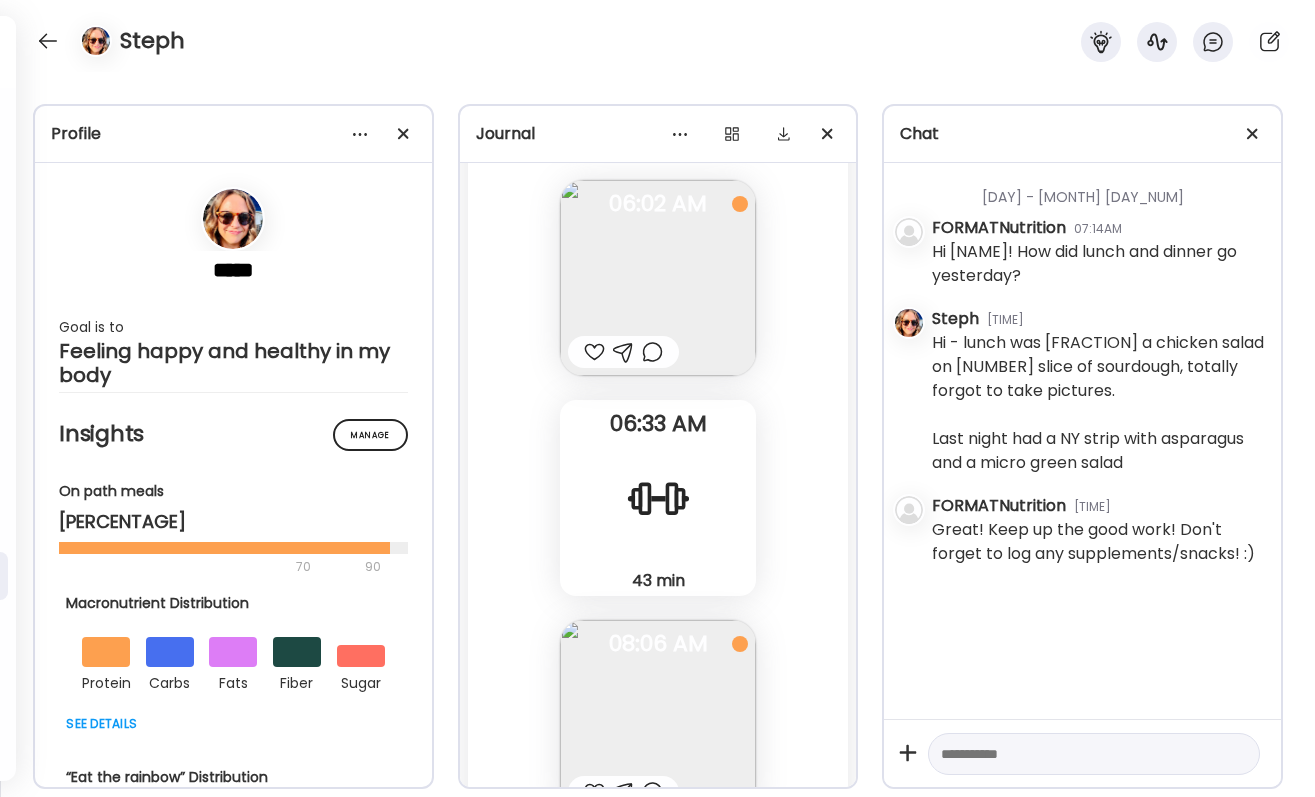 scroll, scrollTop: 15216, scrollLeft: 0, axis: vertical 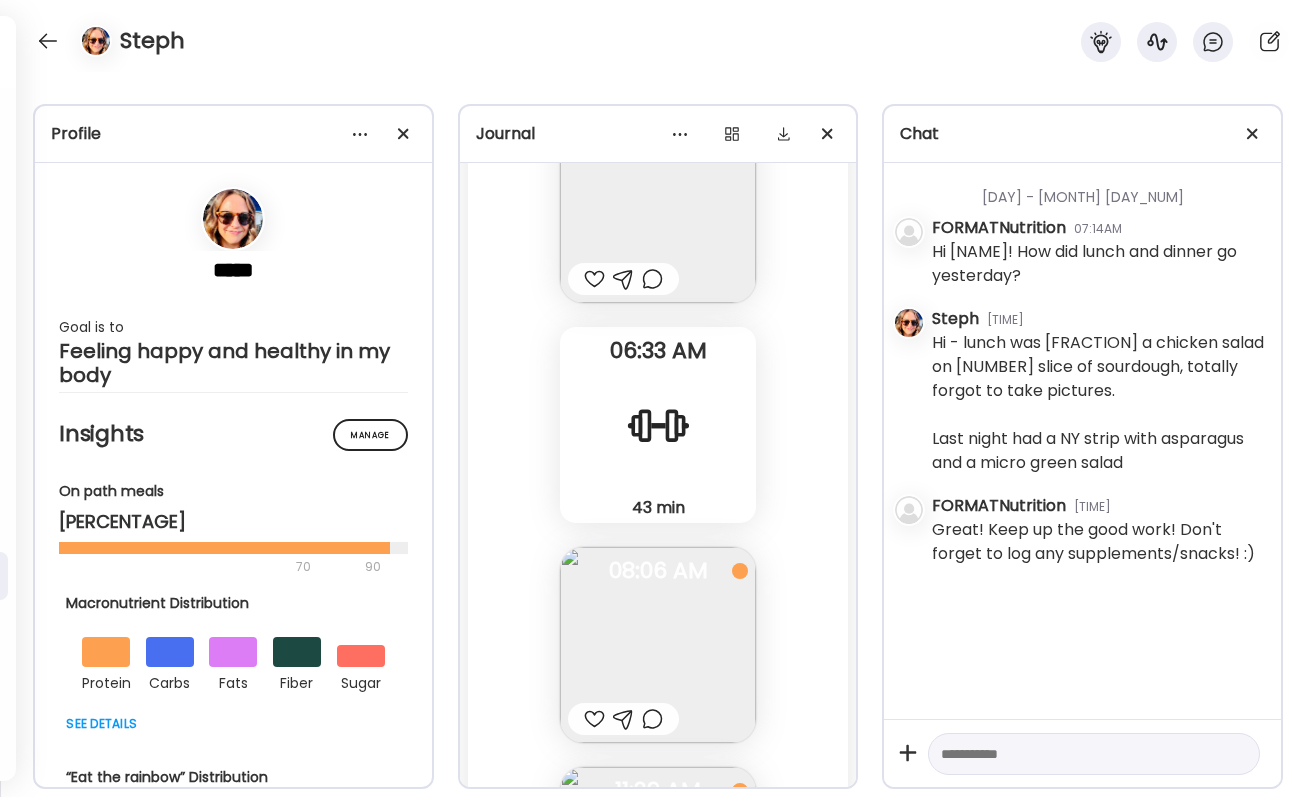 click at bounding box center [658, 865] 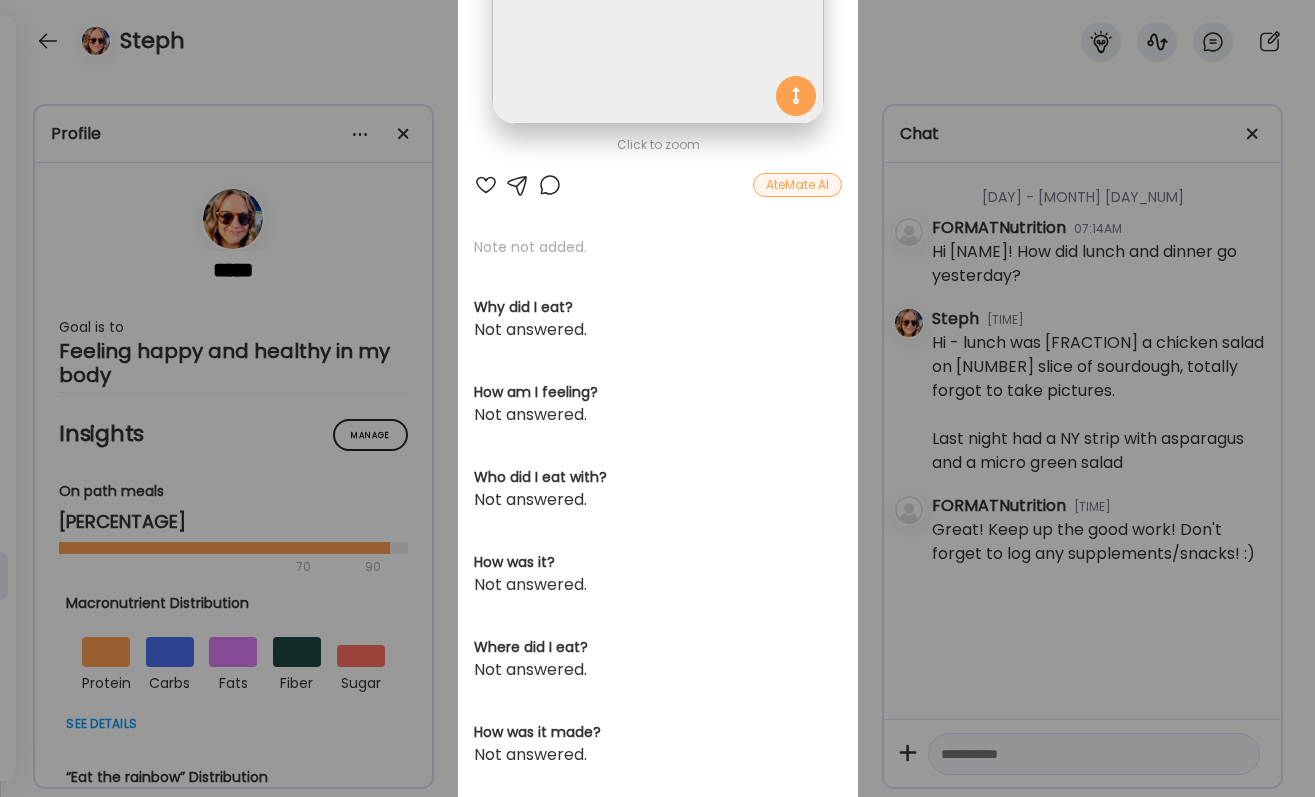 scroll, scrollTop: 0, scrollLeft: 0, axis: both 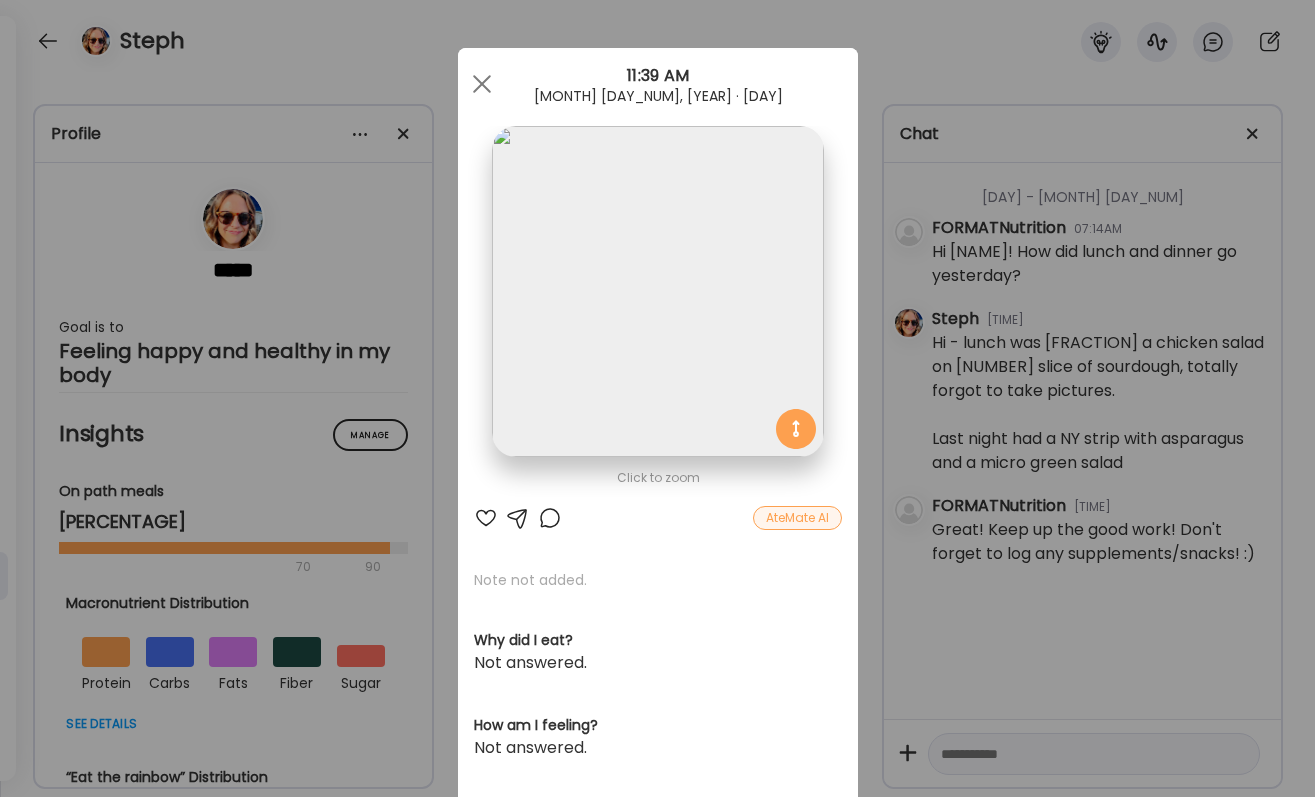 click at bounding box center [657, 291] 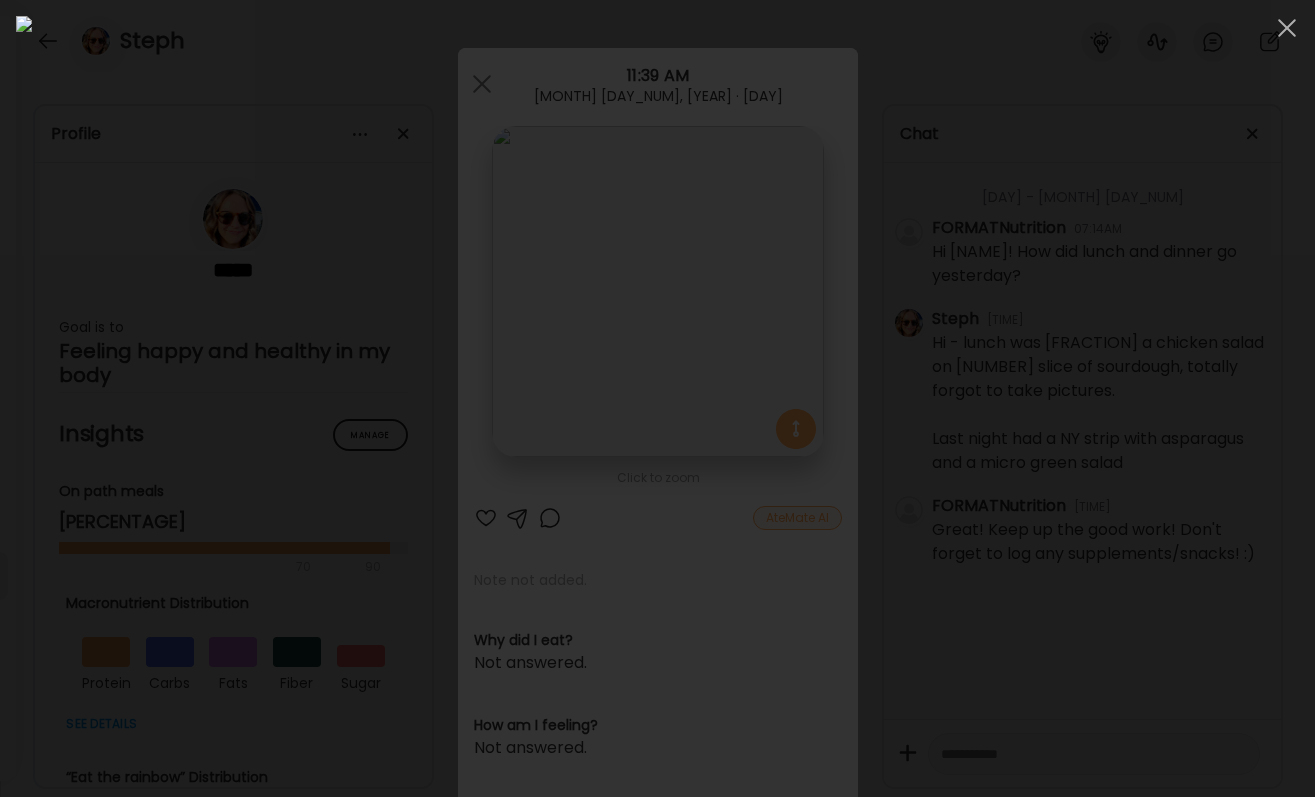 click at bounding box center [657, 398] 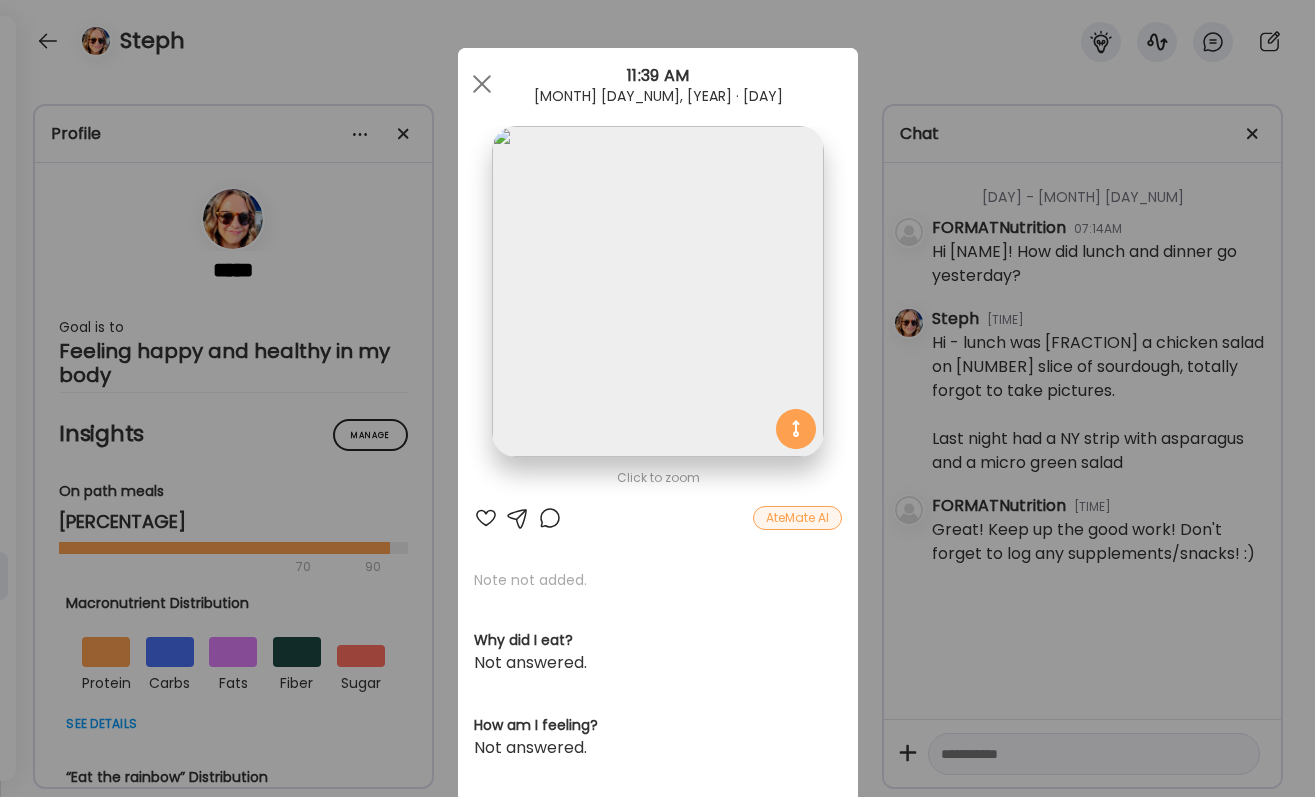 click on "Note not added." at bounding box center (658, 580) 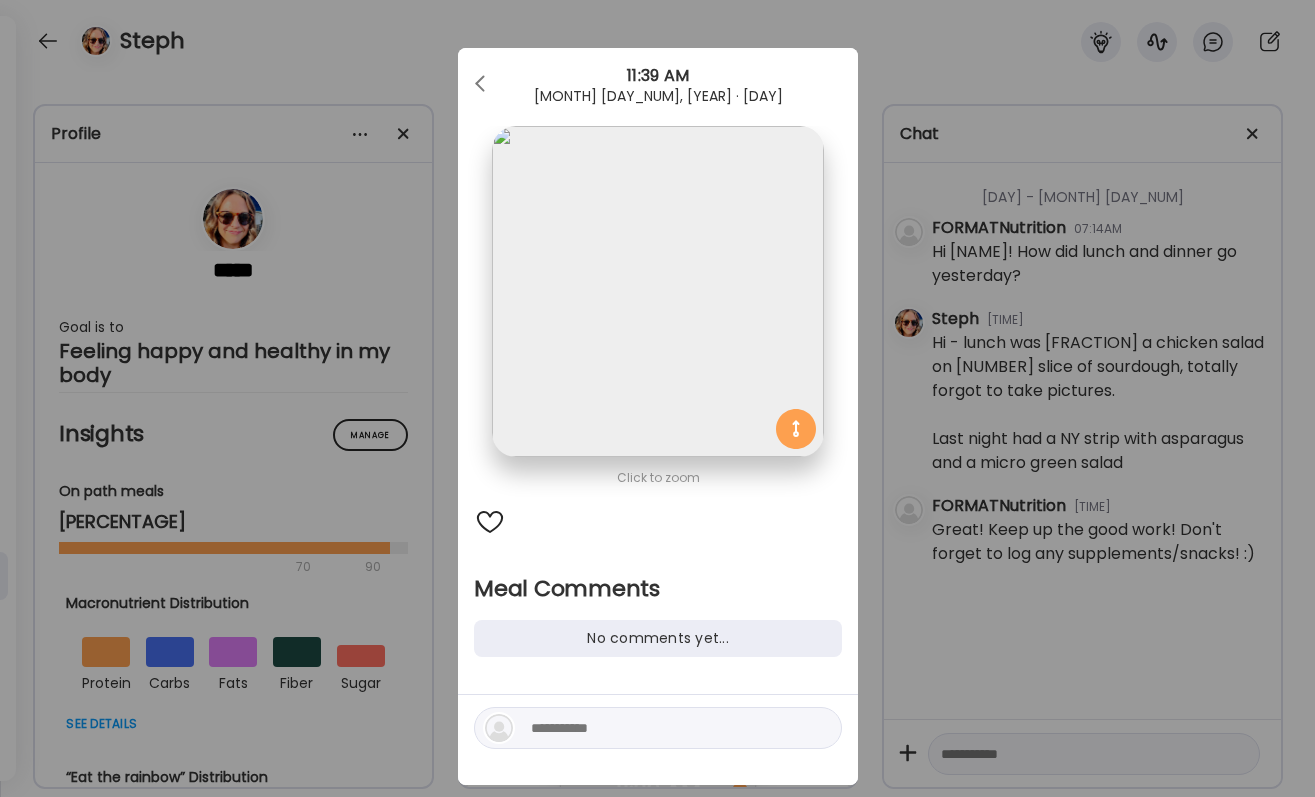 click at bounding box center (666, 728) 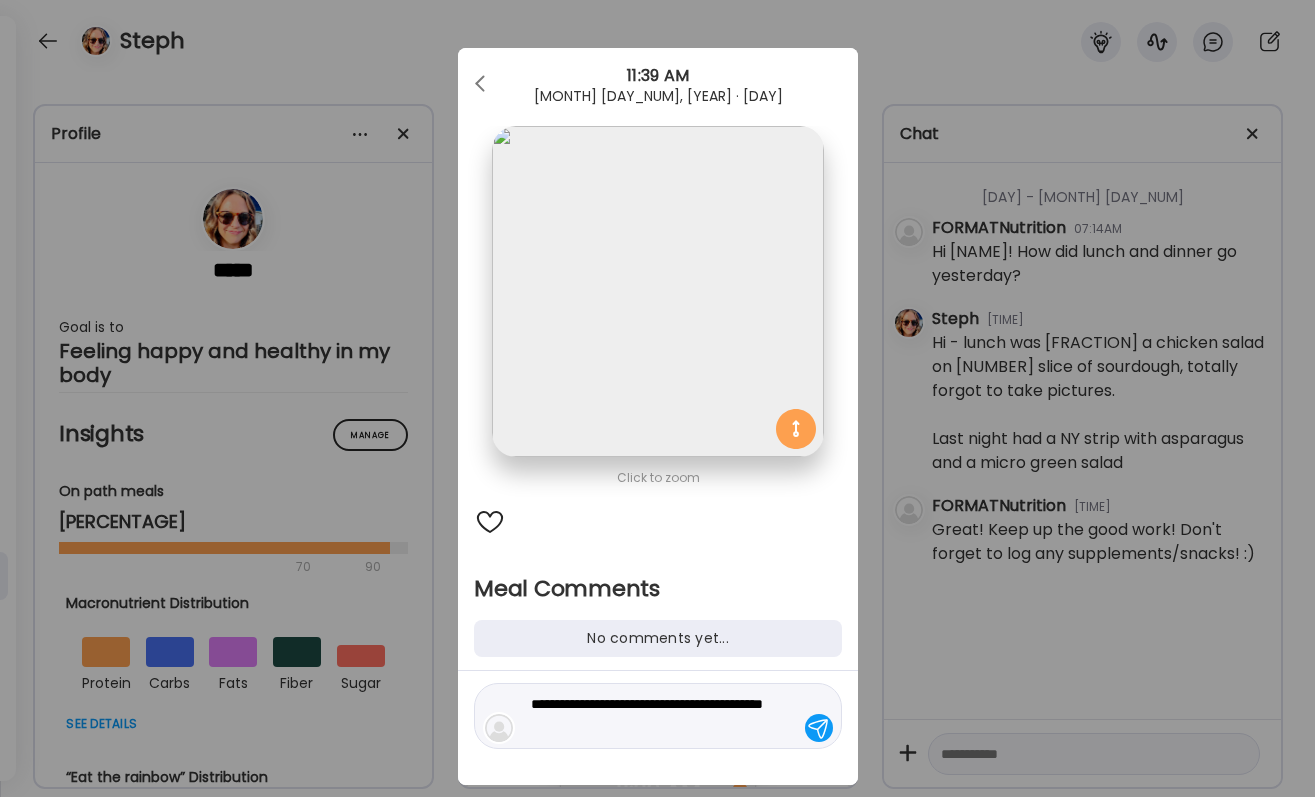 type on "**********" 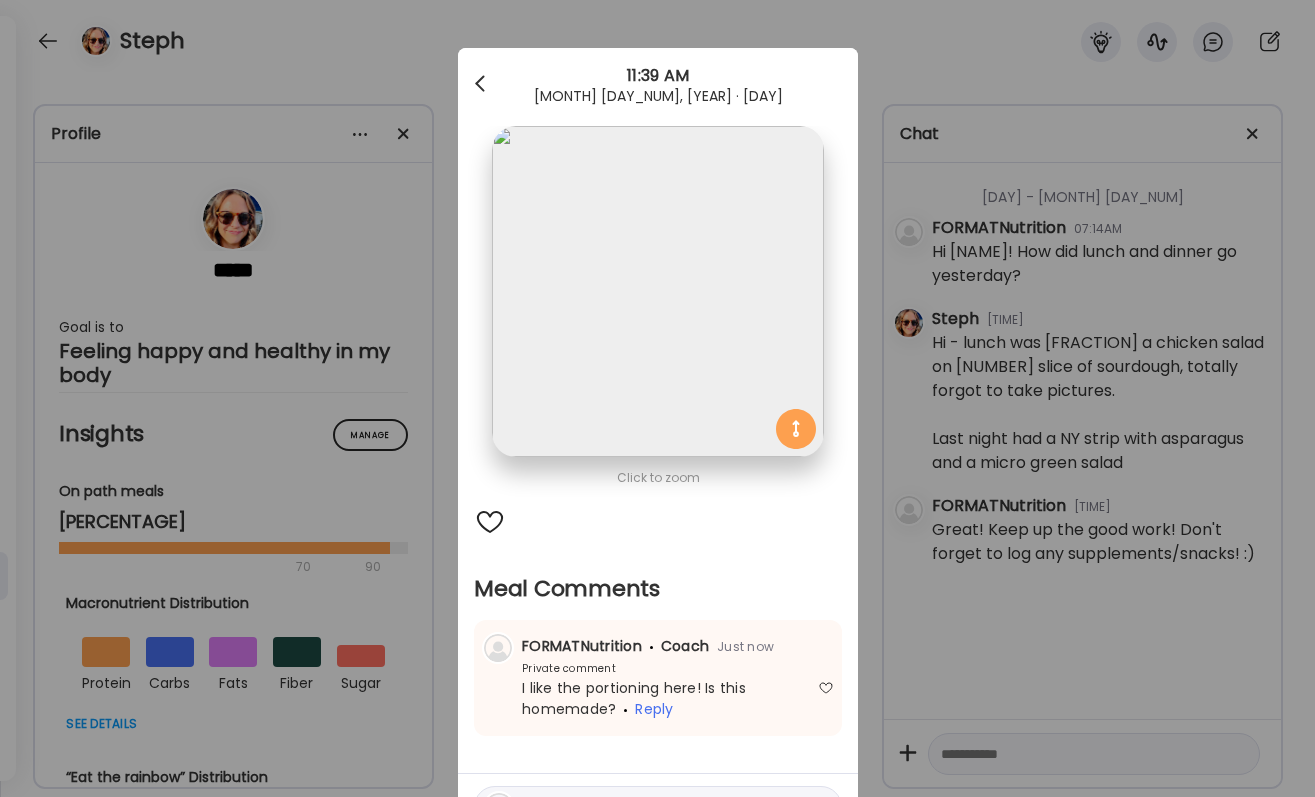 click at bounding box center (482, 84) 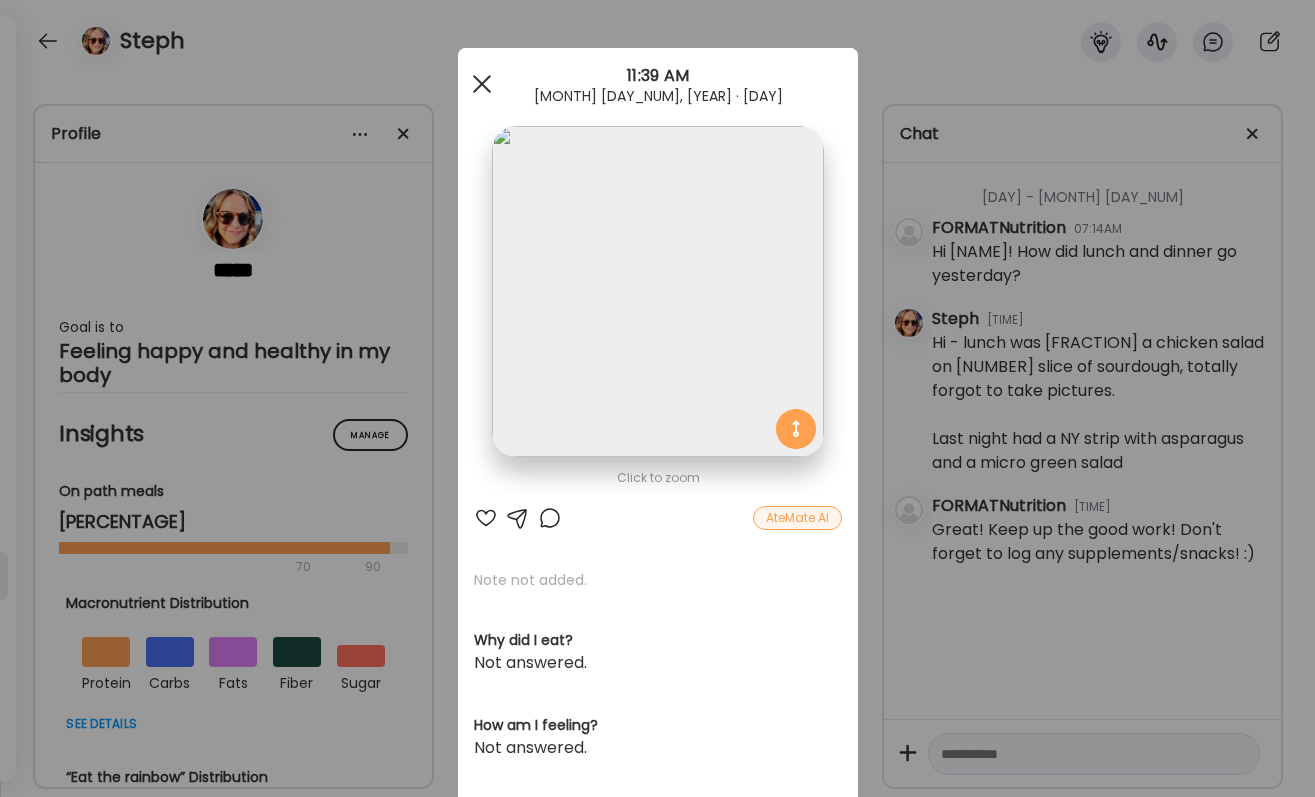 click at bounding box center (482, 84) 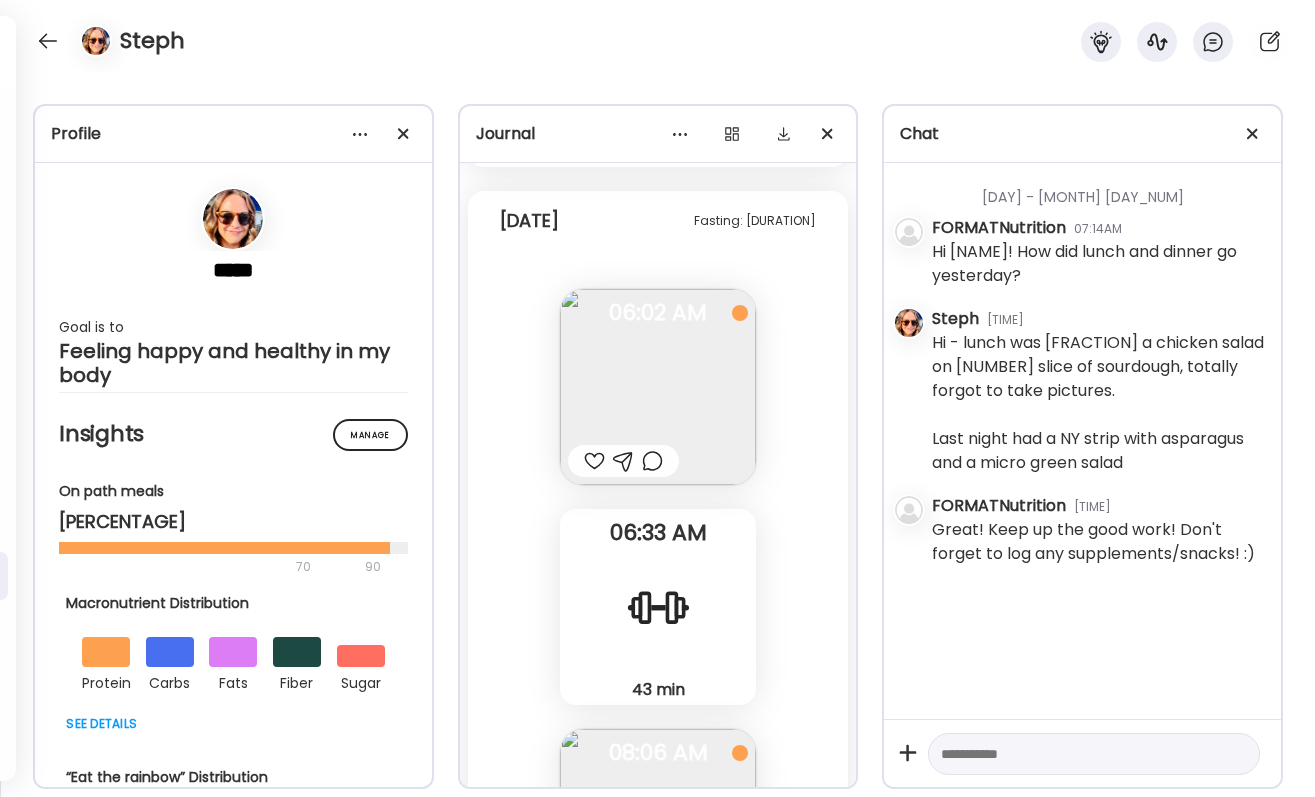 scroll, scrollTop: 15032, scrollLeft: 0, axis: vertical 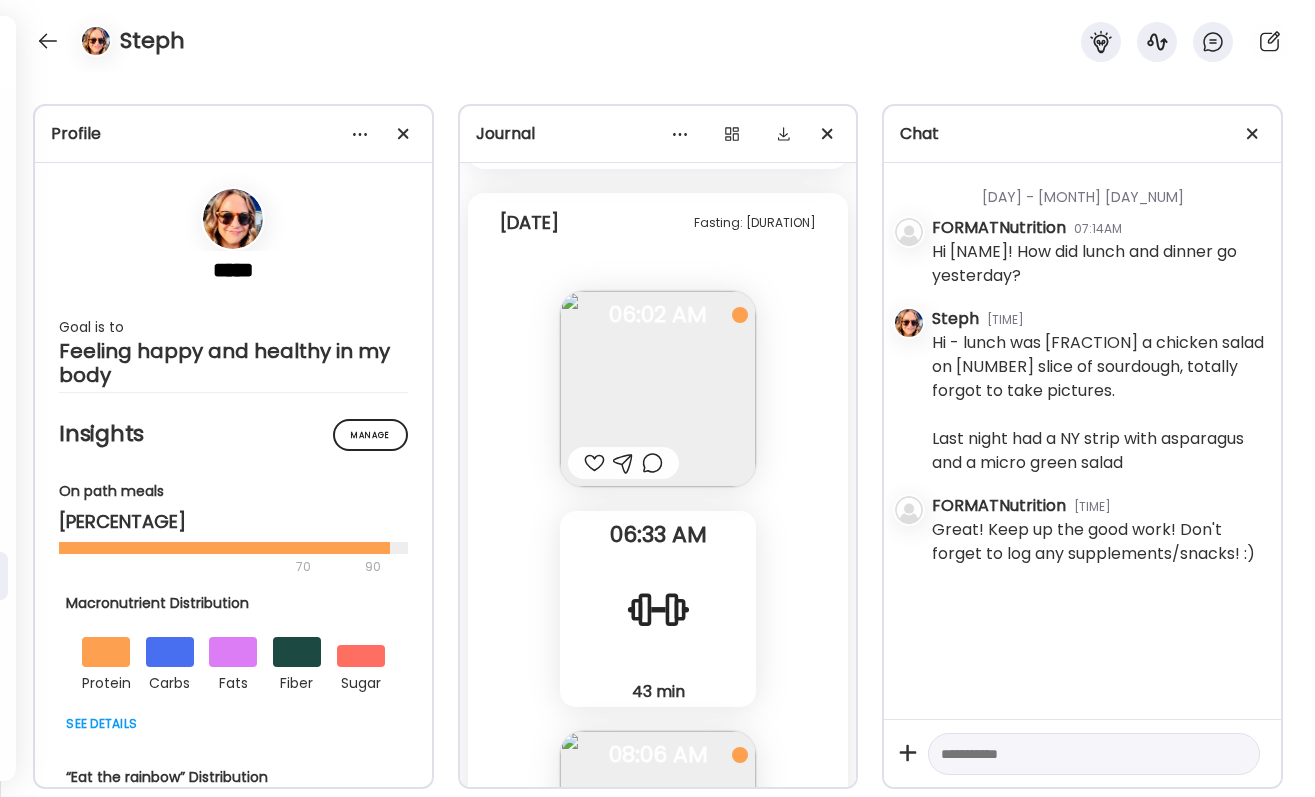 click at bounding box center (658, 829) 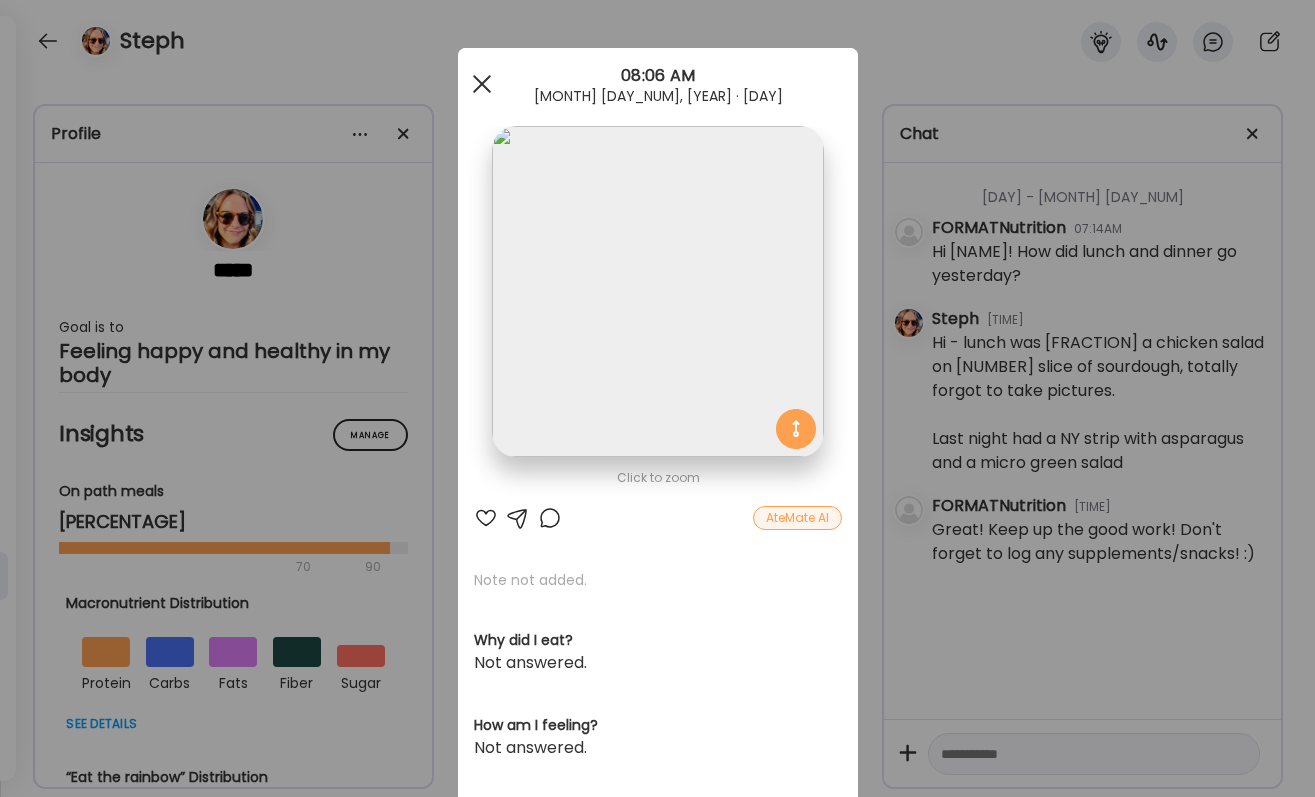 click at bounding box center (482, 84) 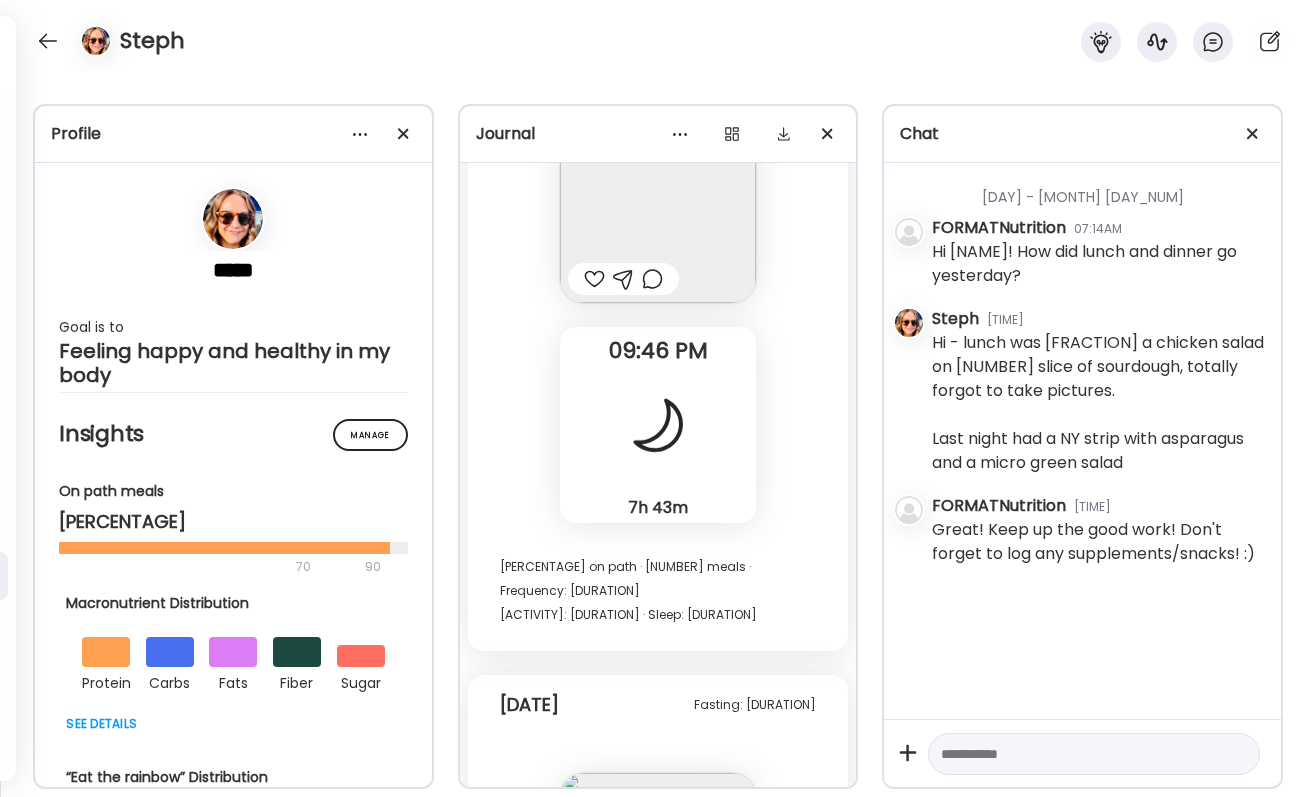 scroll, scrollTop: 14505, scrollLeft: 0, axis: vertical 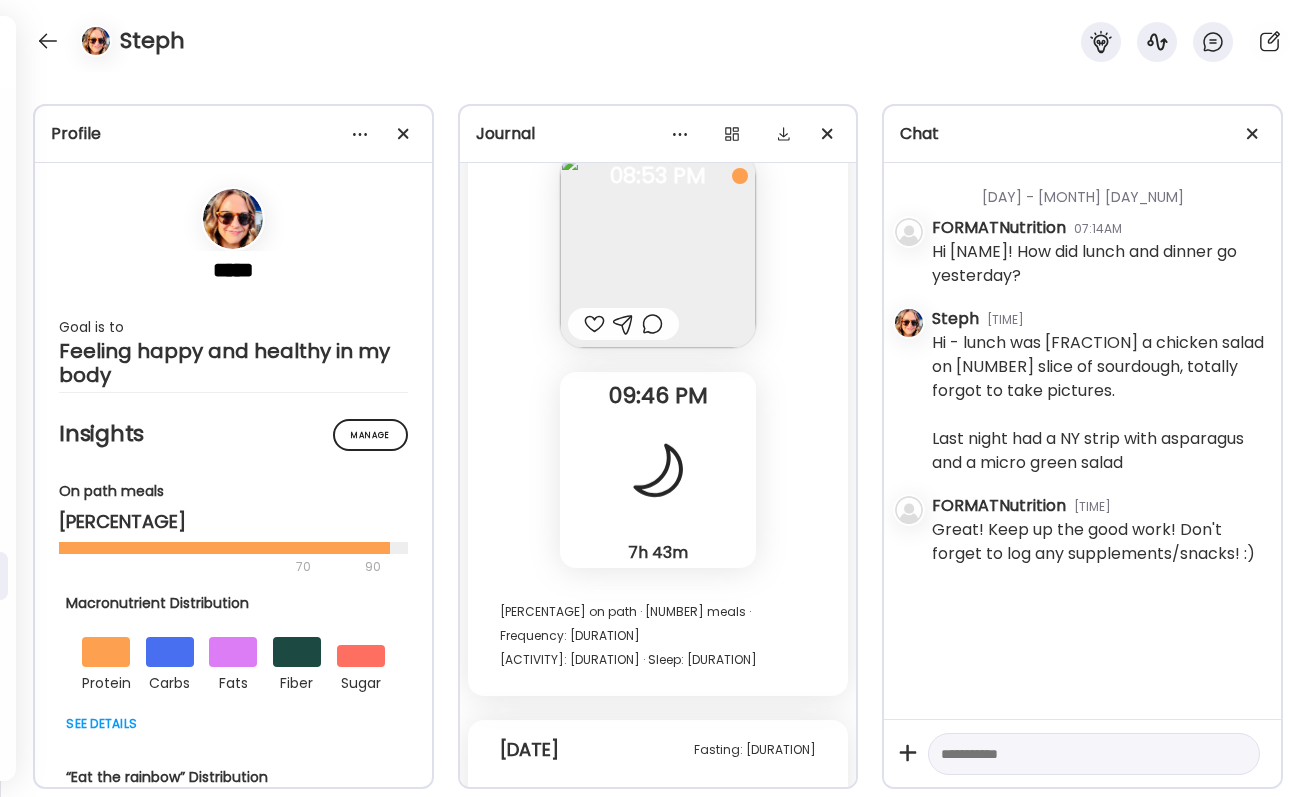 click at bounding box center (658, 916) 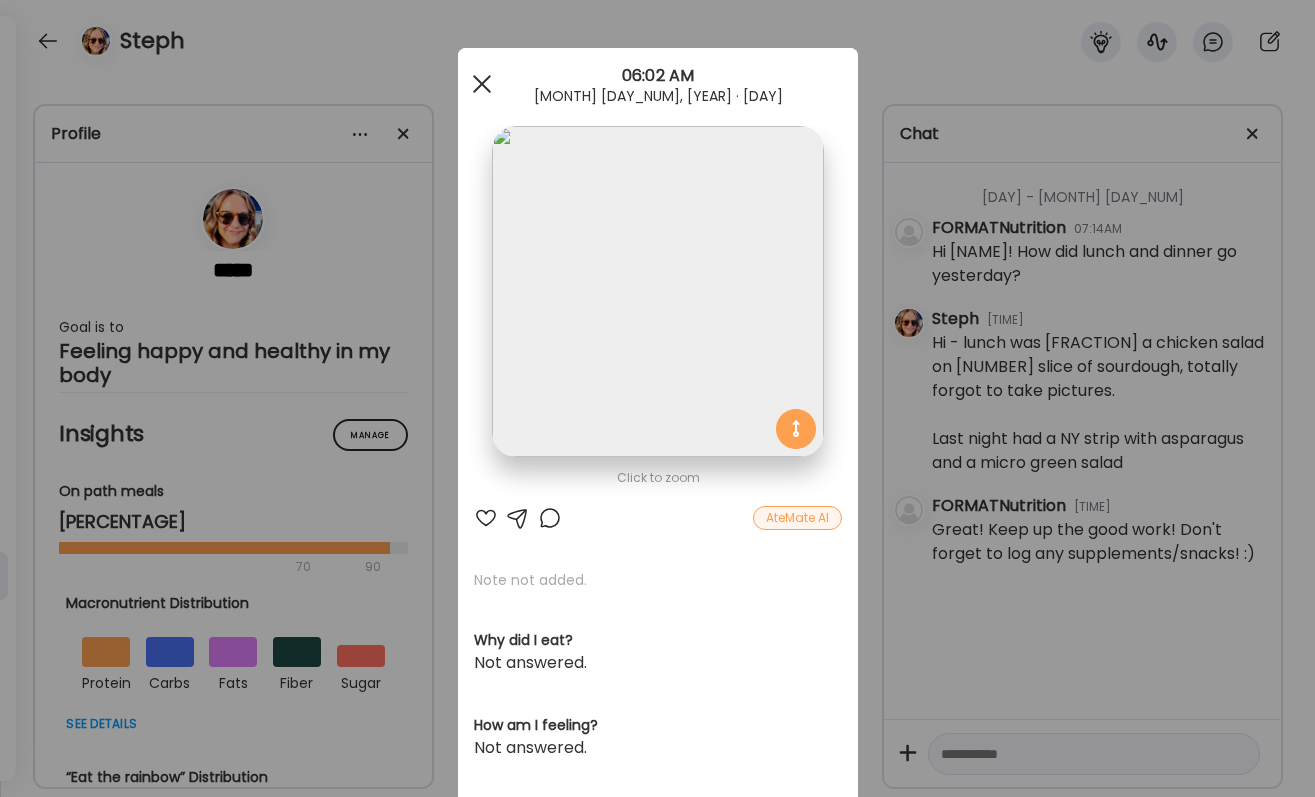 click at bounding box center [482, 84] 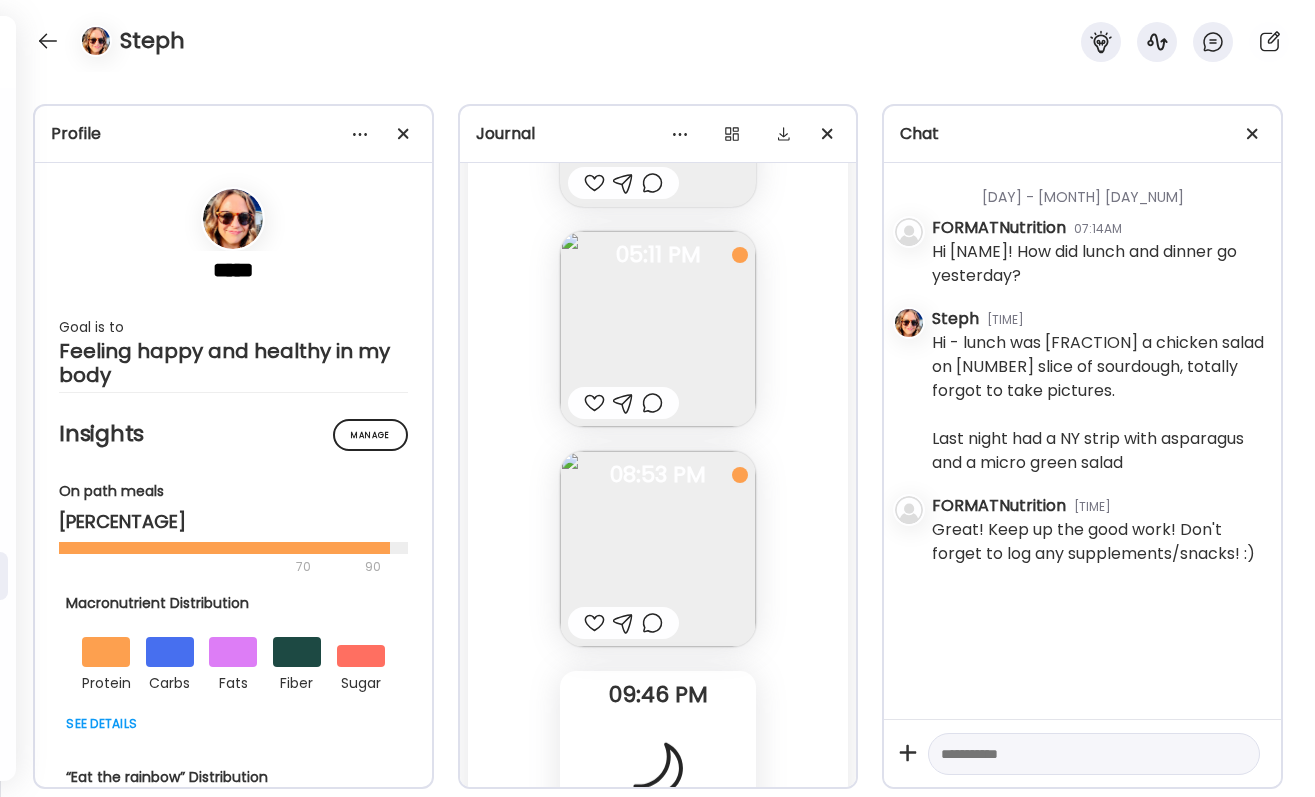 scroll, scrollTop: 13895, scrollLeft: 0, axis: vertical 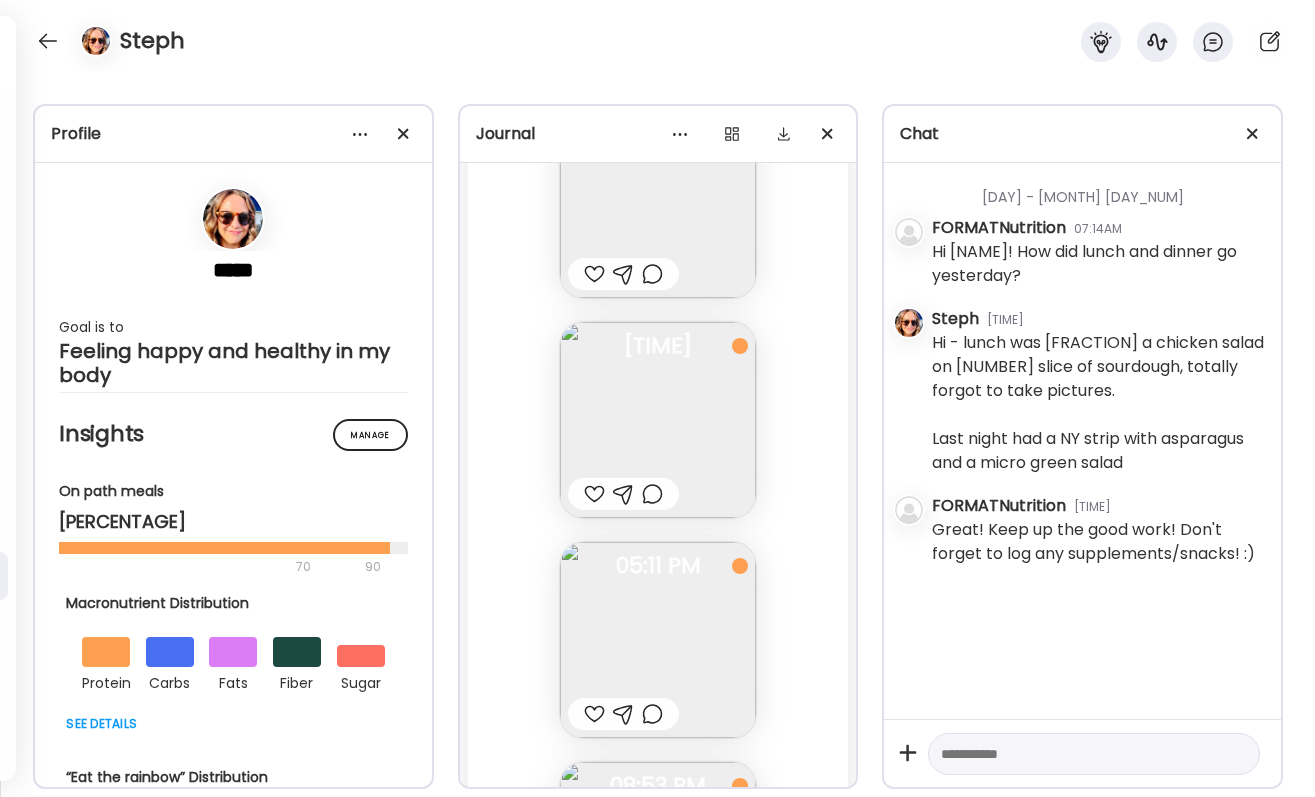 click at bounding box center (658, 640) 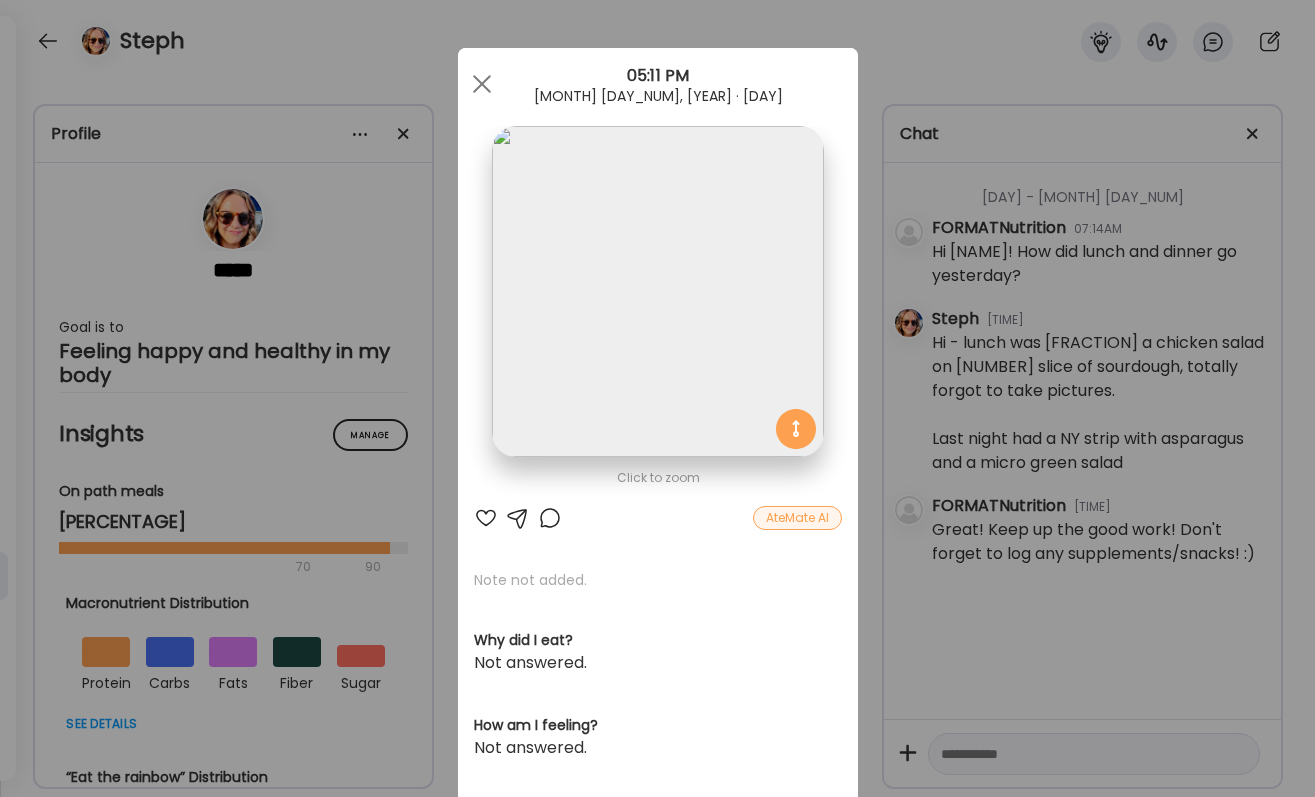 click at bounding box center [657, 291] 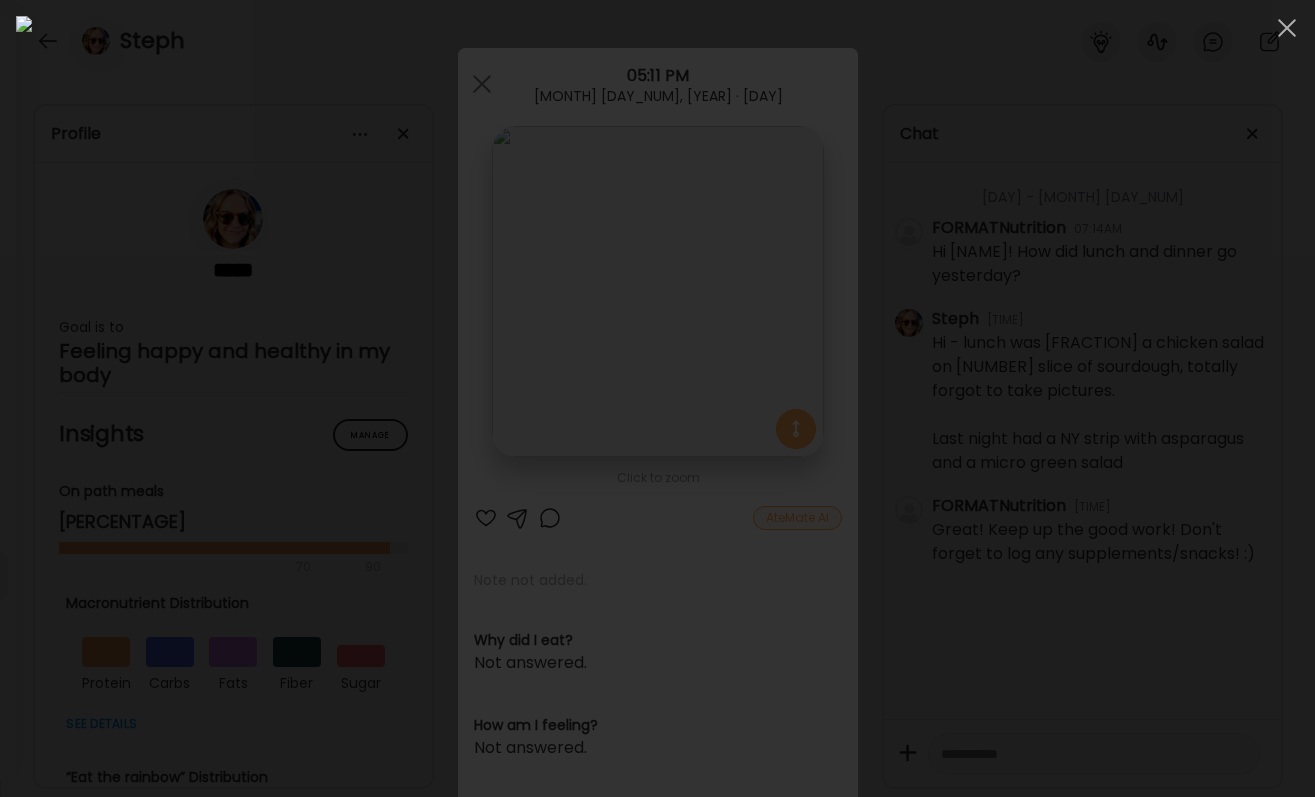 click at bounding box center (657, 398) 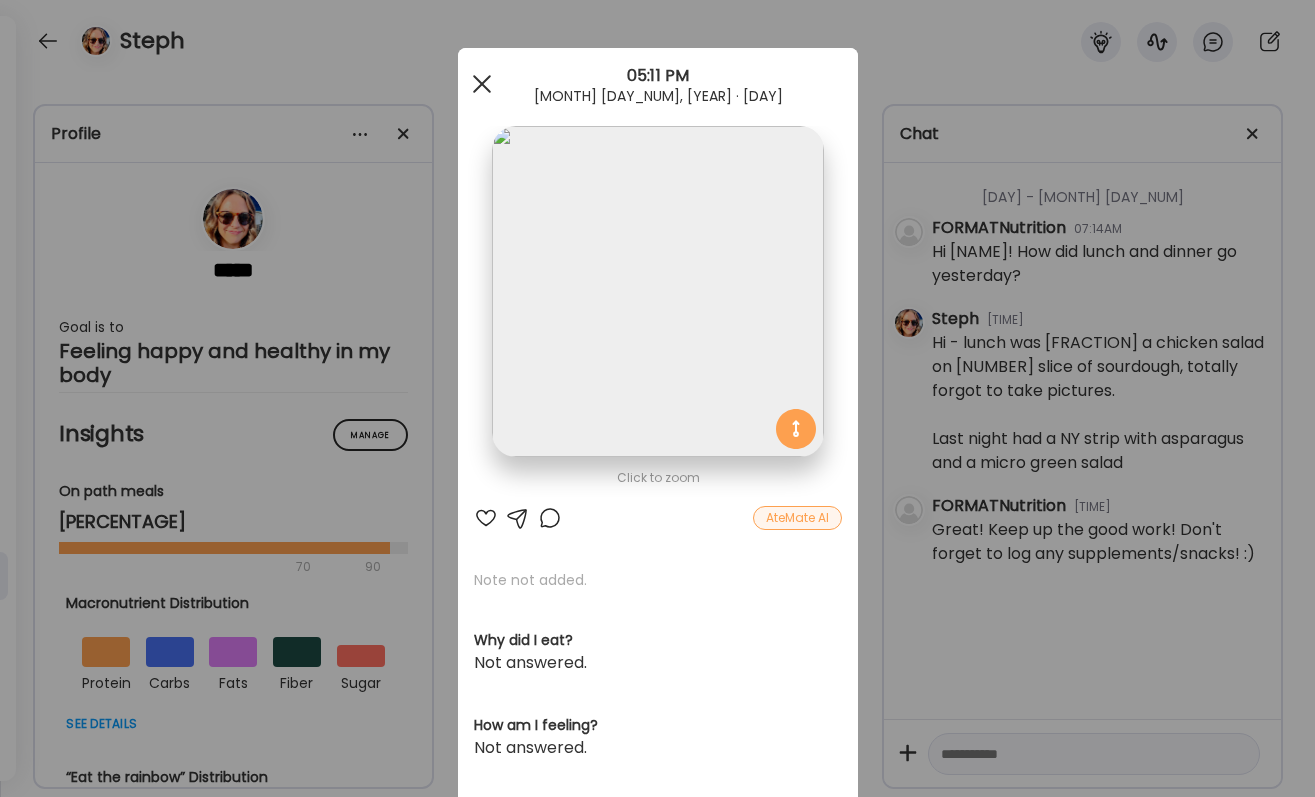 click at bounding box center [482, 84] 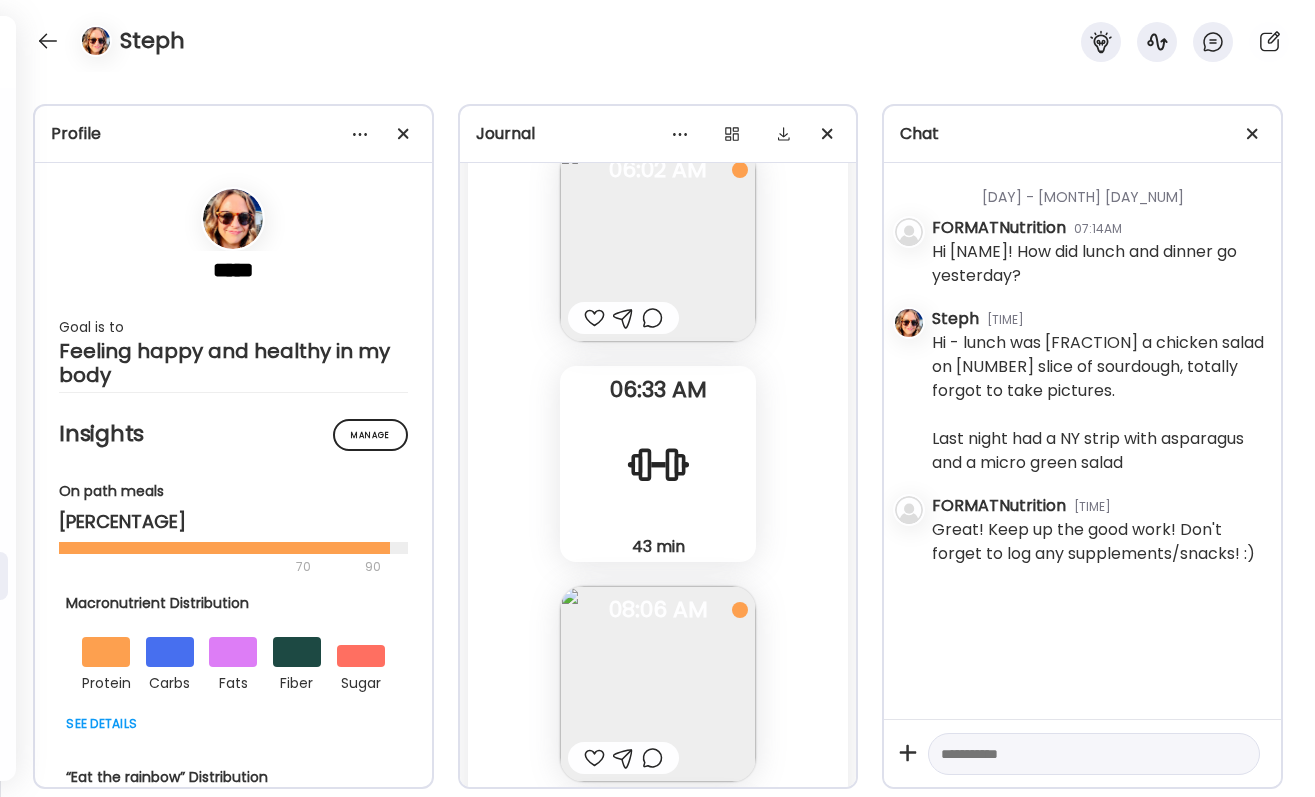 scroll, scrollTop: 15216, scrollLeft: 0, axis: vertical 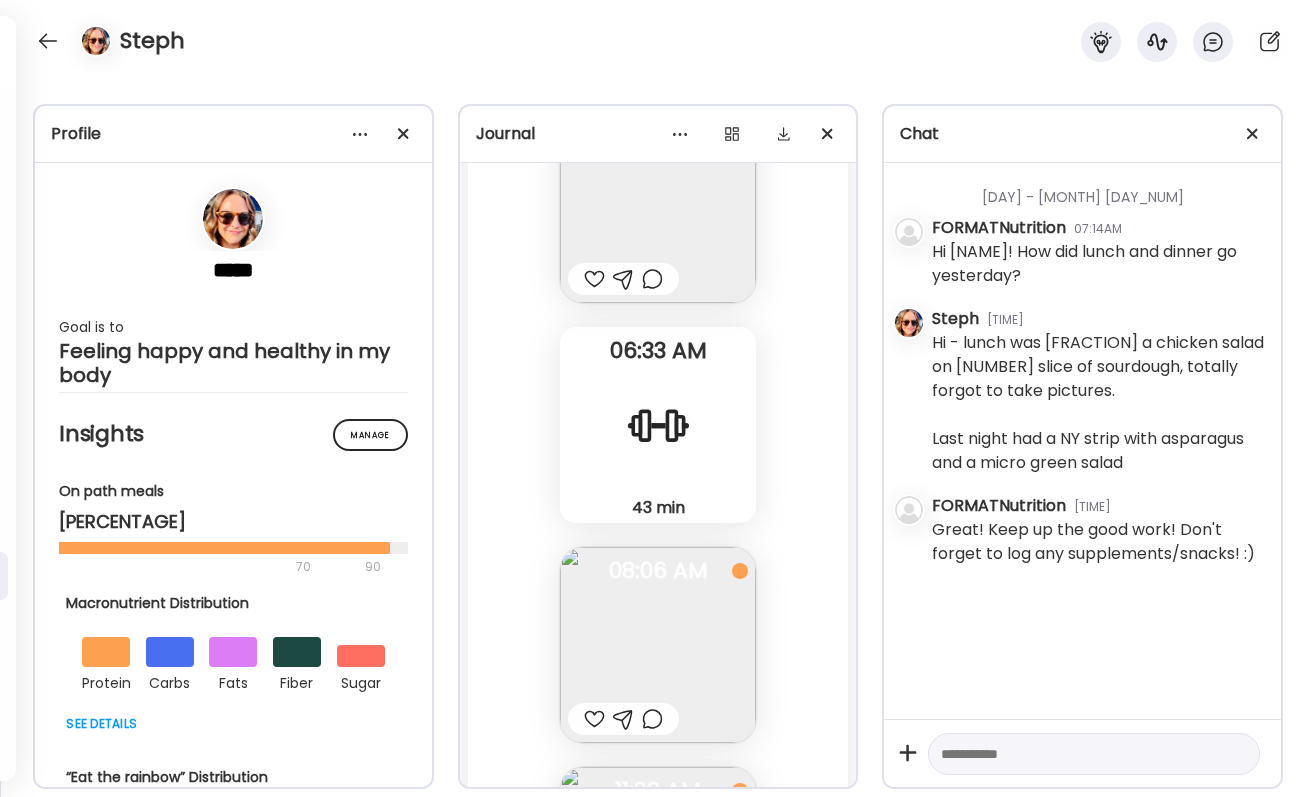 click on "Steph" at bounding box center (657, 36) 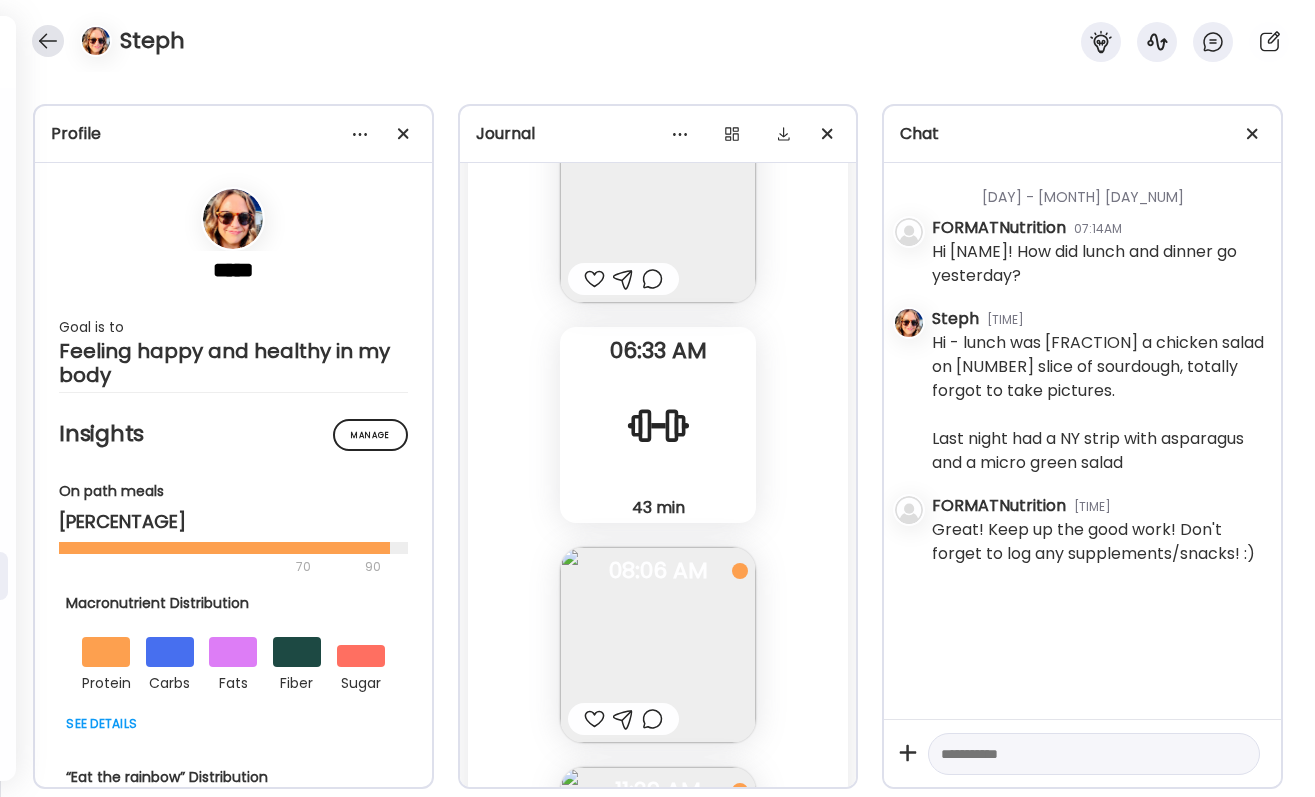 click at bounding box center (48, 41) 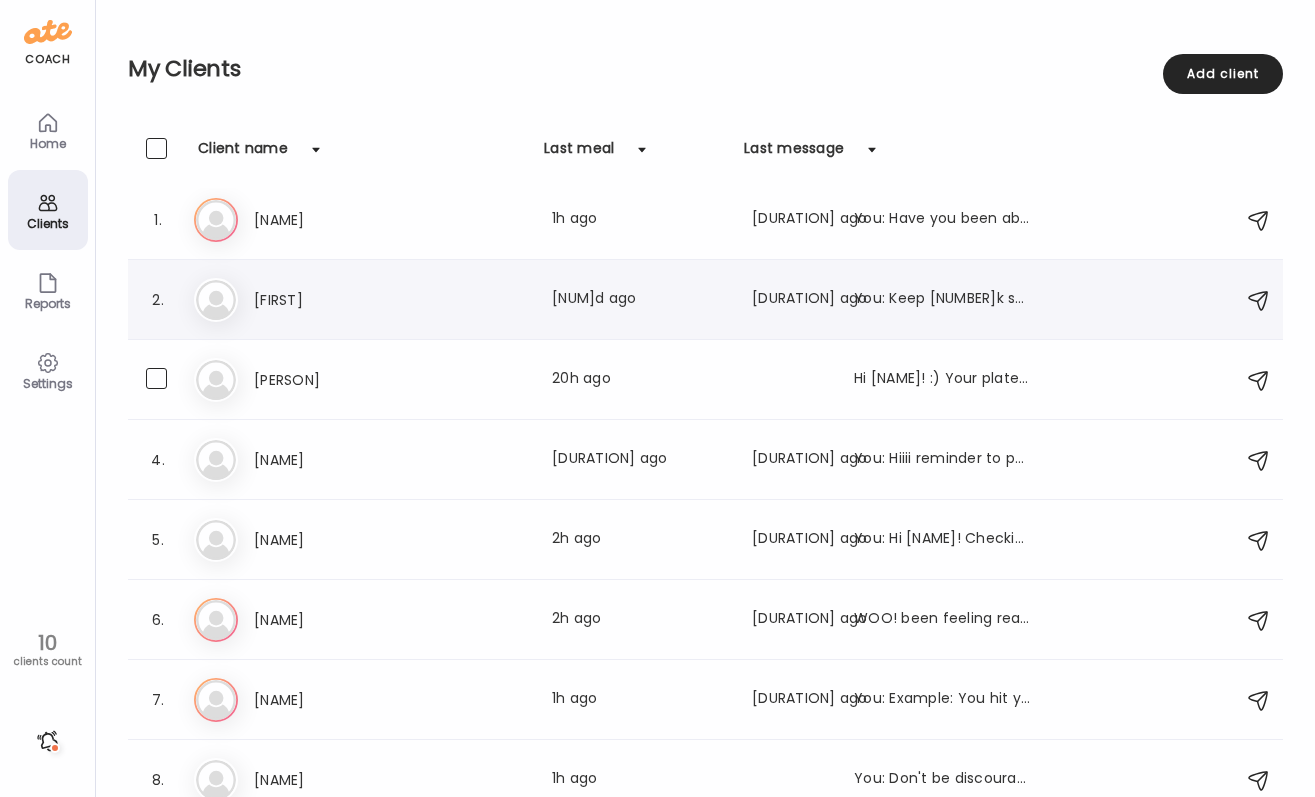 scroll, scrollTop: 188, scrollLeft: 0, axis: vertical 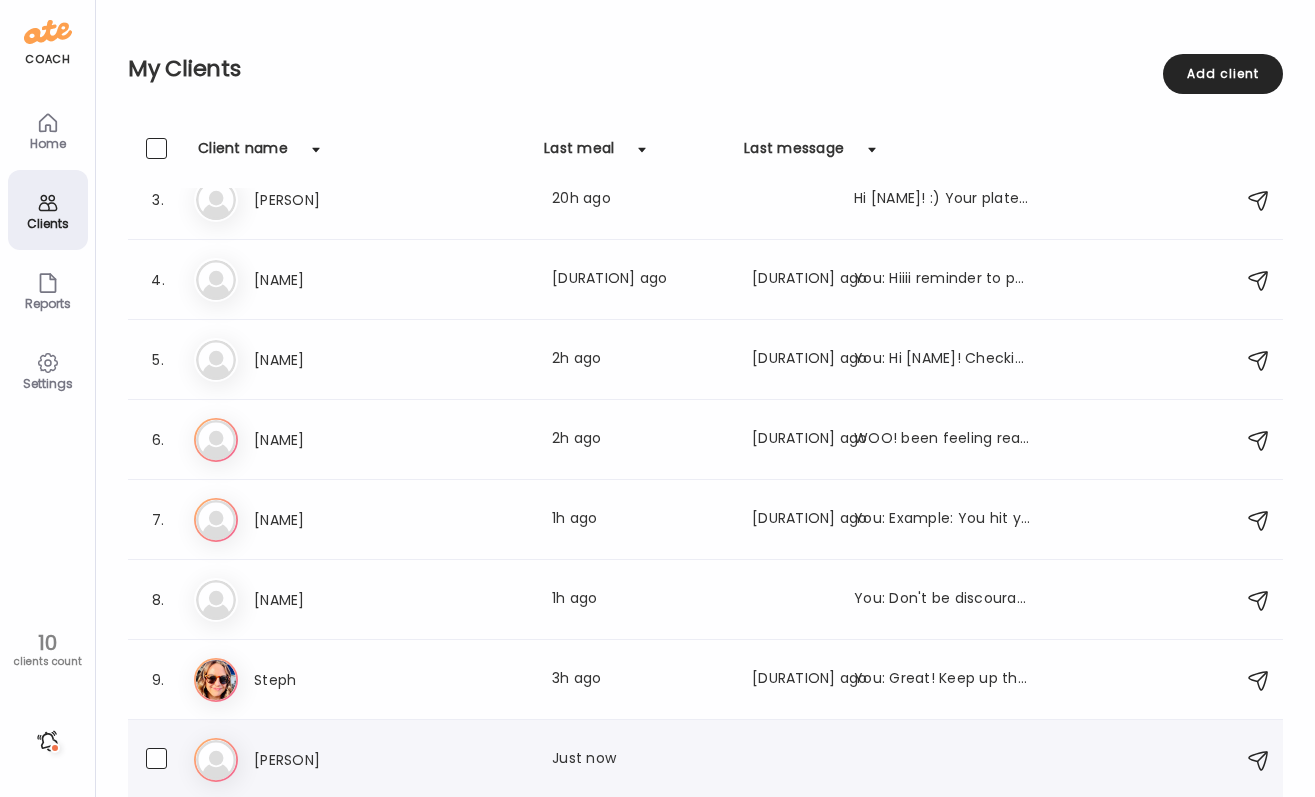 click on "Ta
[NAME]
Last meal:  Just now" at bounding box center (708, 760) 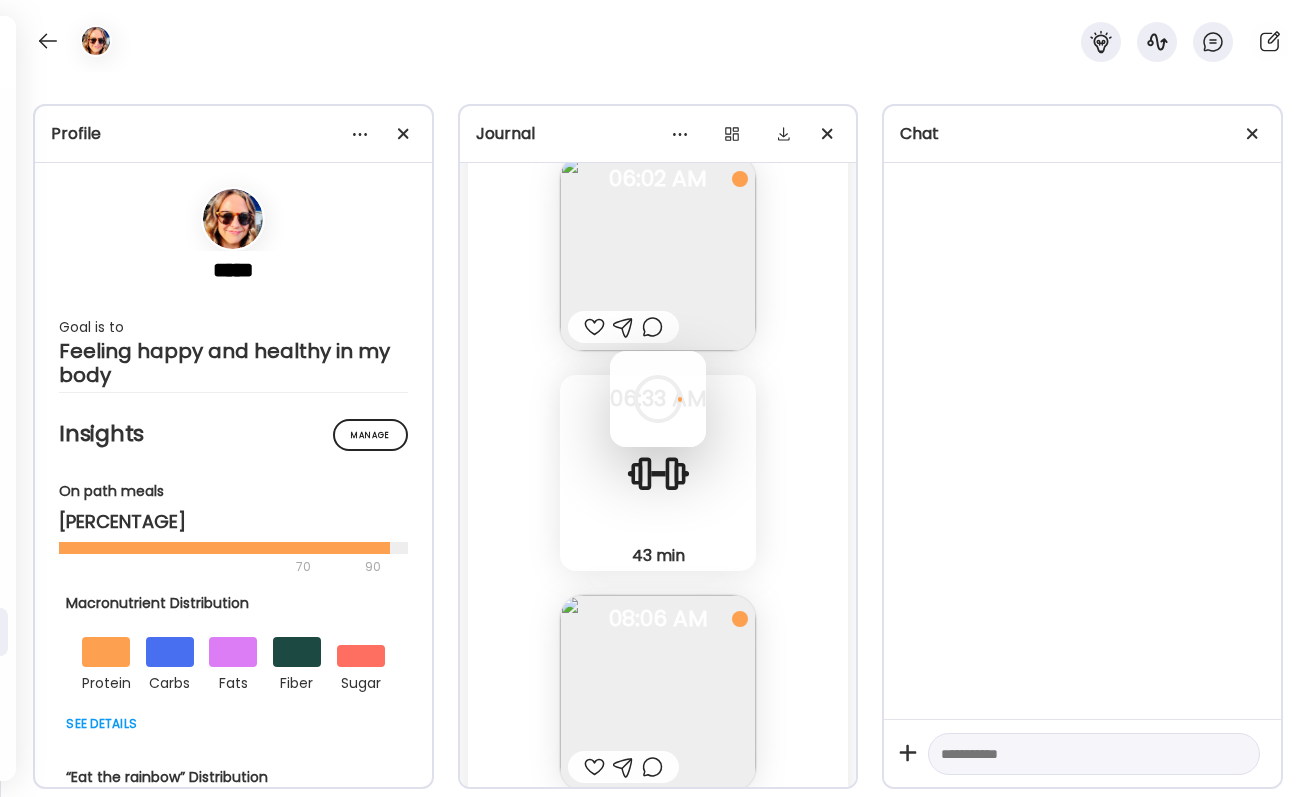 scroll, scrollTop: 0, scrollLeft: 0, axis: both 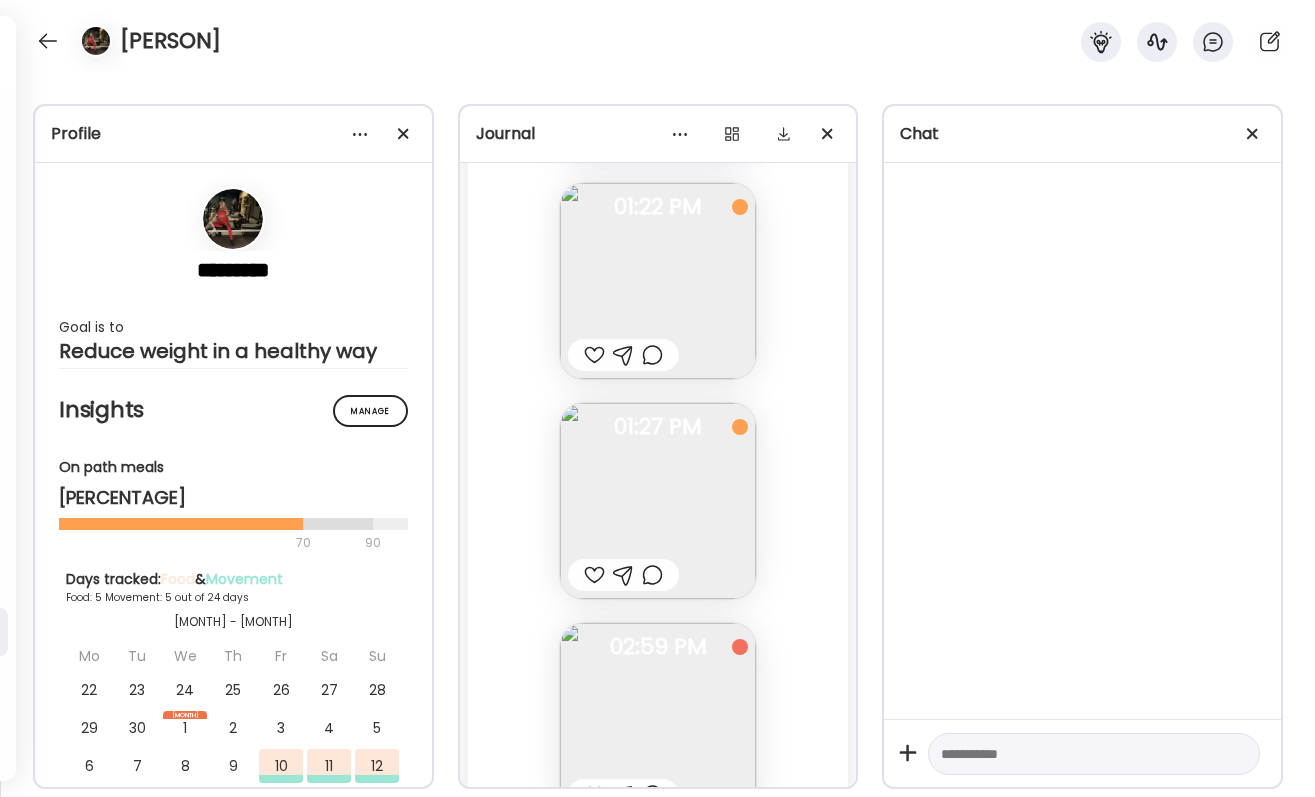 click at bounding box center [658, 721] 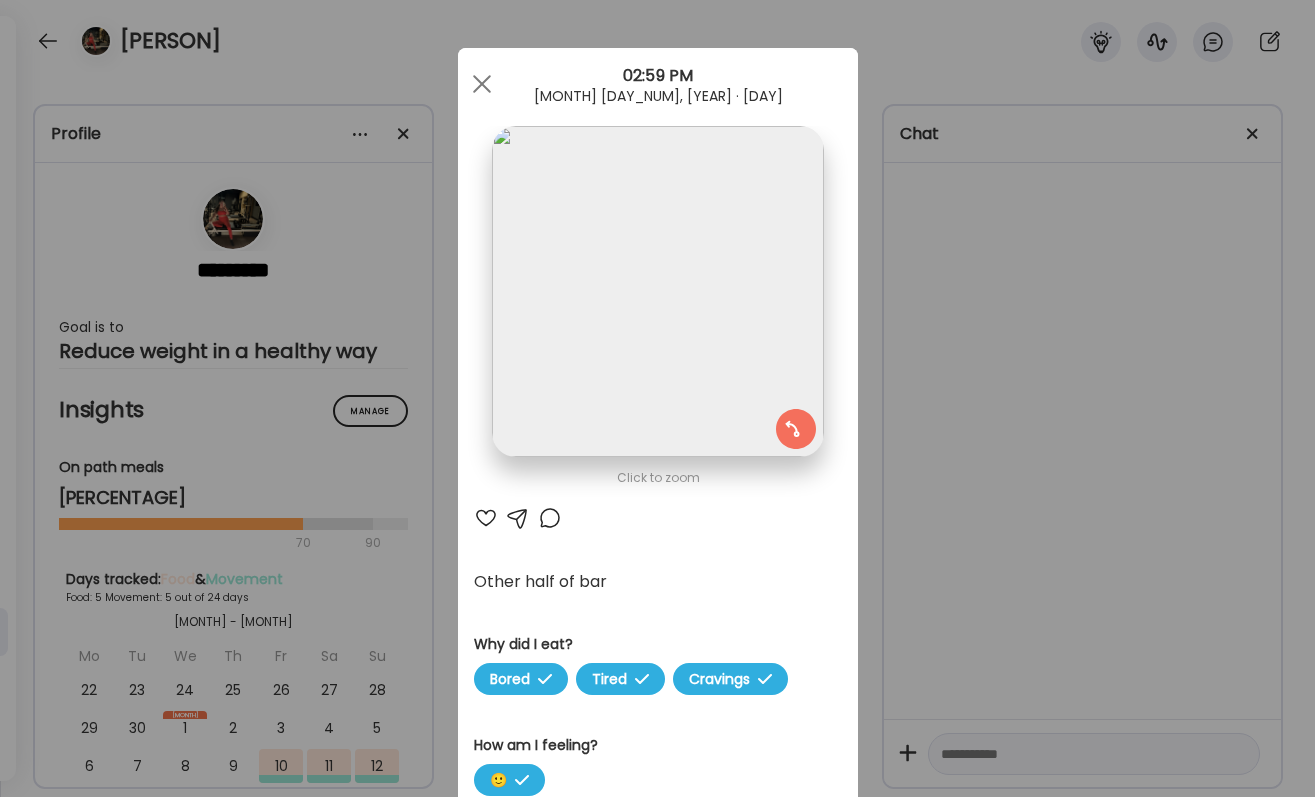 click at bounding box center [657, 291] 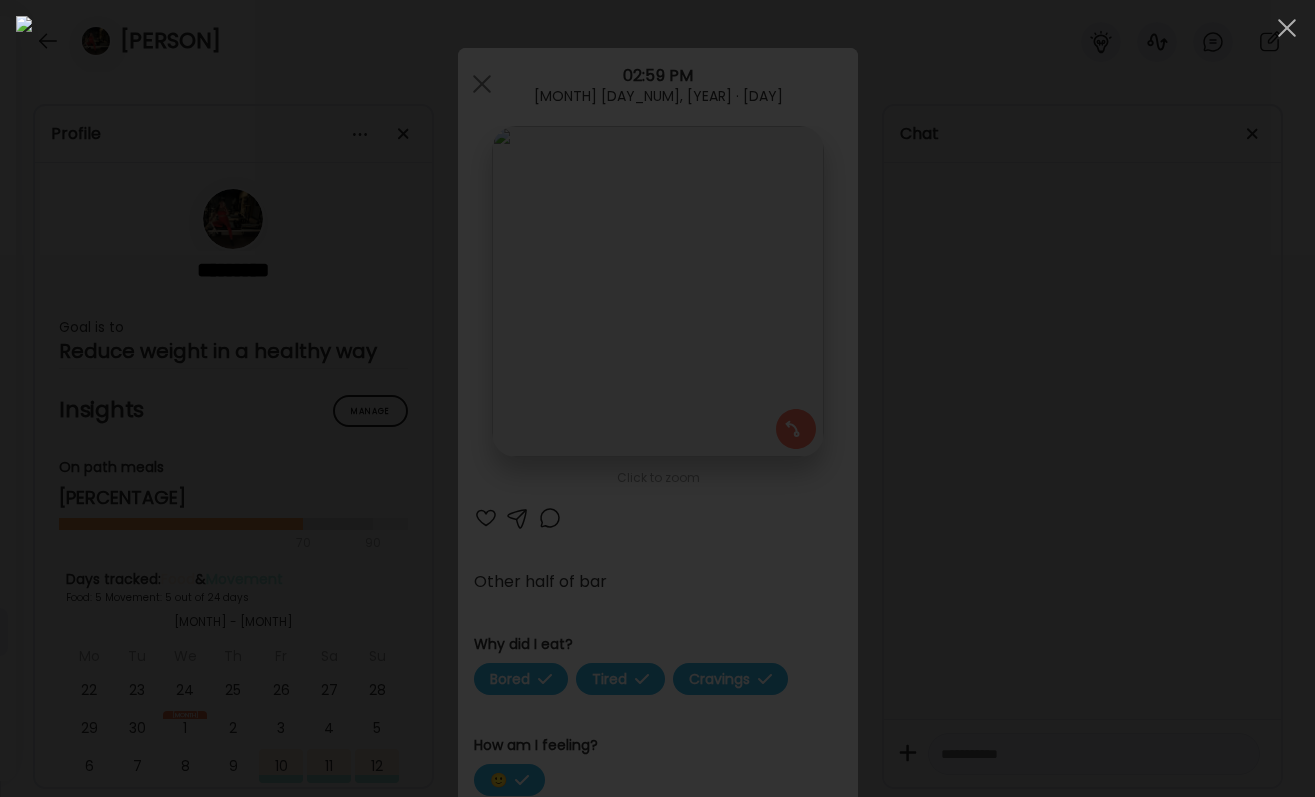 click at bounding box center [657, 398] 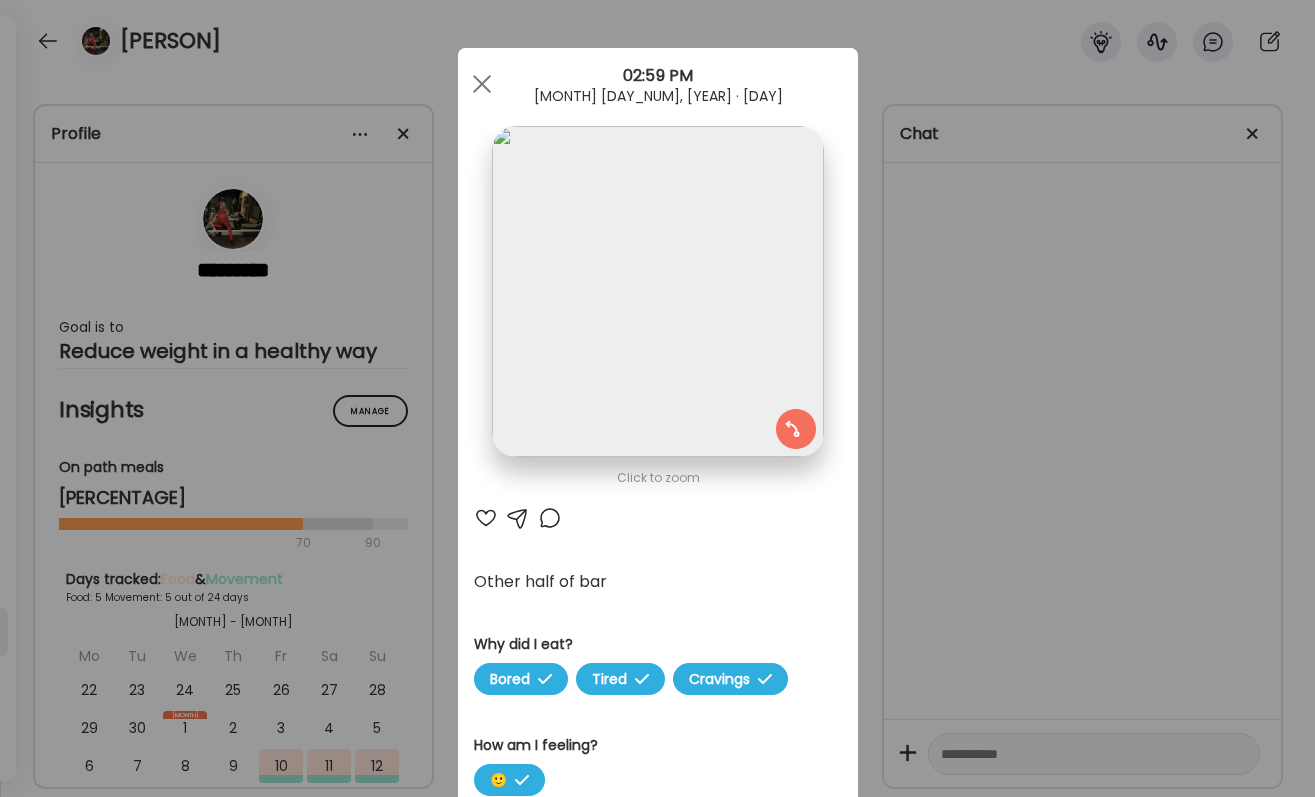 click on "AteMate AI" at bounding box center [658, 518] 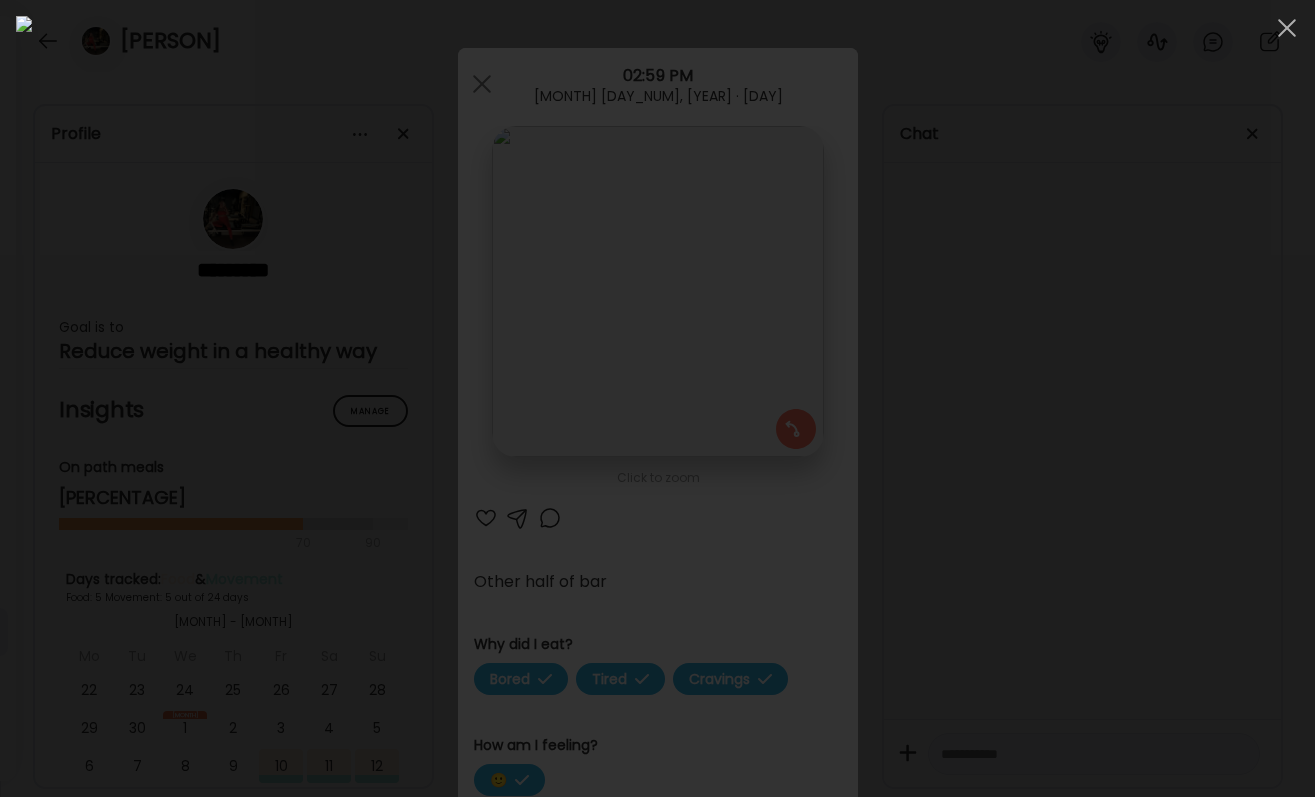 click at bounding box center (657, 398) 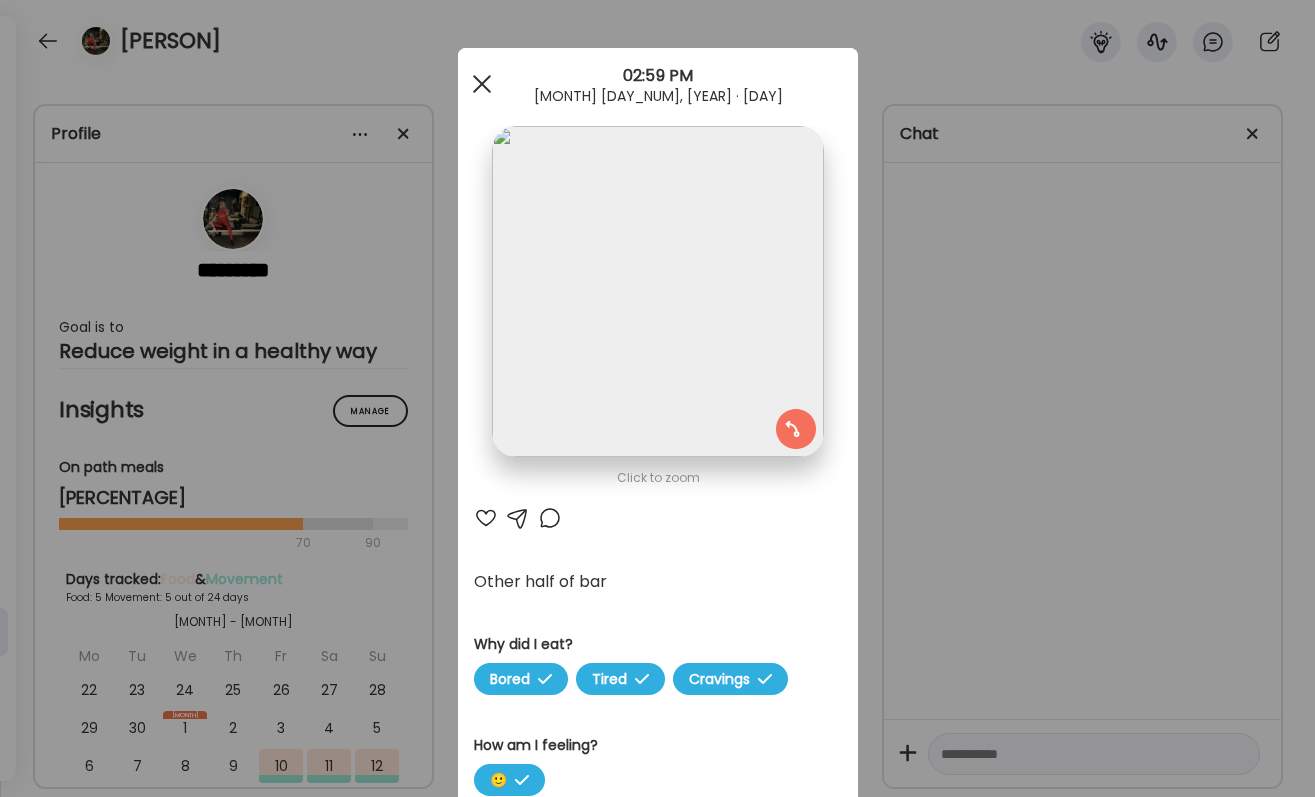 click at bounding box center [481, 84] 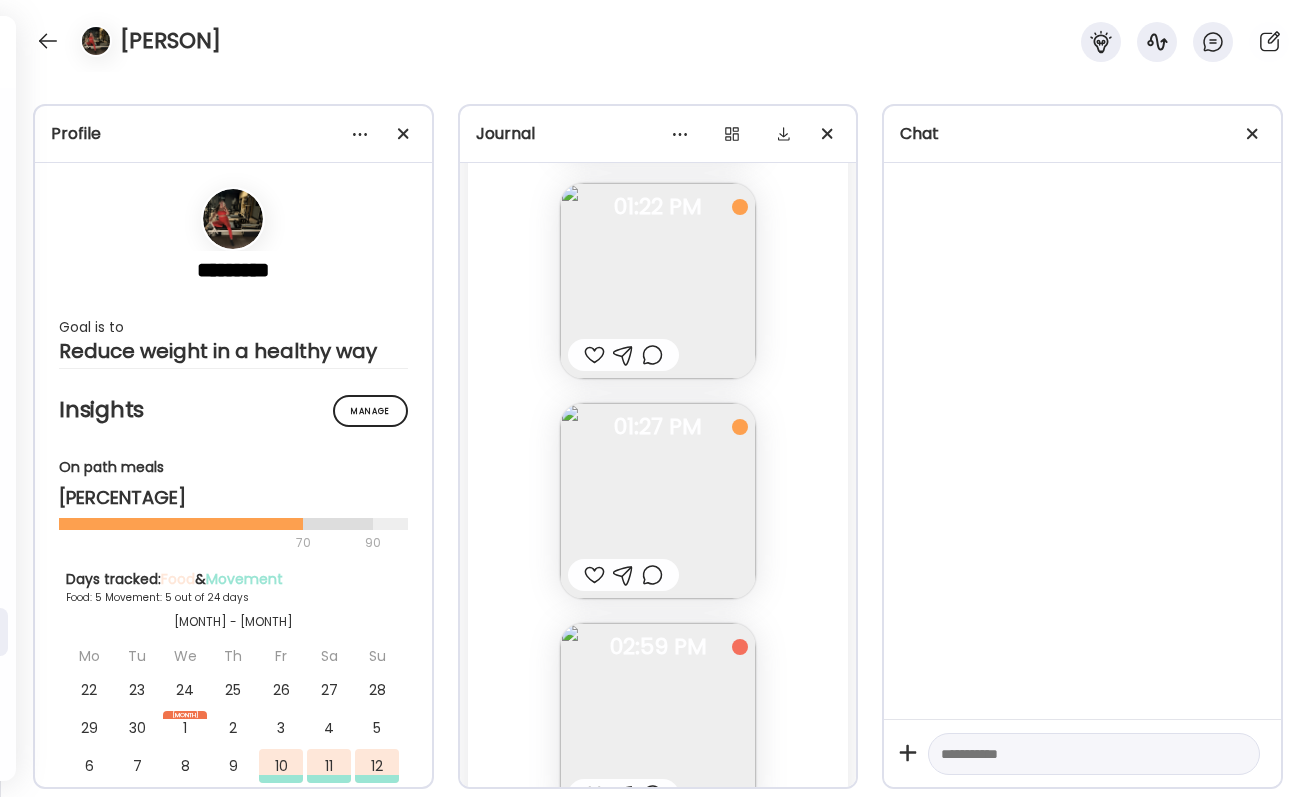 scroll, scrollTop: 5365, scrollLeft: 0, axis: vertical 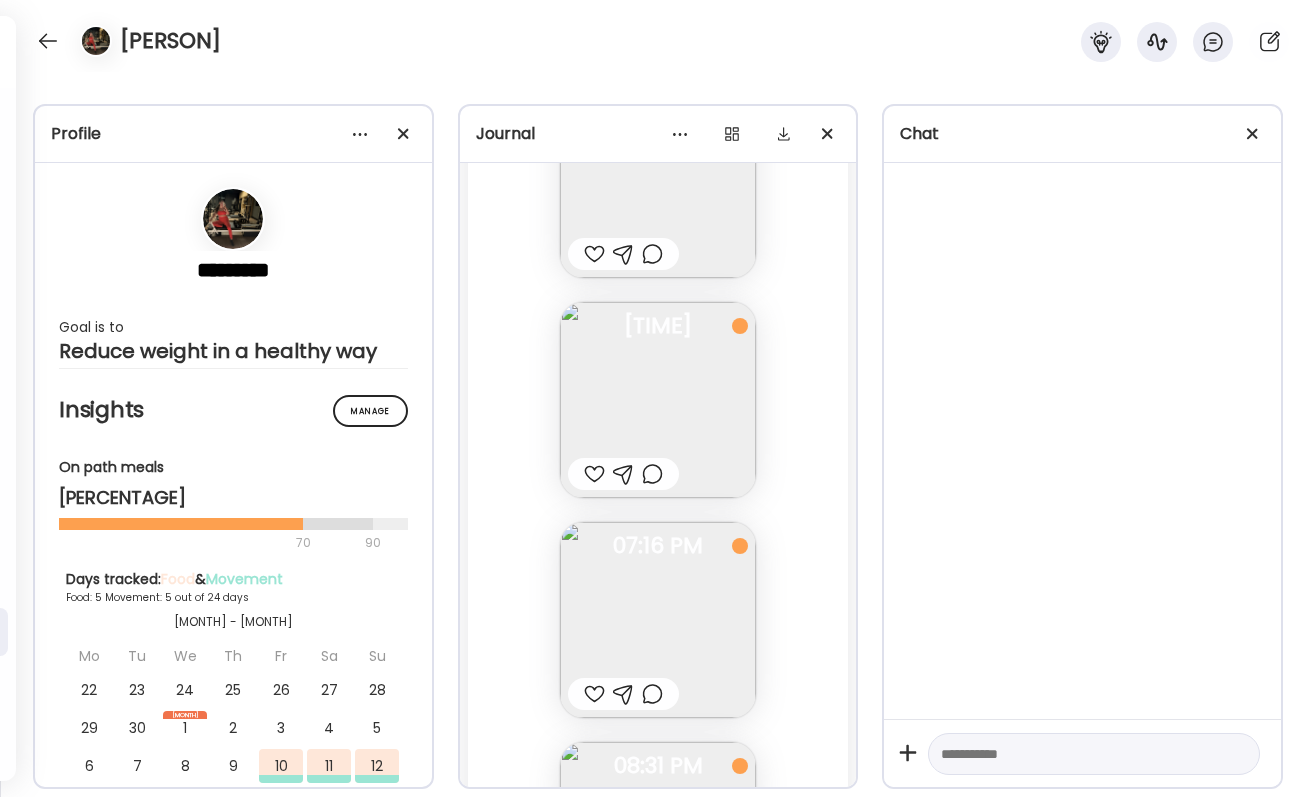 click at bounding box center (1082, 441) 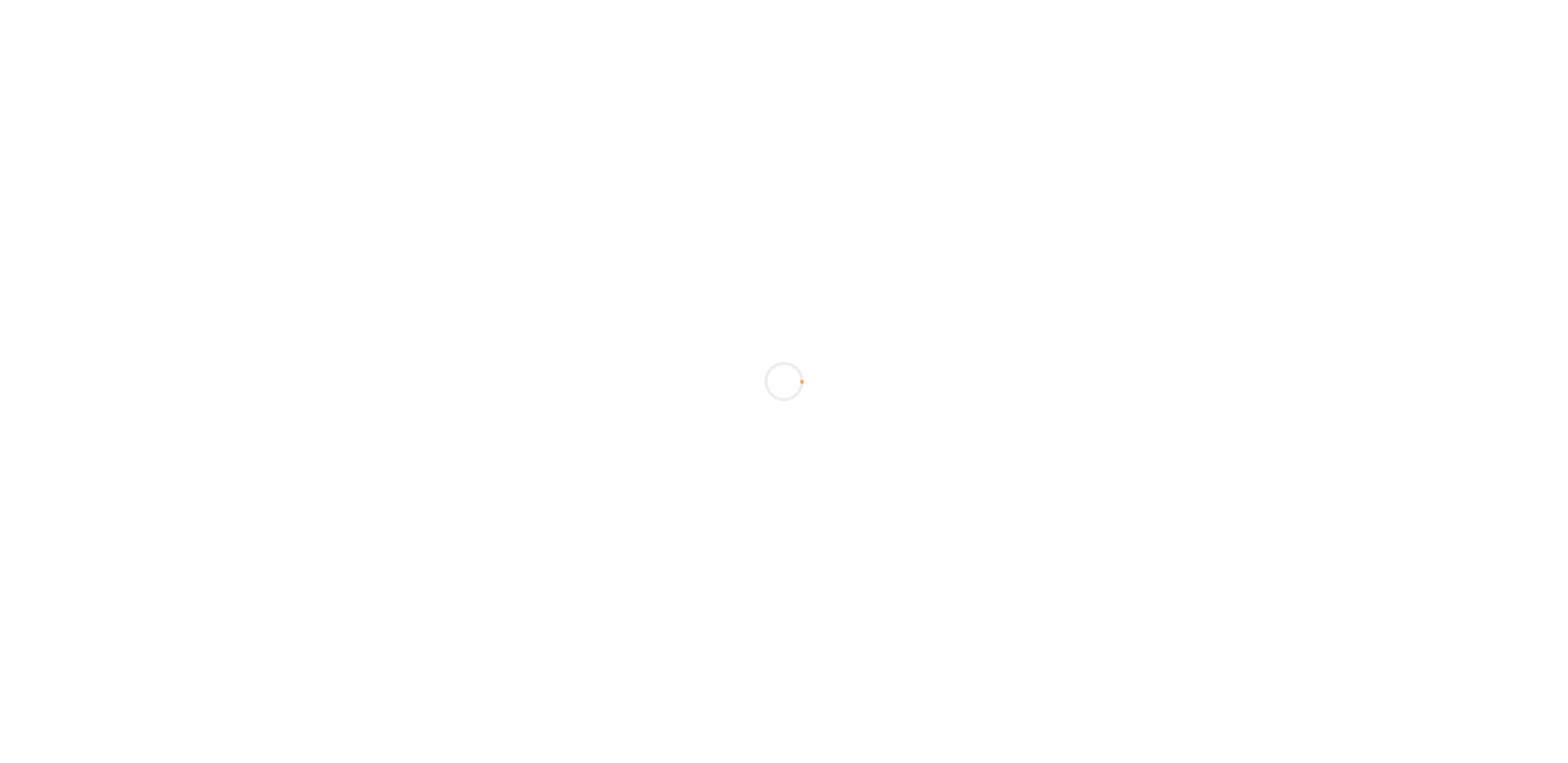 scroll, scrollTop: 0, scrollLeft: 0, axis: both 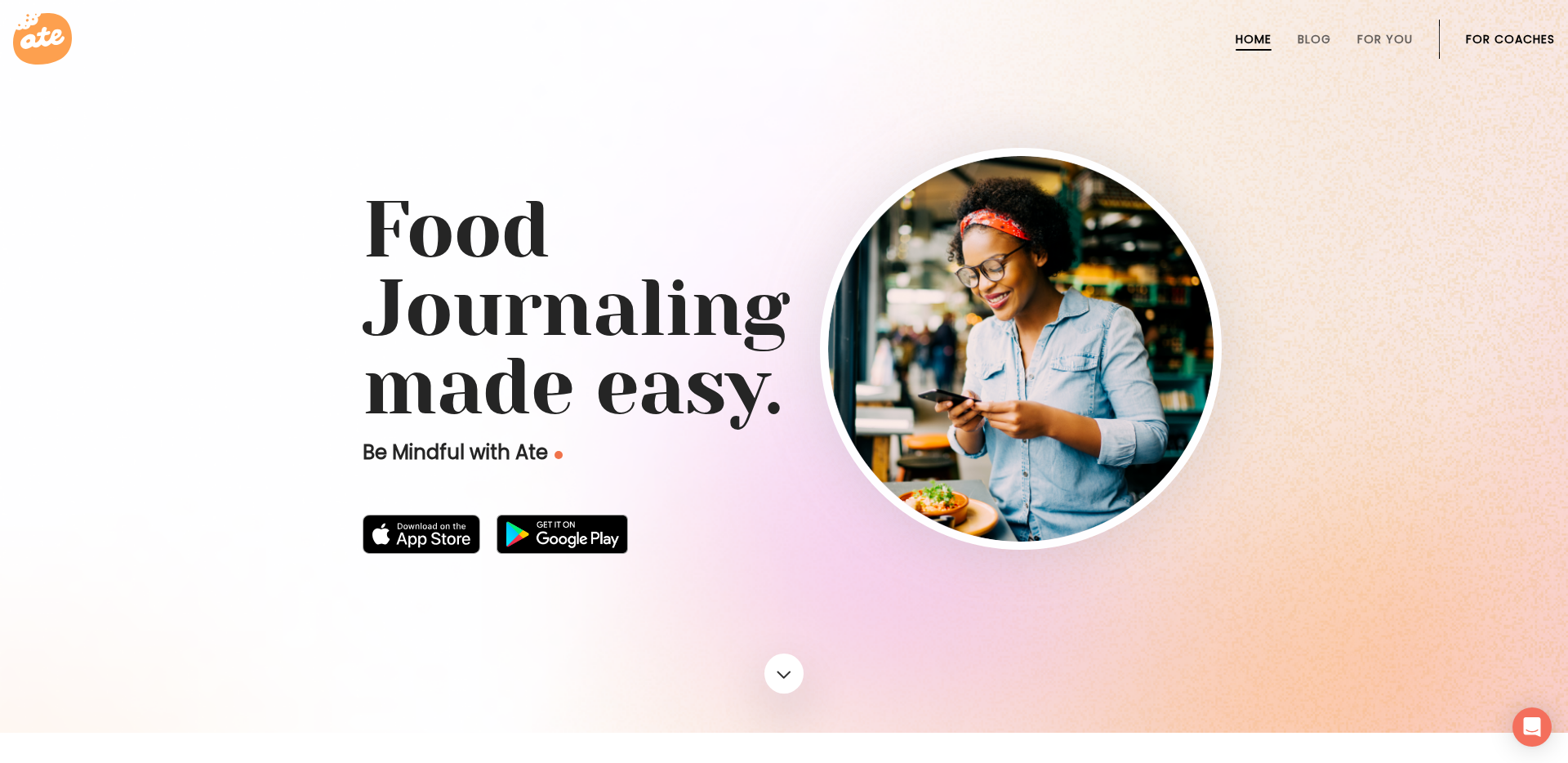 click on "For Coaches" at bounding box center (1510, 39) 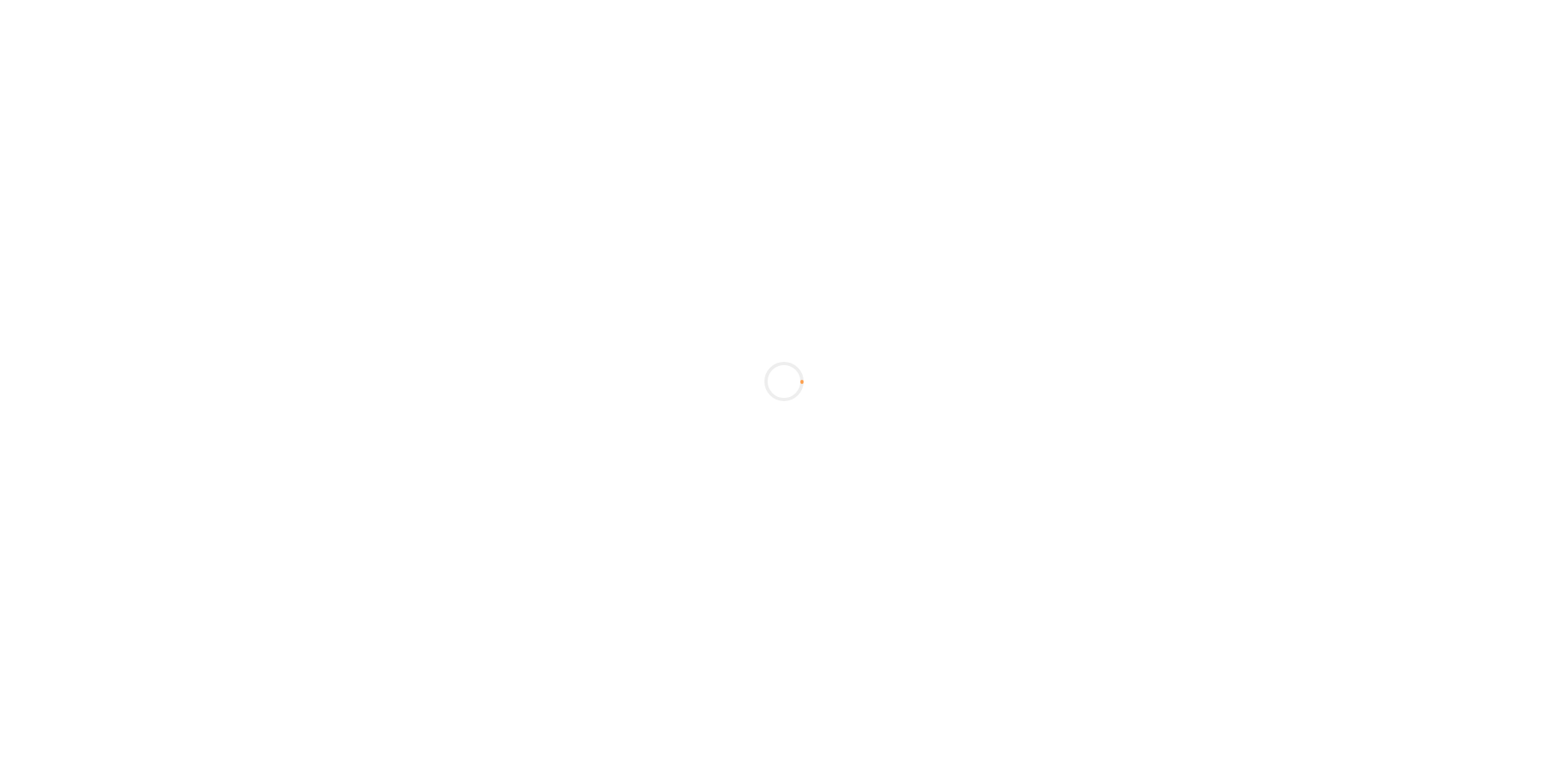 scroll, scrollTop: 0, scrollLeft: 0, axis: both 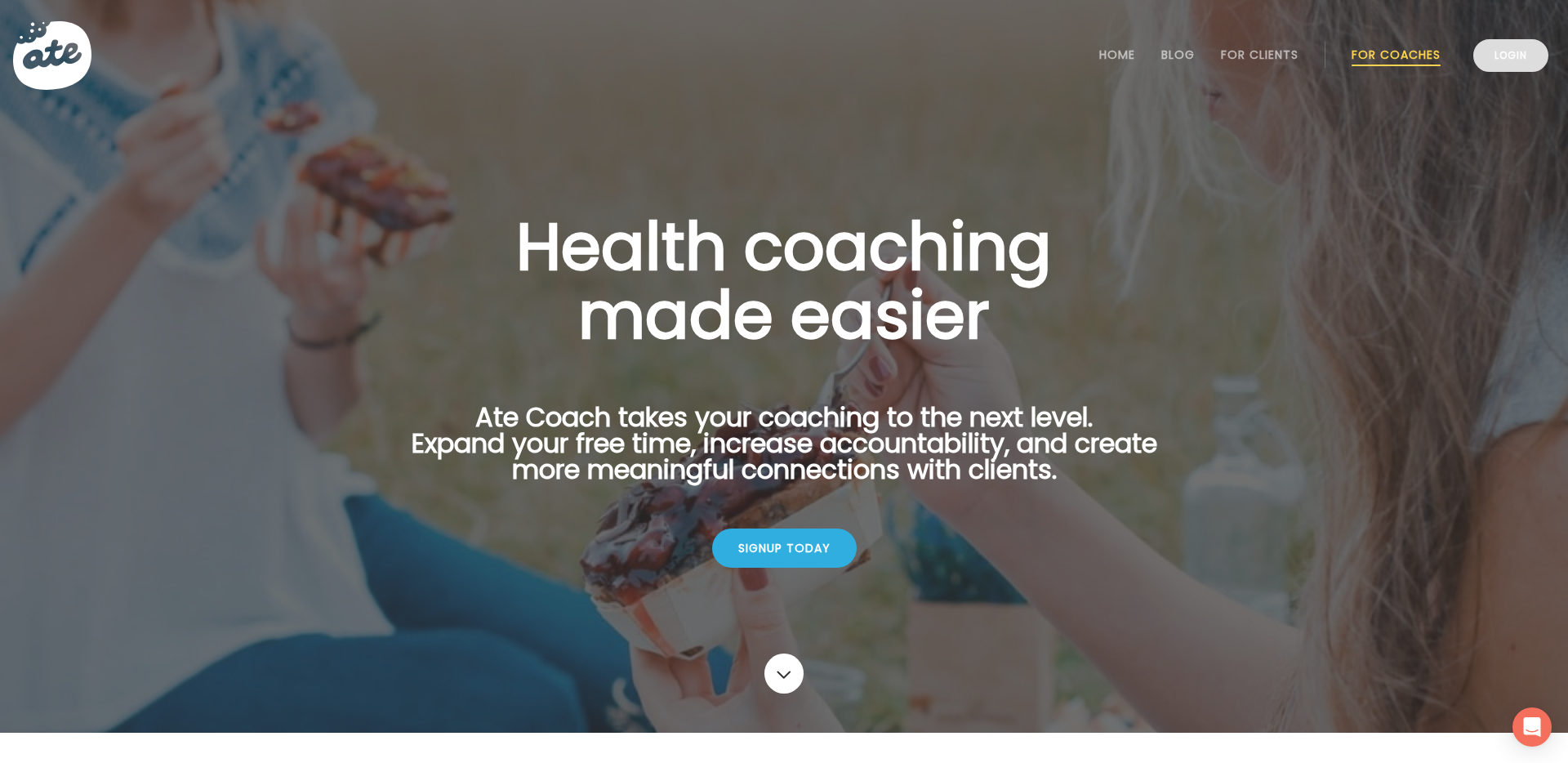 click on "Login" at bounding box center (1511, 56) 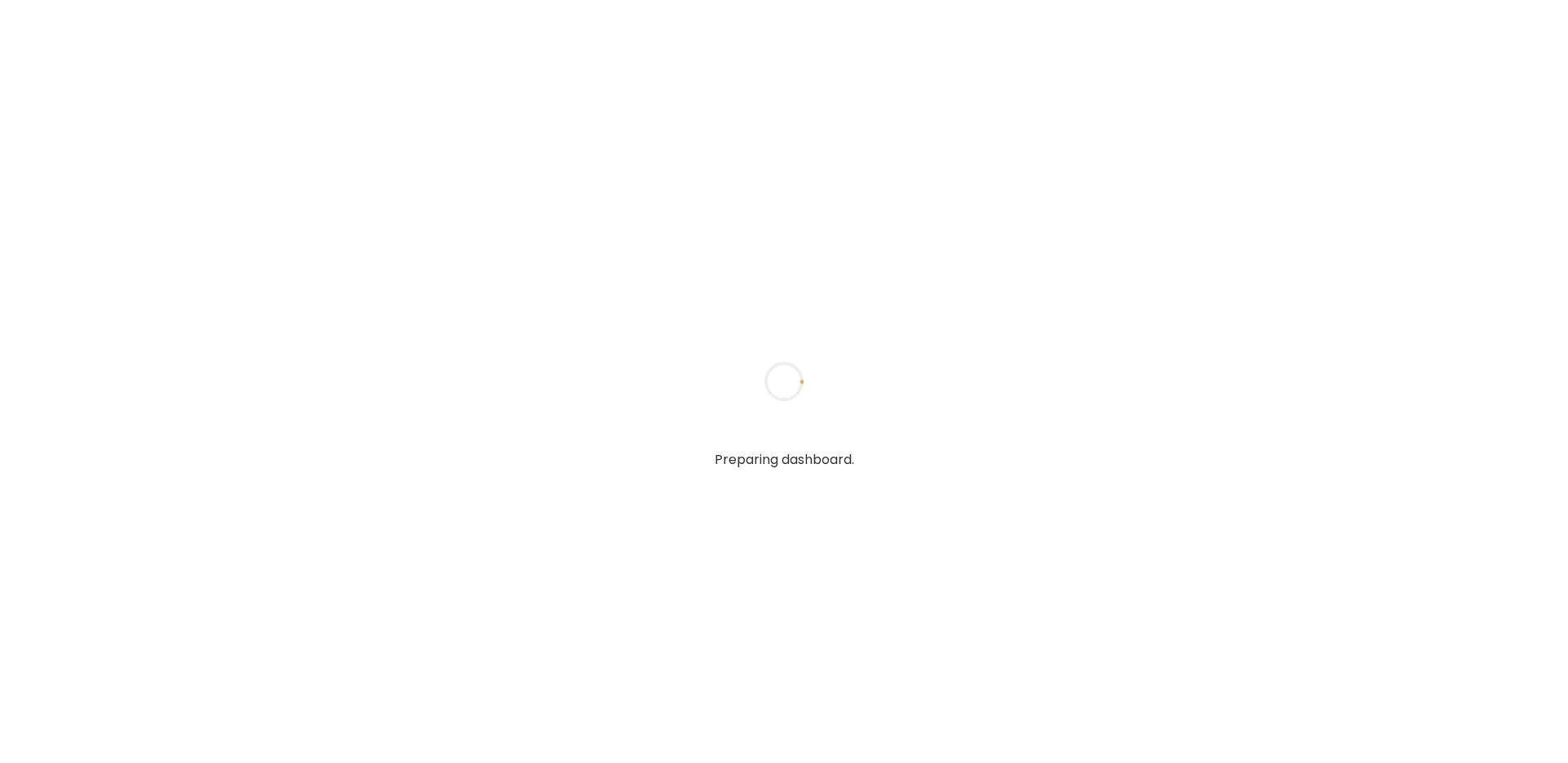 scroll, scrollTop: 0, scrollLeft: 0, axis: both 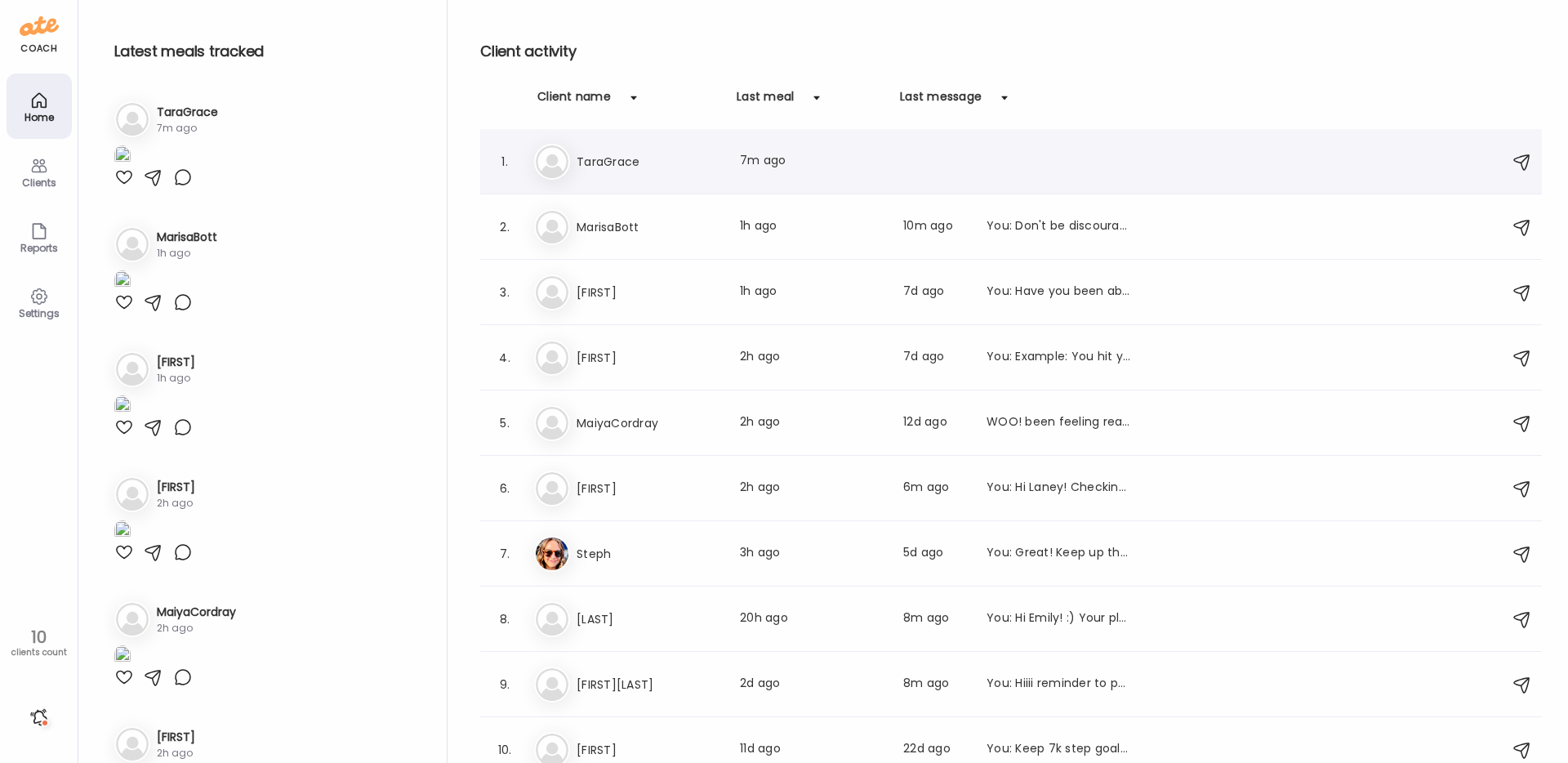 click on "[PERSON]" at bounding box center [648, 162] 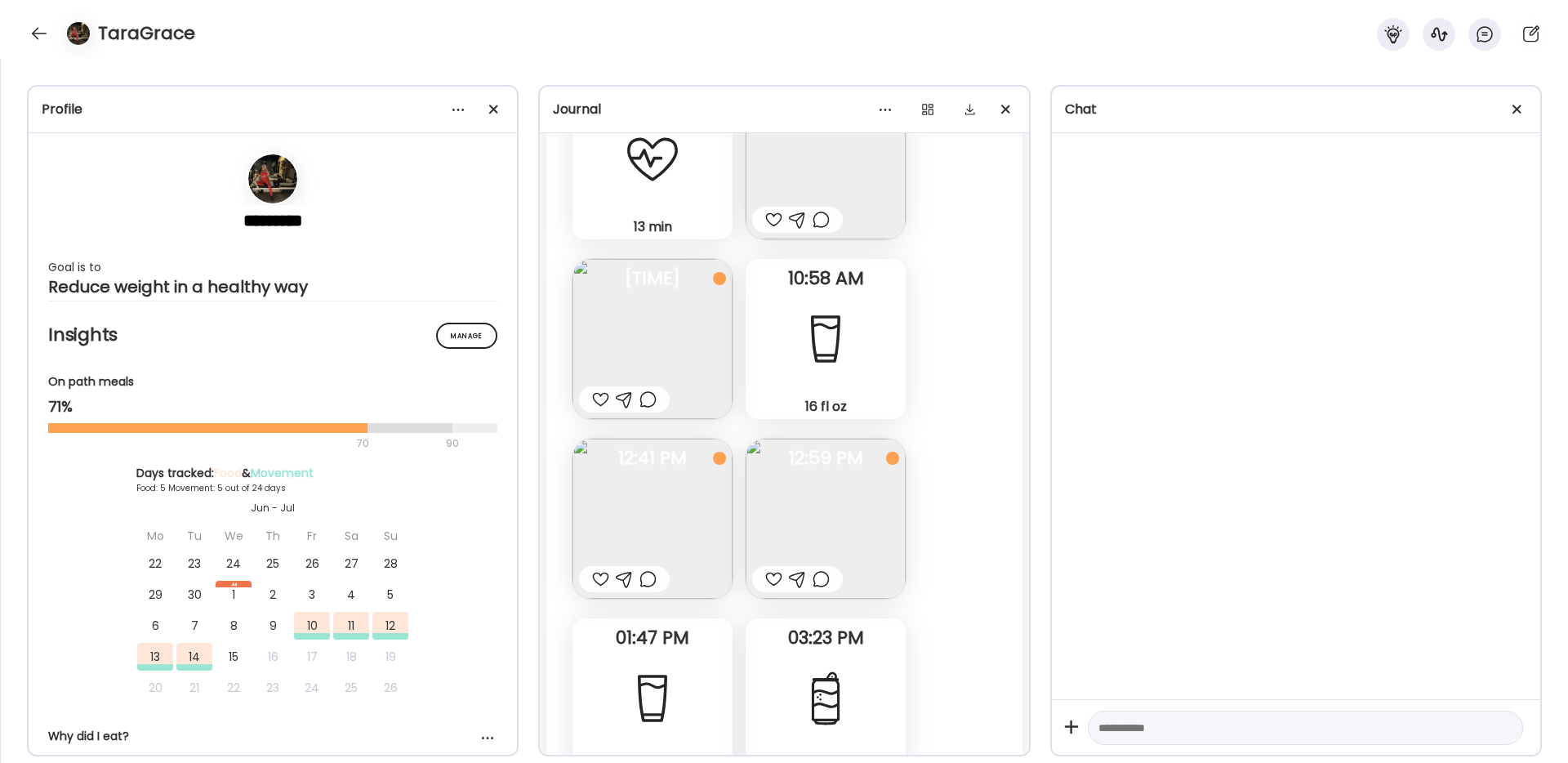 scroll, scrollTop: 4991, scrollLeft: 0, axis: vertical 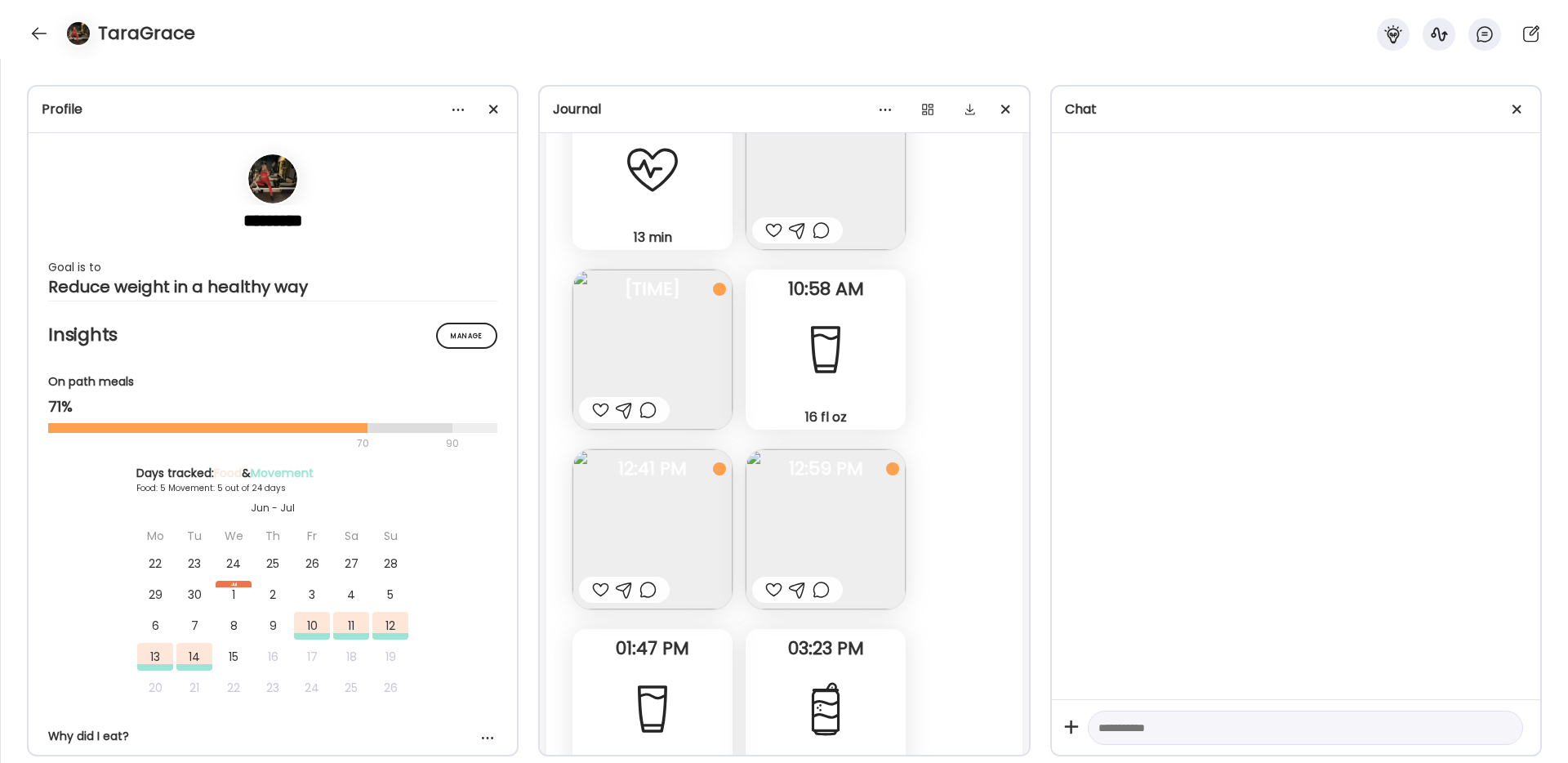 click at bounding box center [653, 529] 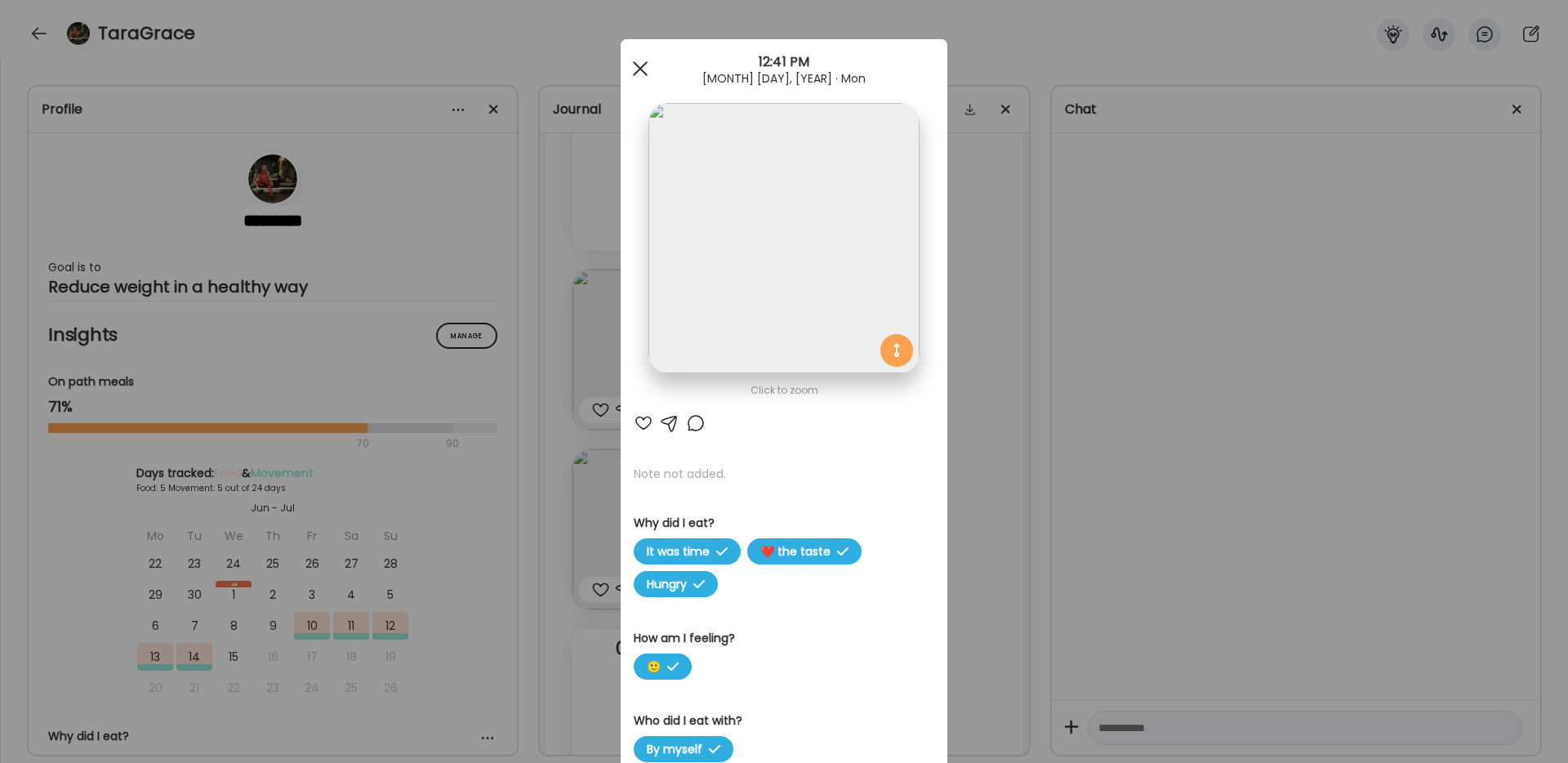 click at bounding box center (640, 69) 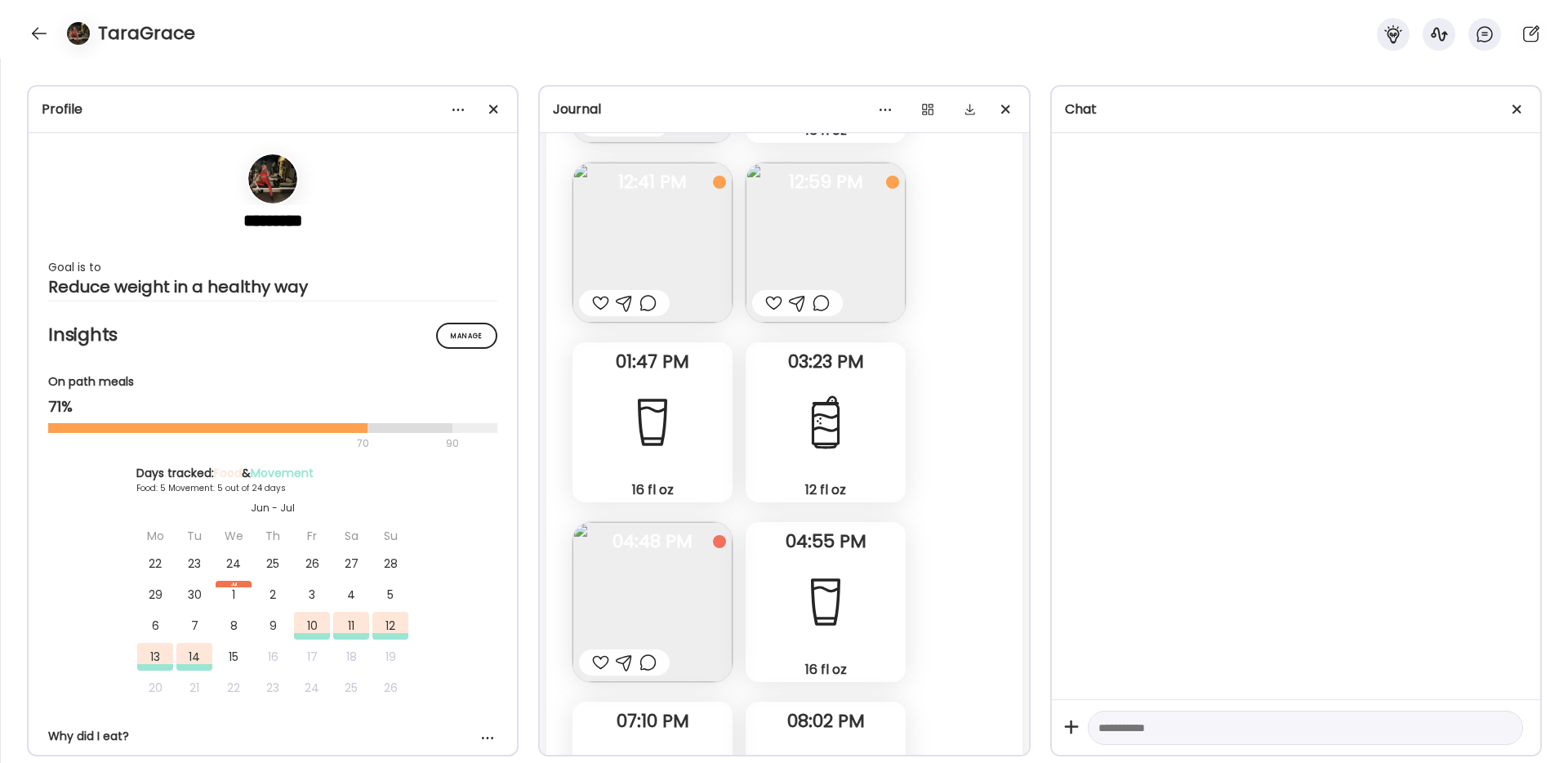 scroll, scrollTop: 5279, scrollLeft: 0, axis: vertical 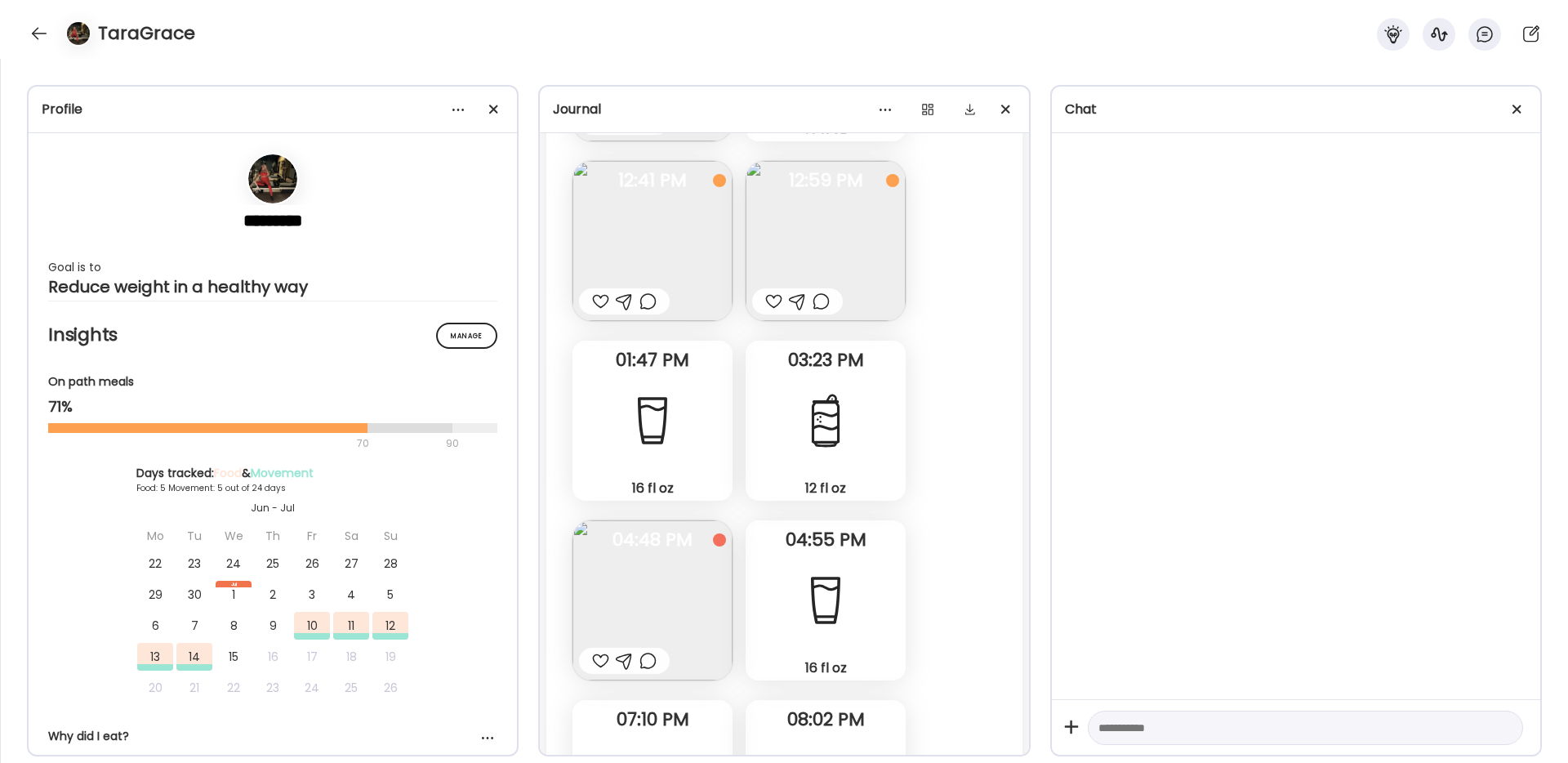 click at bounding box center (653, 600) 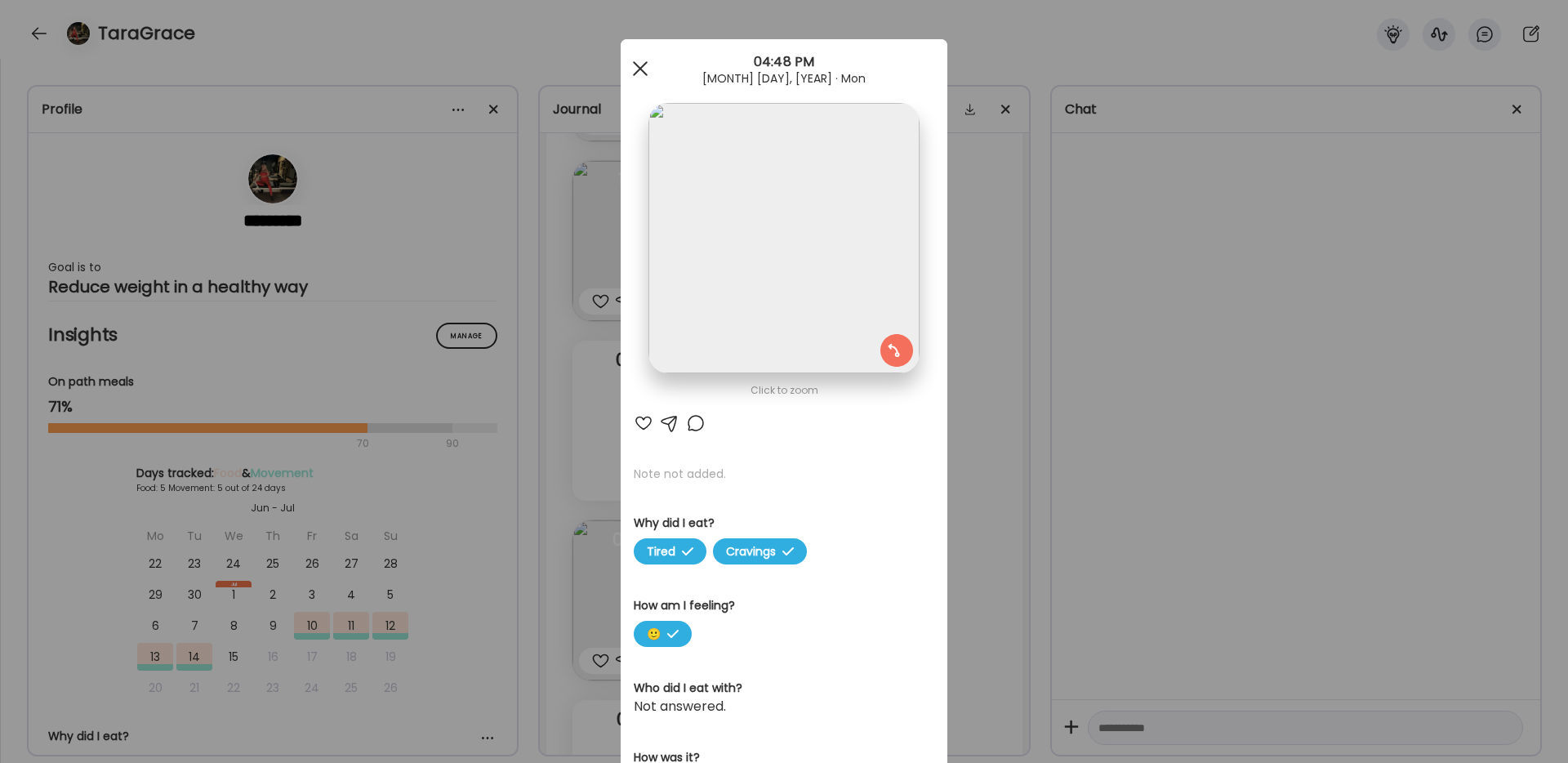 click at bounding box center (640, 69) 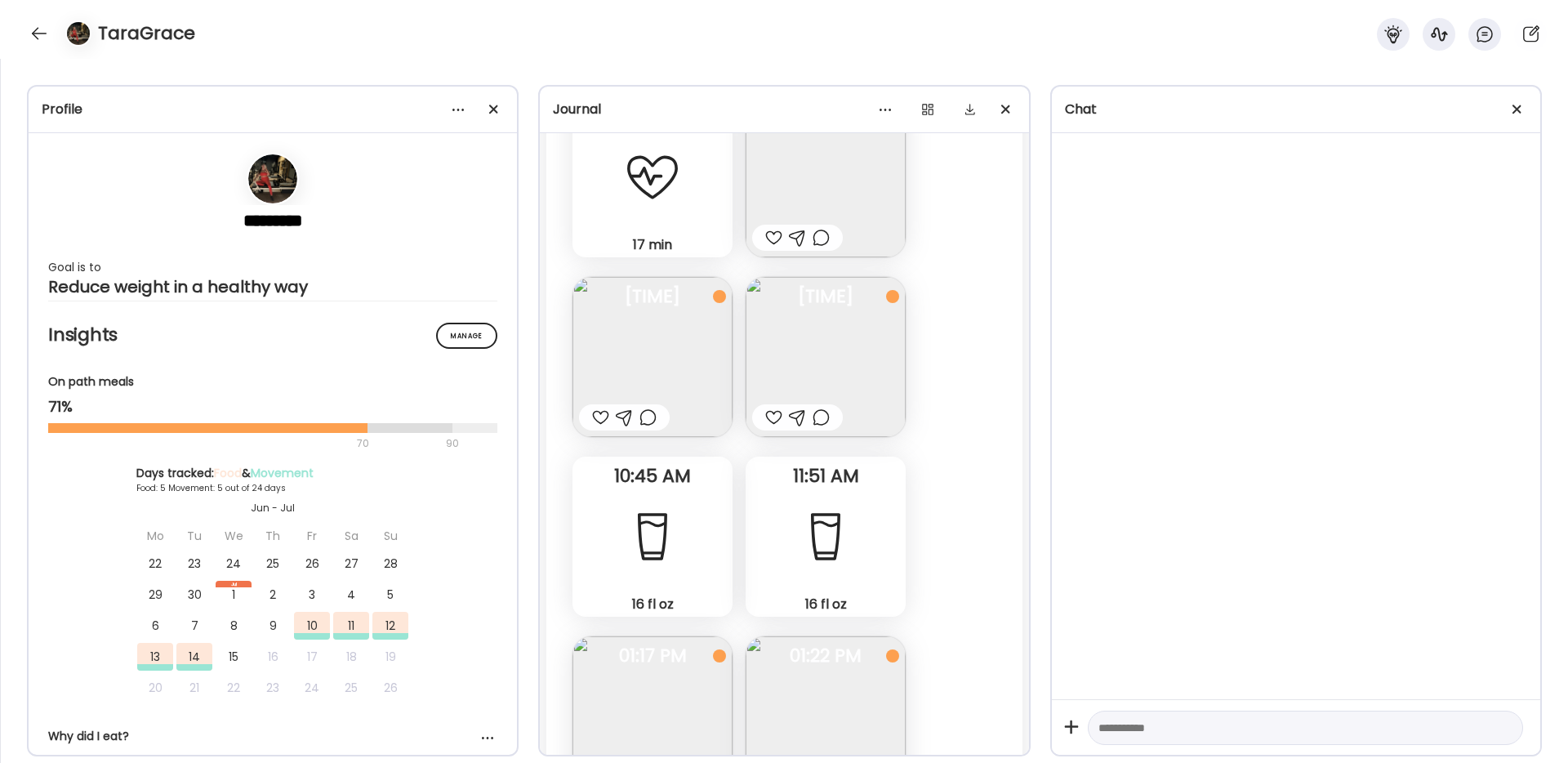 scroll, scrollTop: 6427, scrollLeft: 0, axis: vertical 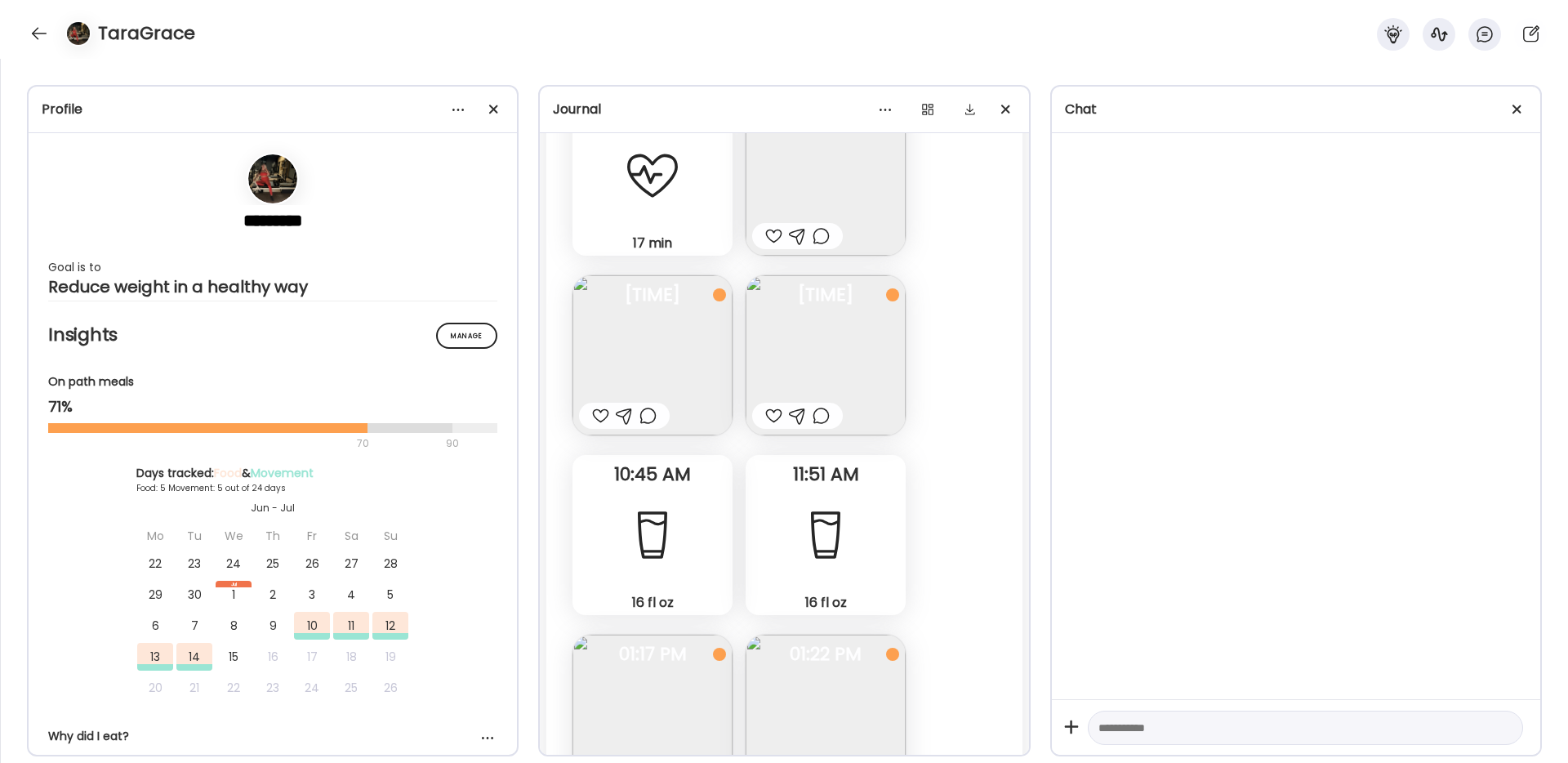 click at bounding box center (653, 355) 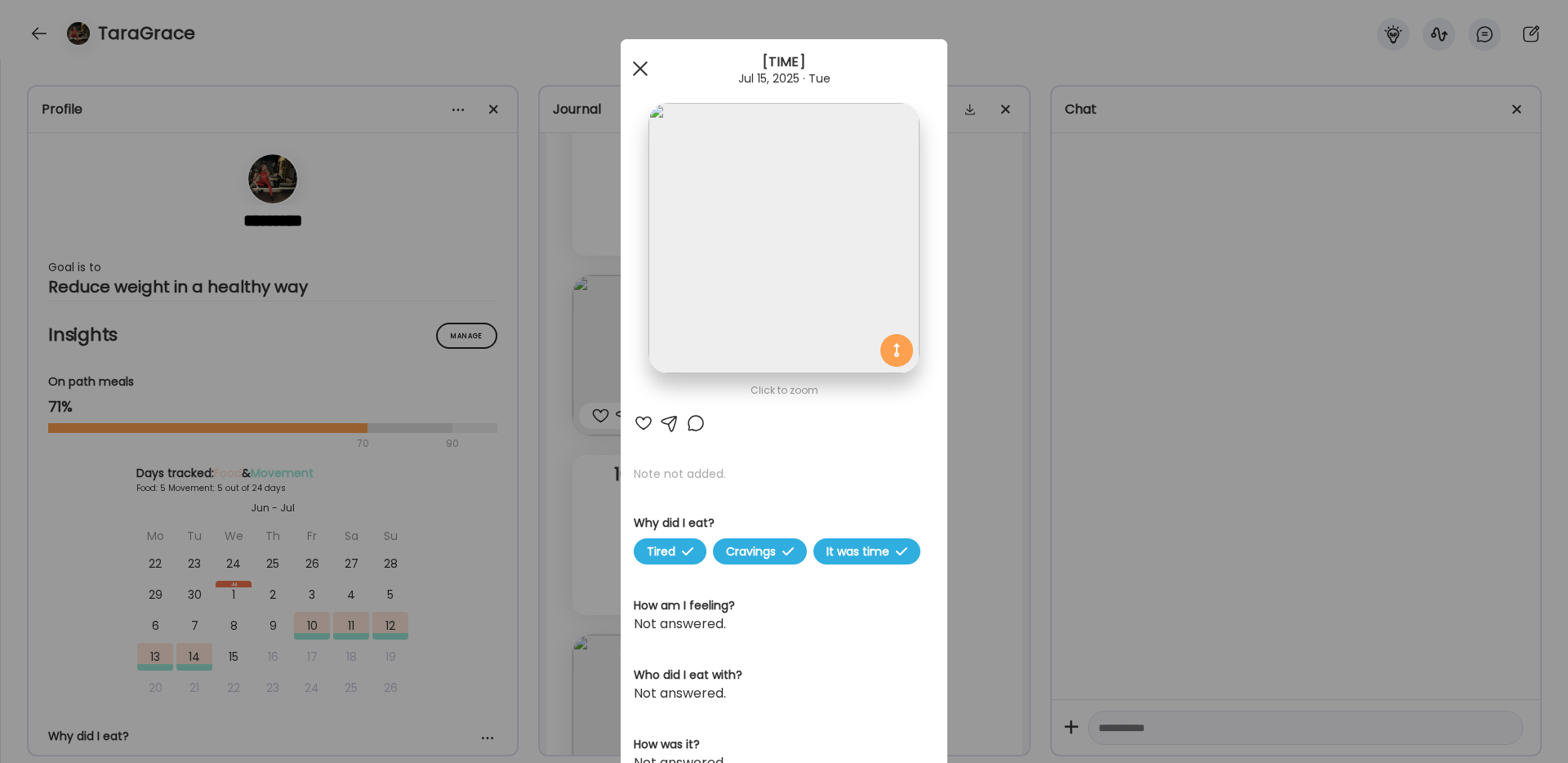 click at bounding box center (640, 69) 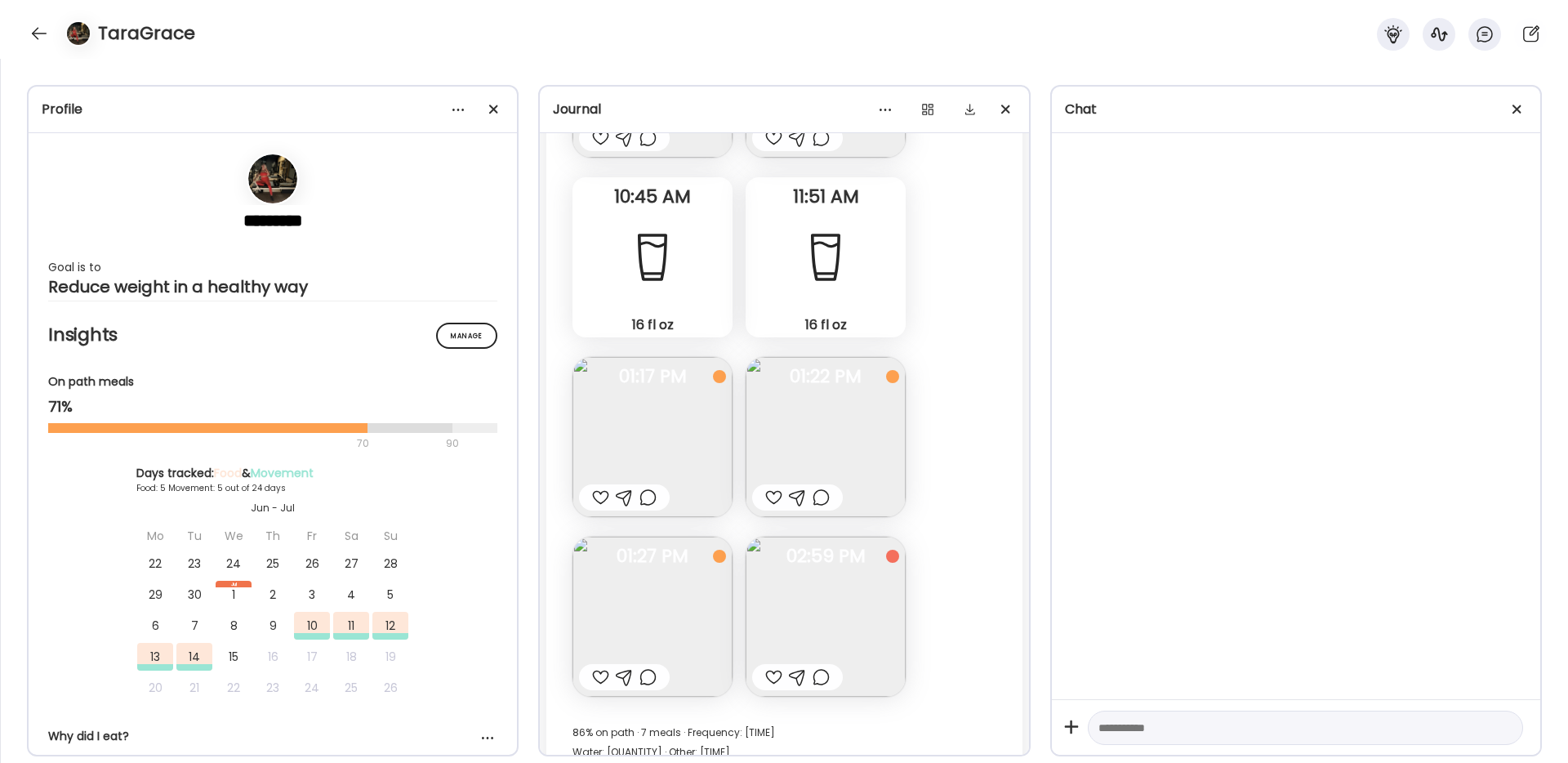 scroll, scrollTop: 6739, scrollLeft: 0, axis: vertical 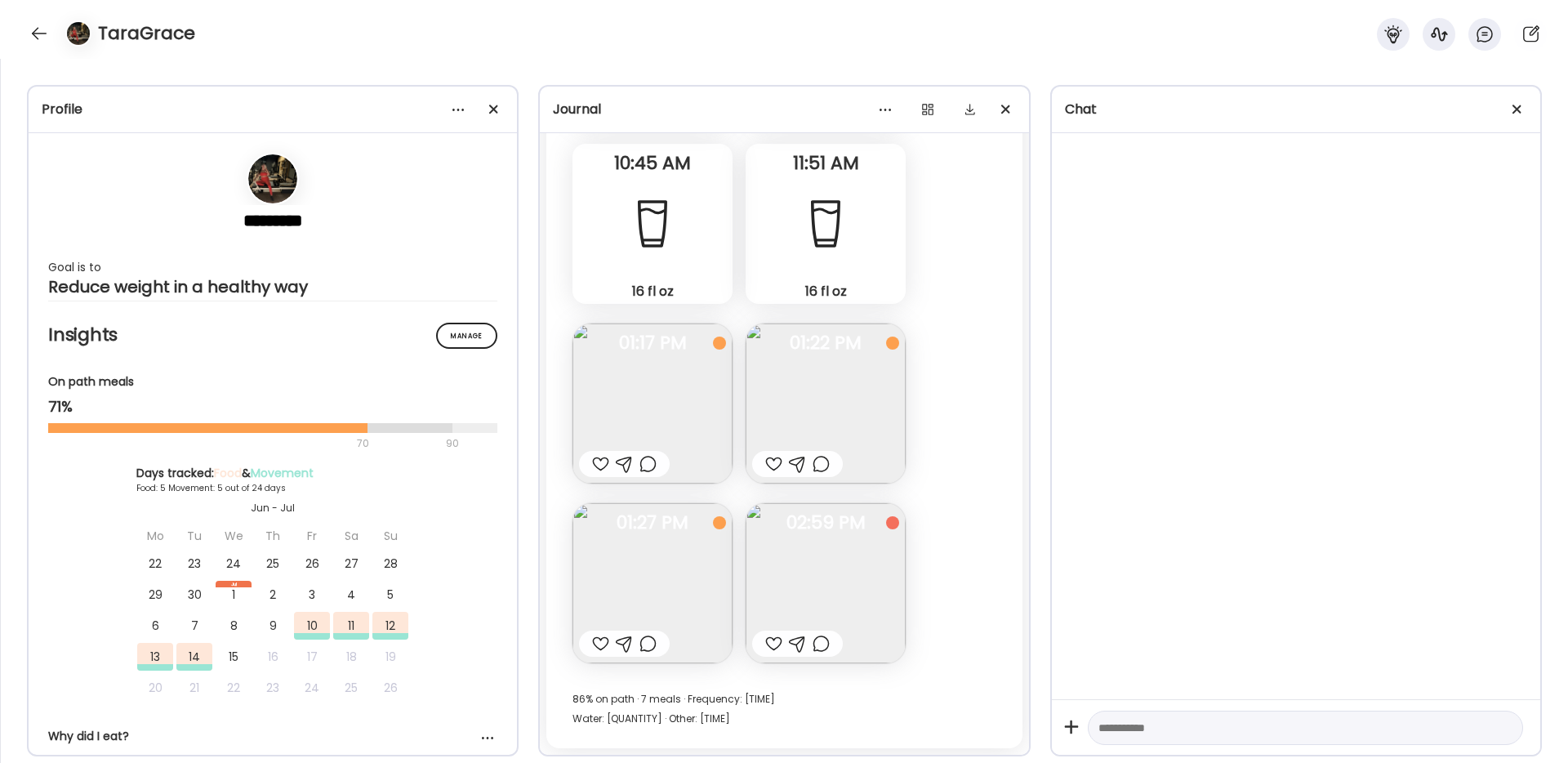 click at bounding box center [1290, 728] 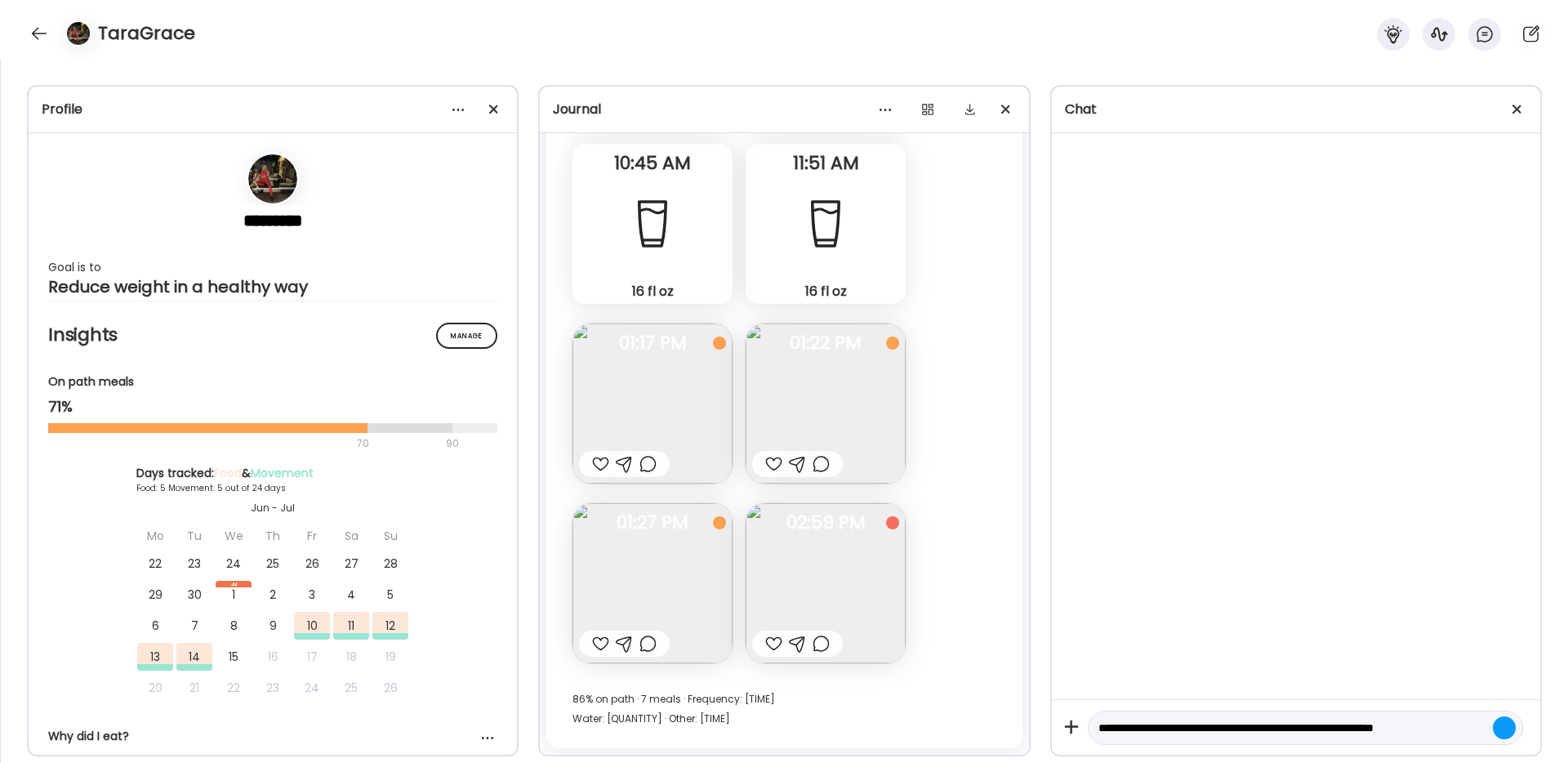 type on "**********" 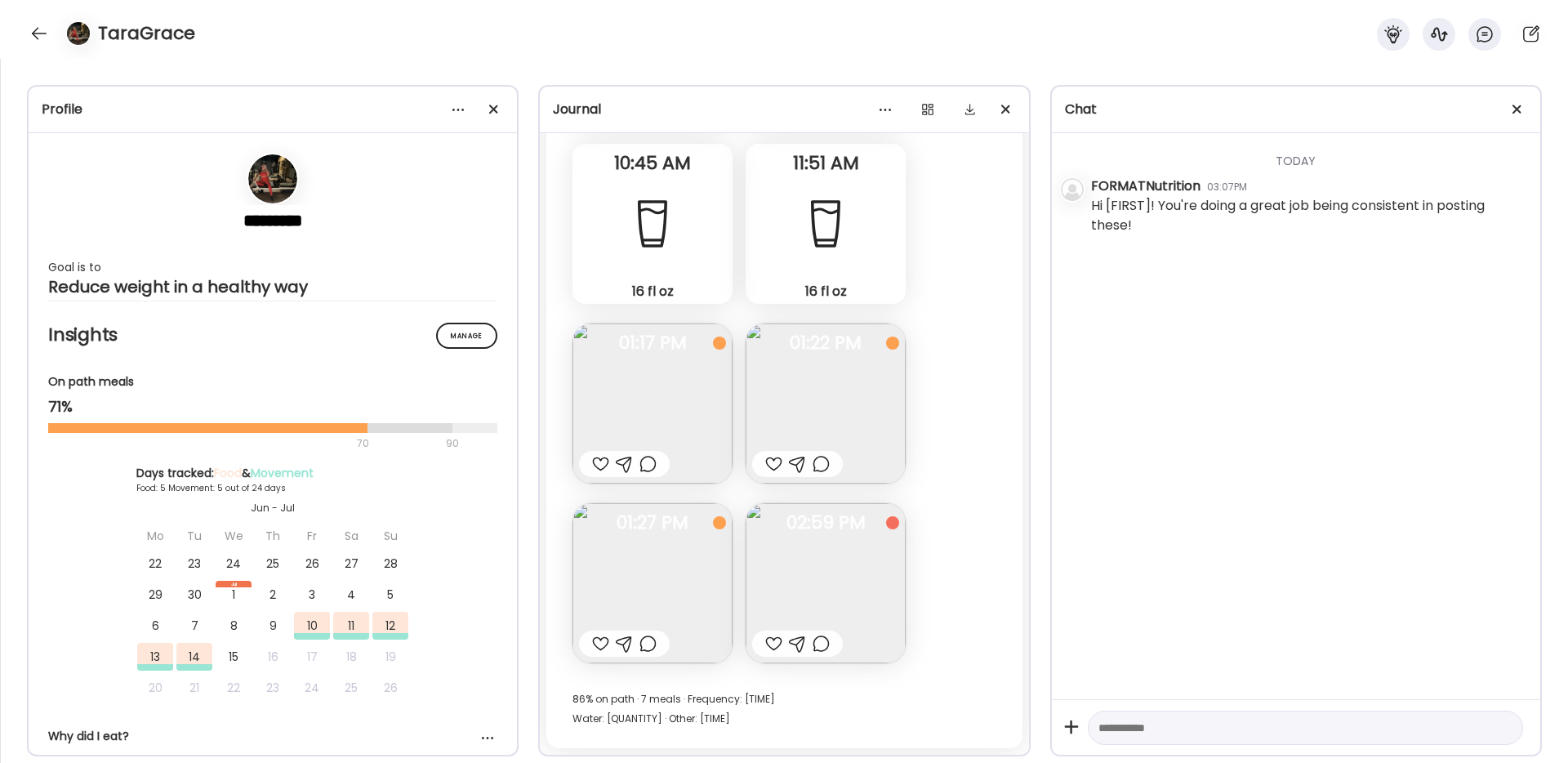 click at bounding box center (1290, 728) 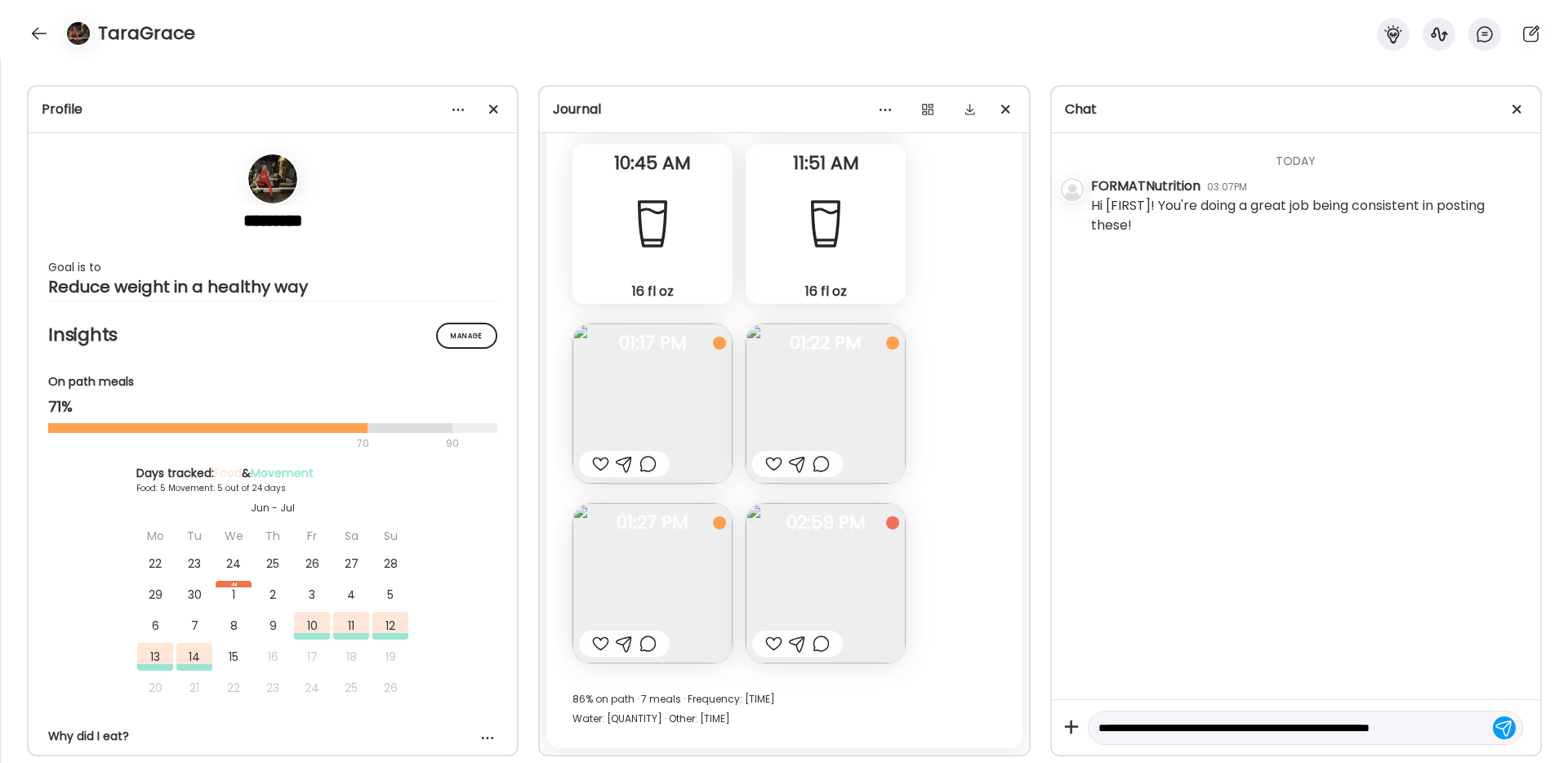 scroll, scrollTop: 19, scrollLeft: 0, axis: vertical 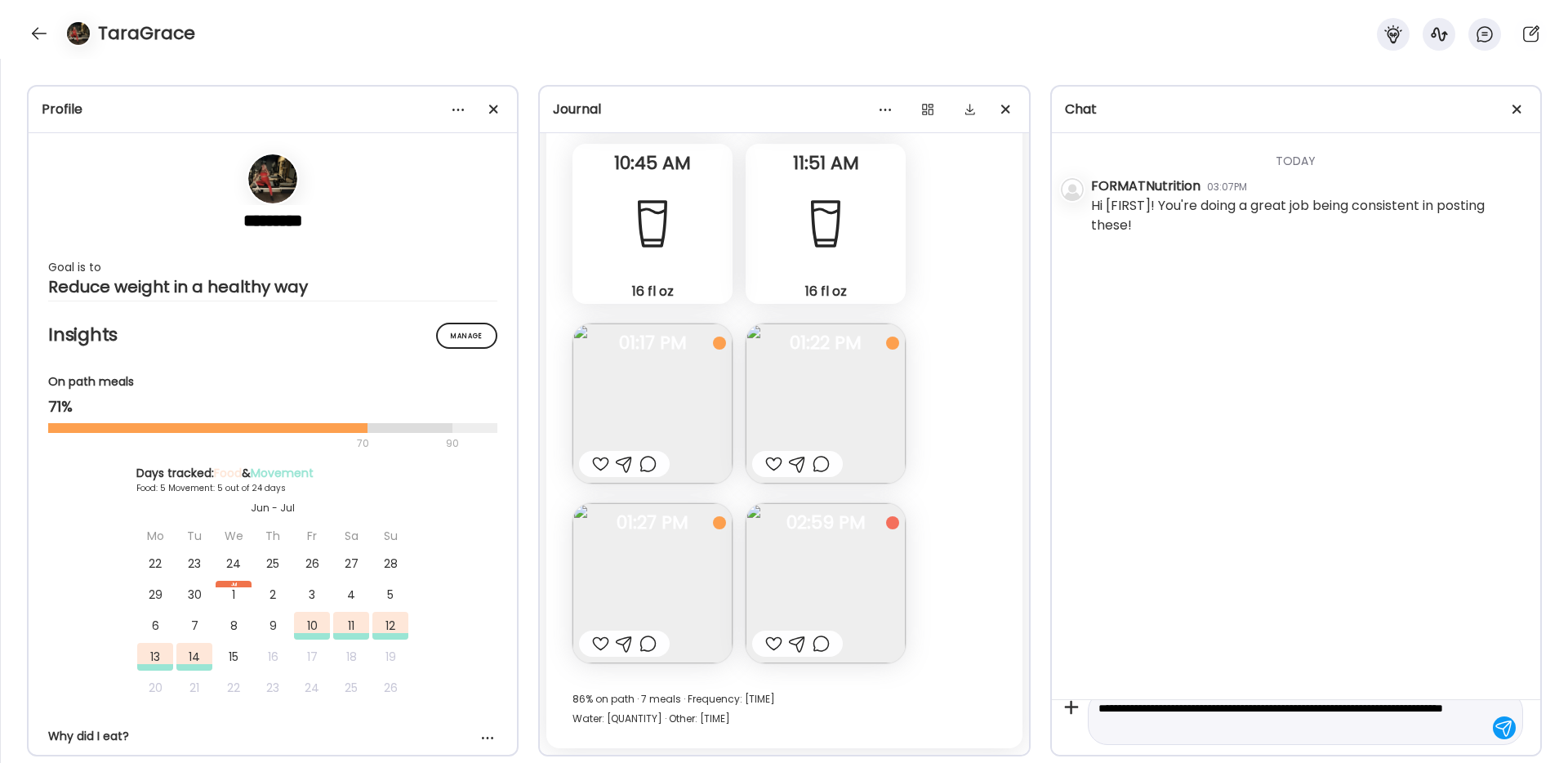 type on "**********" 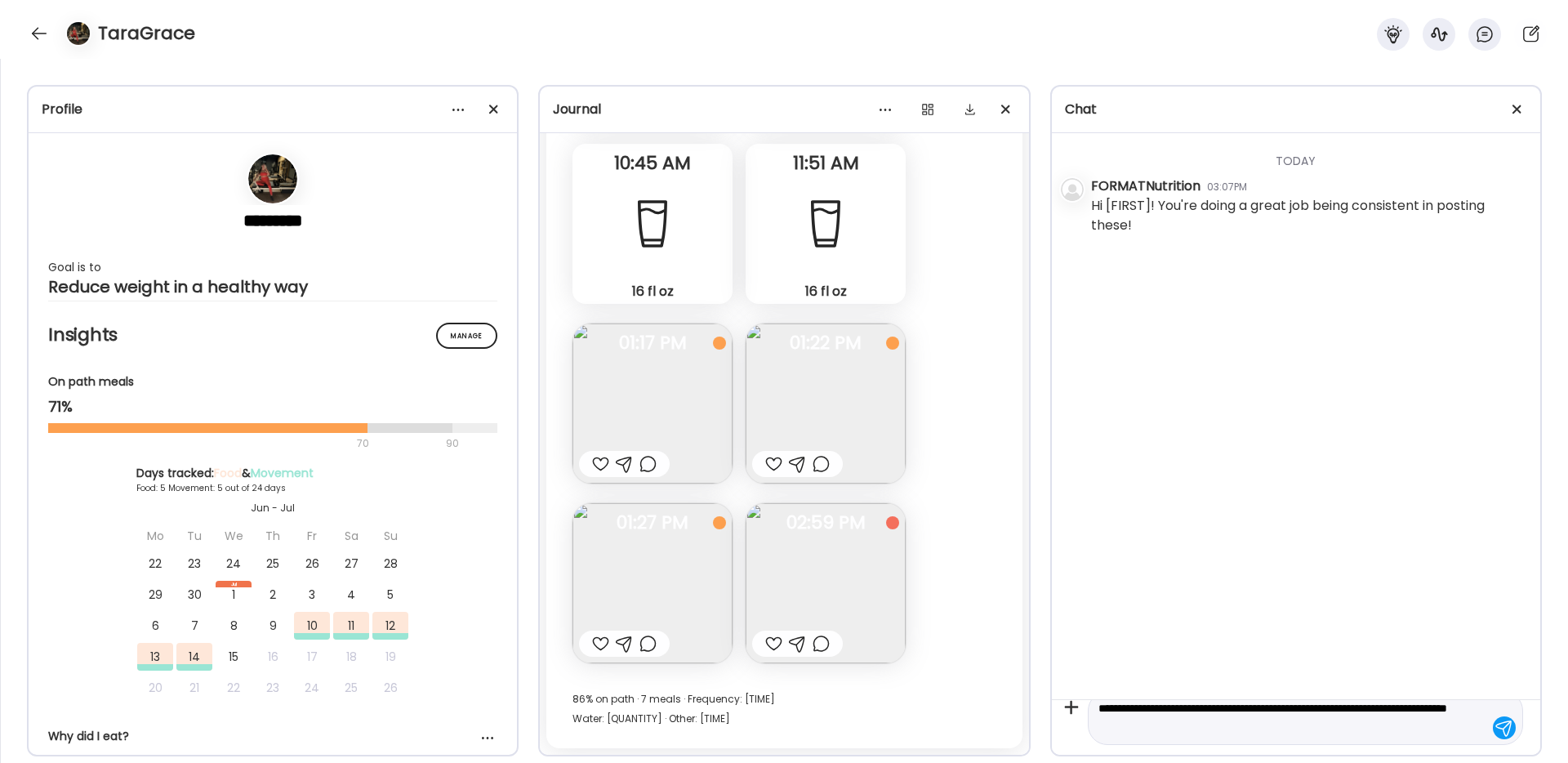 type 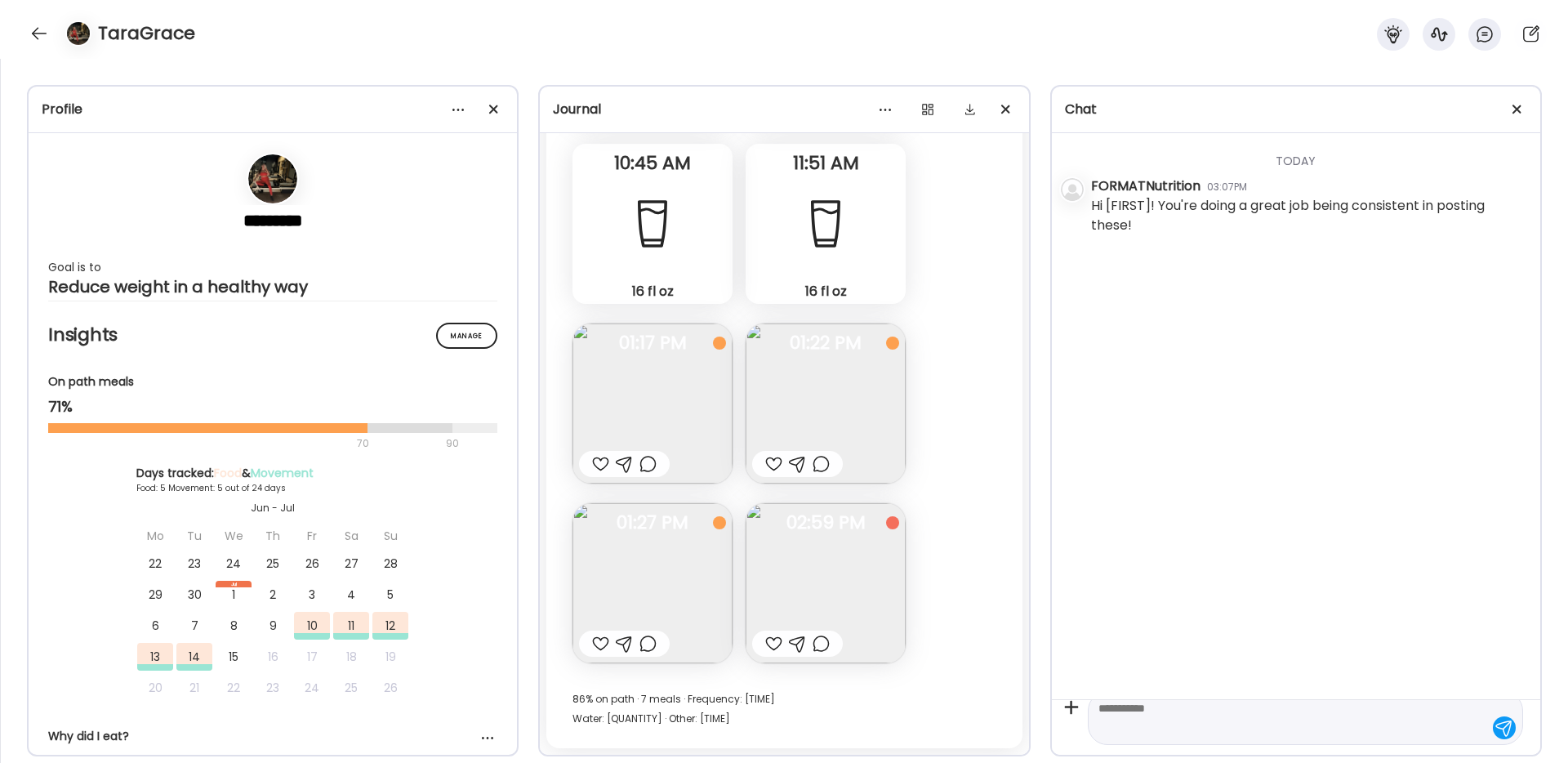 scroll, scrollTop: 0, scrollLeft: 0, axis: both 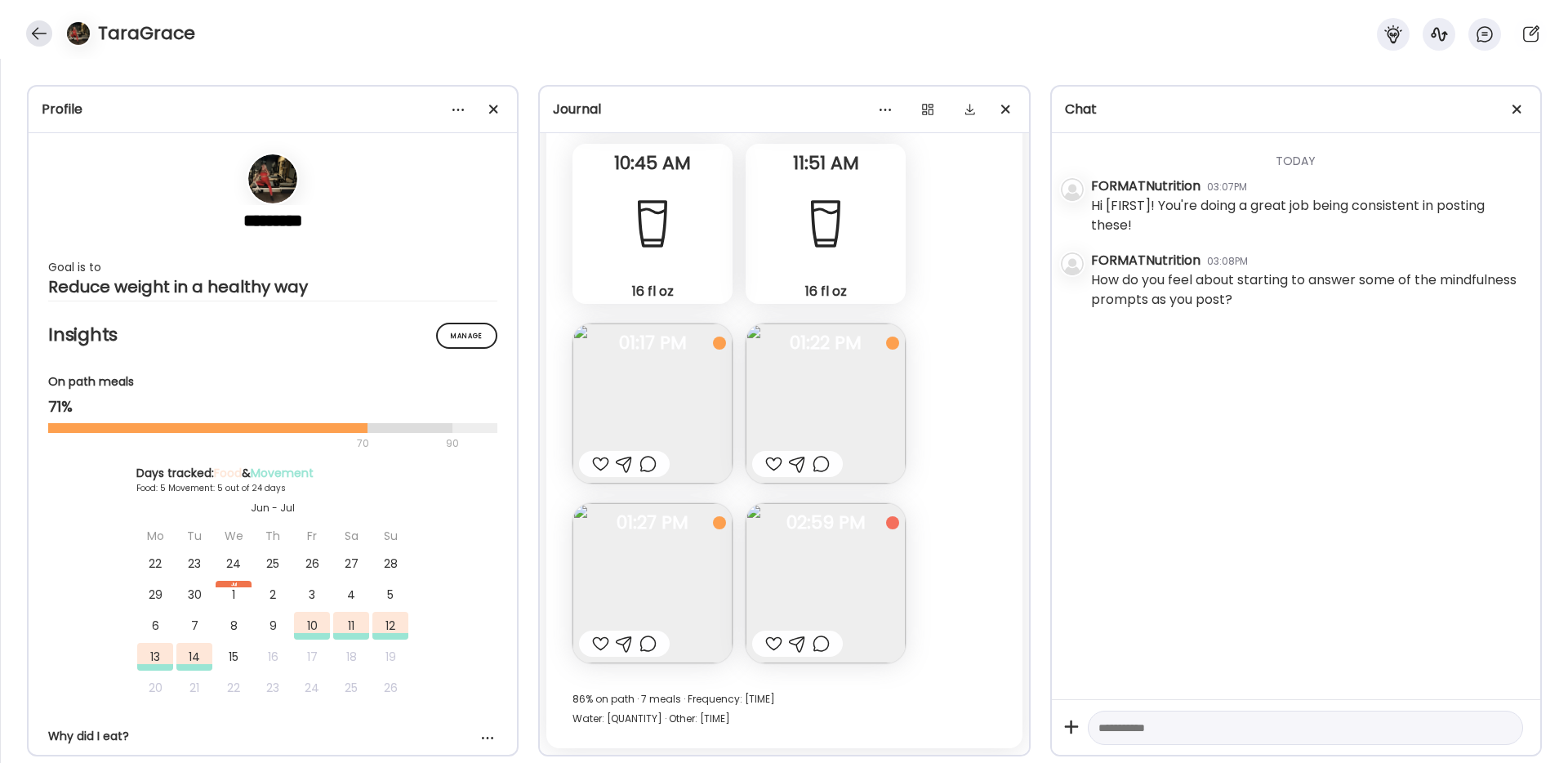 click at bounding box center (39, 33) 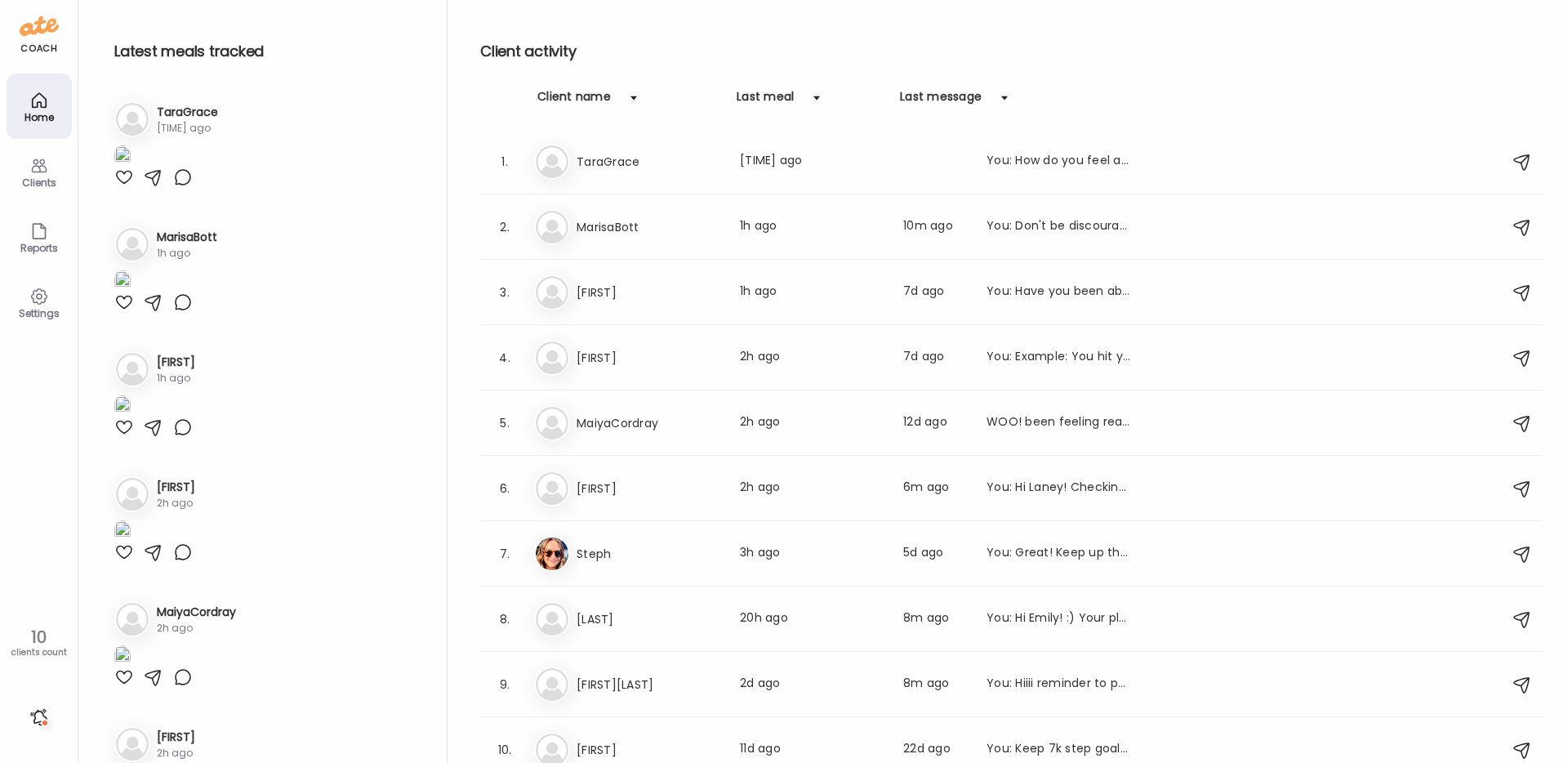 click 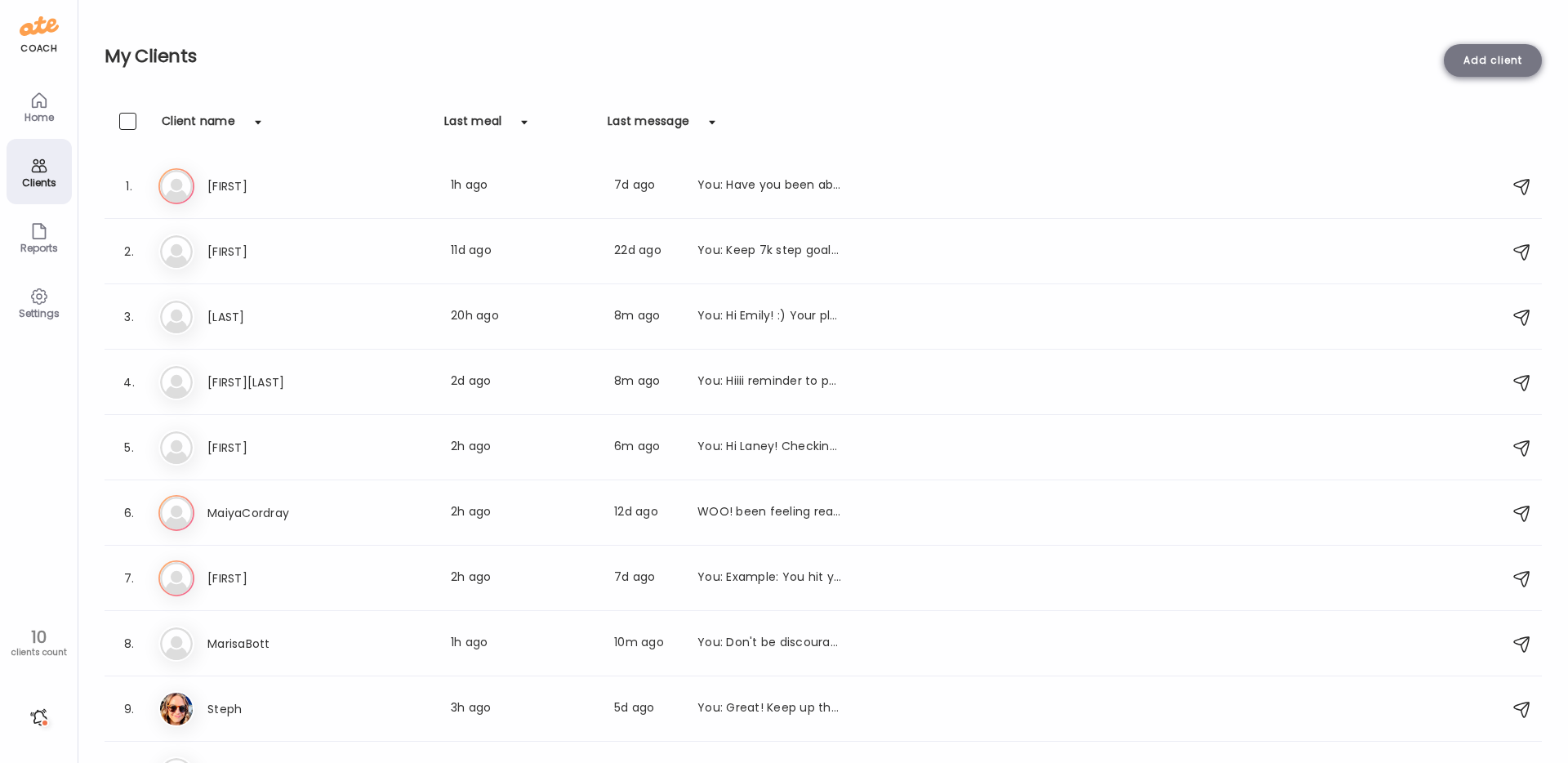click on "Add client" at bounding box center [1493, 60] 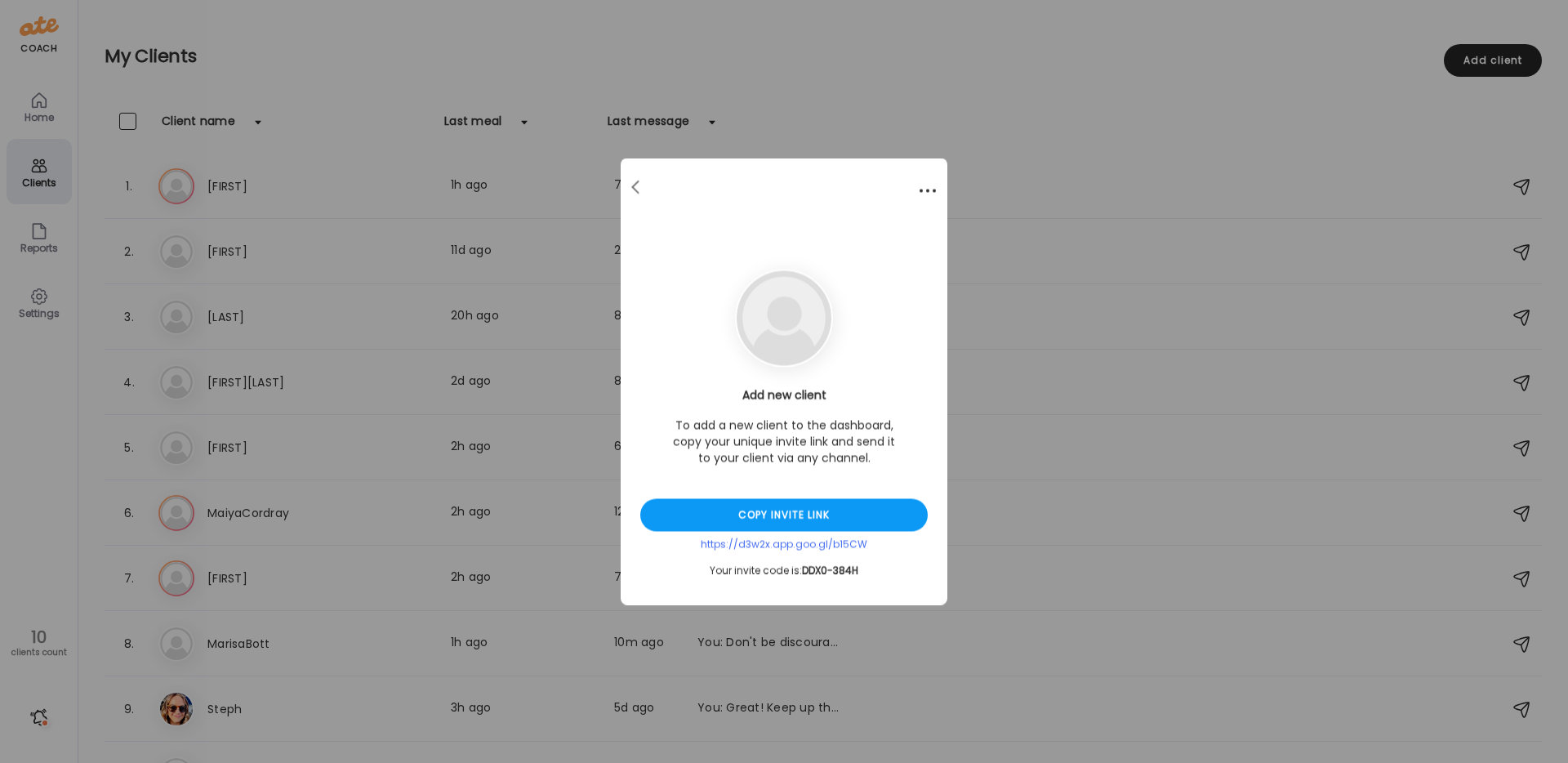 click at bounding box center [928, 191] 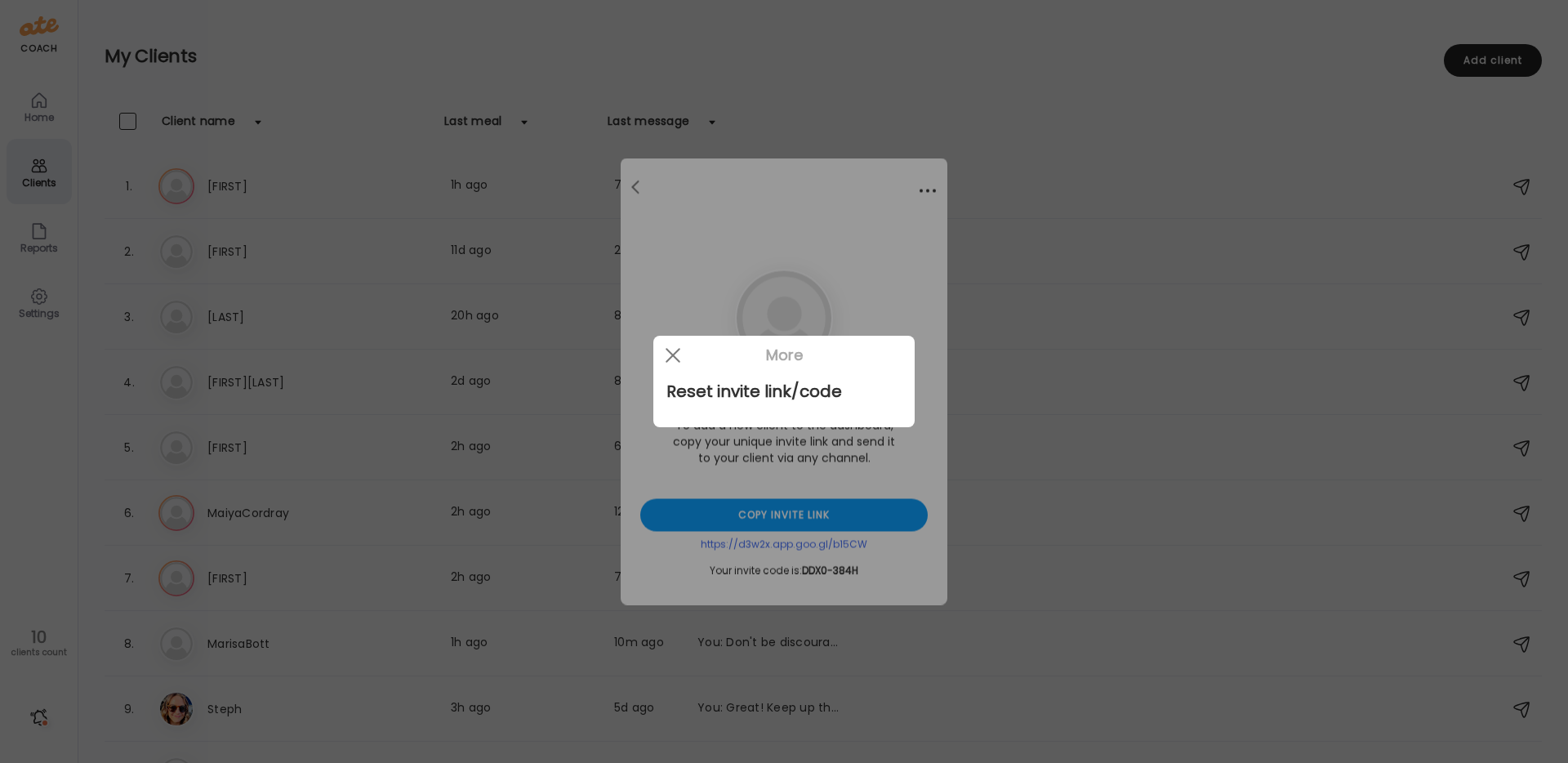 click at bounding box center (784, 382) 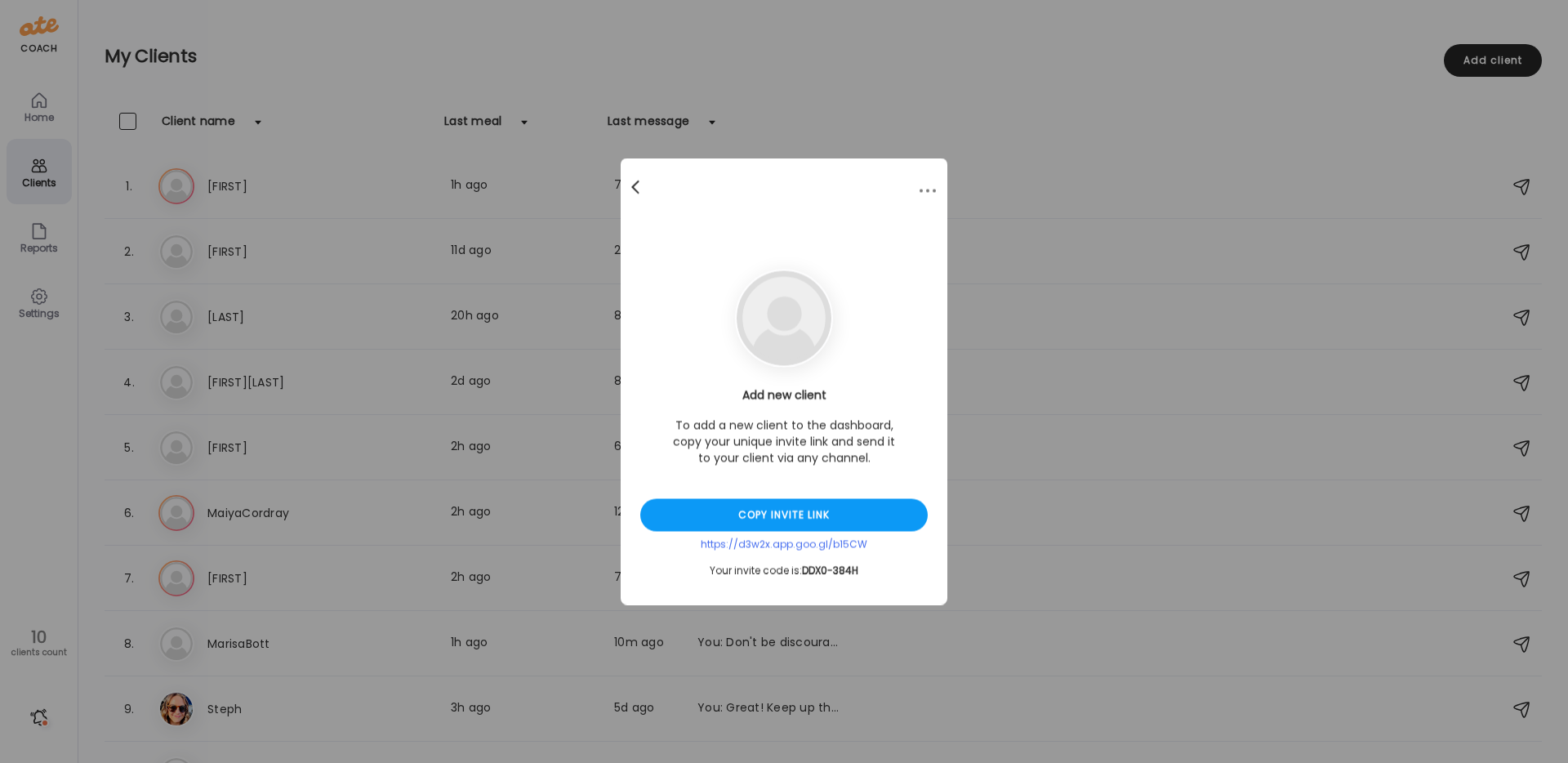 click at bounding box center (637, 188) 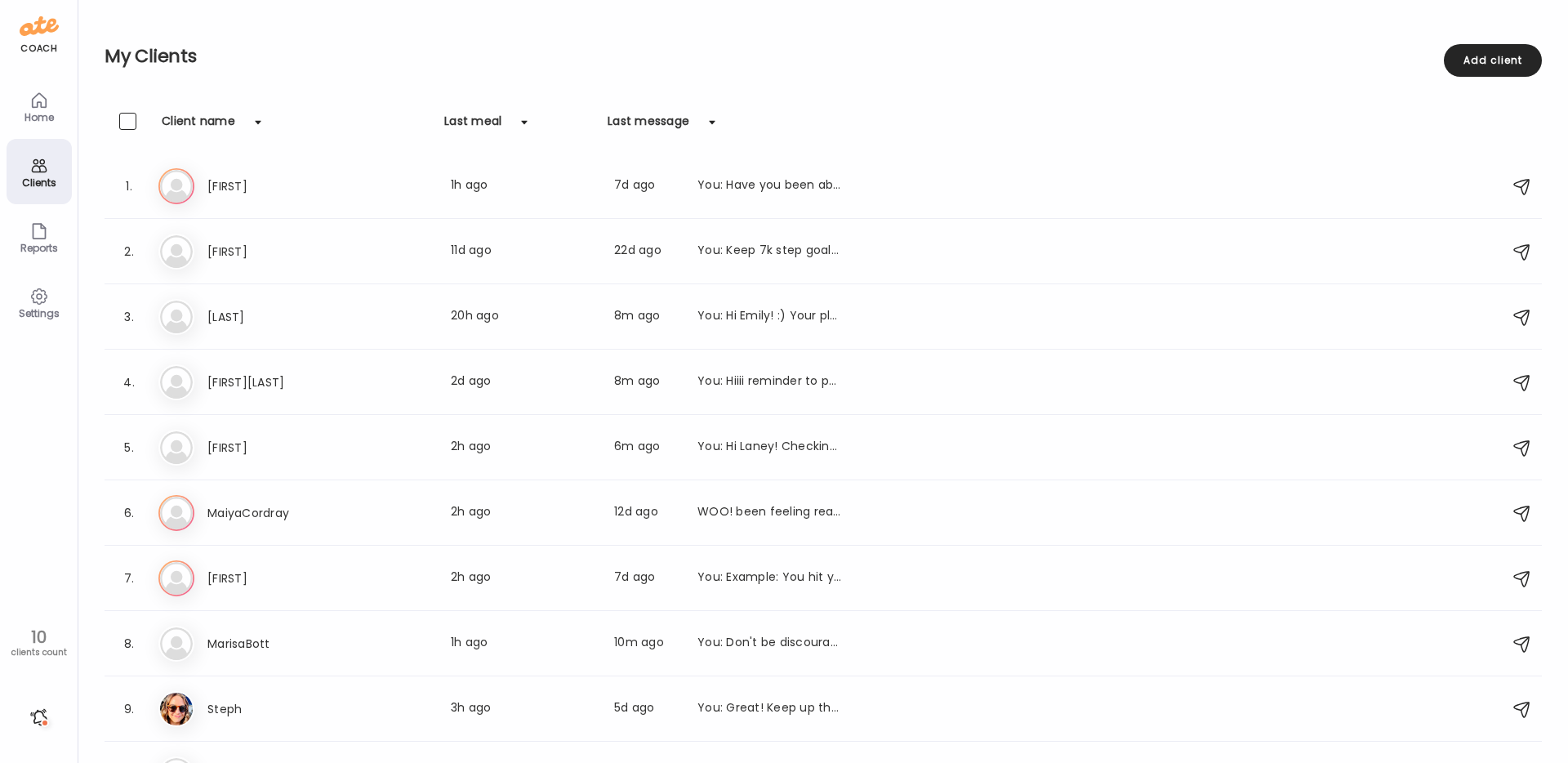 click on "Settings" at bounding box center (39, 302) 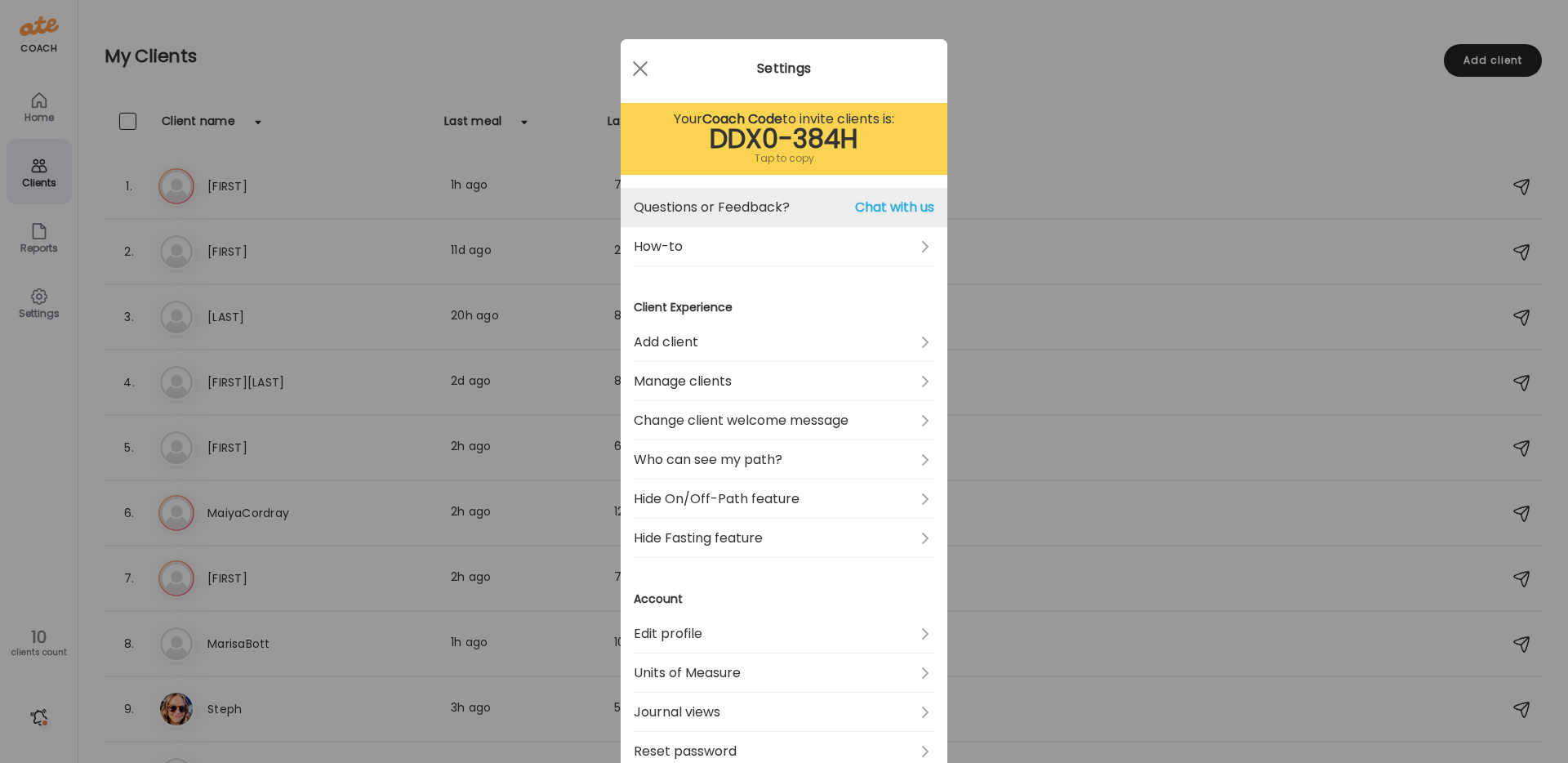 click on "Chat with us" at bounding box center [894, 207] 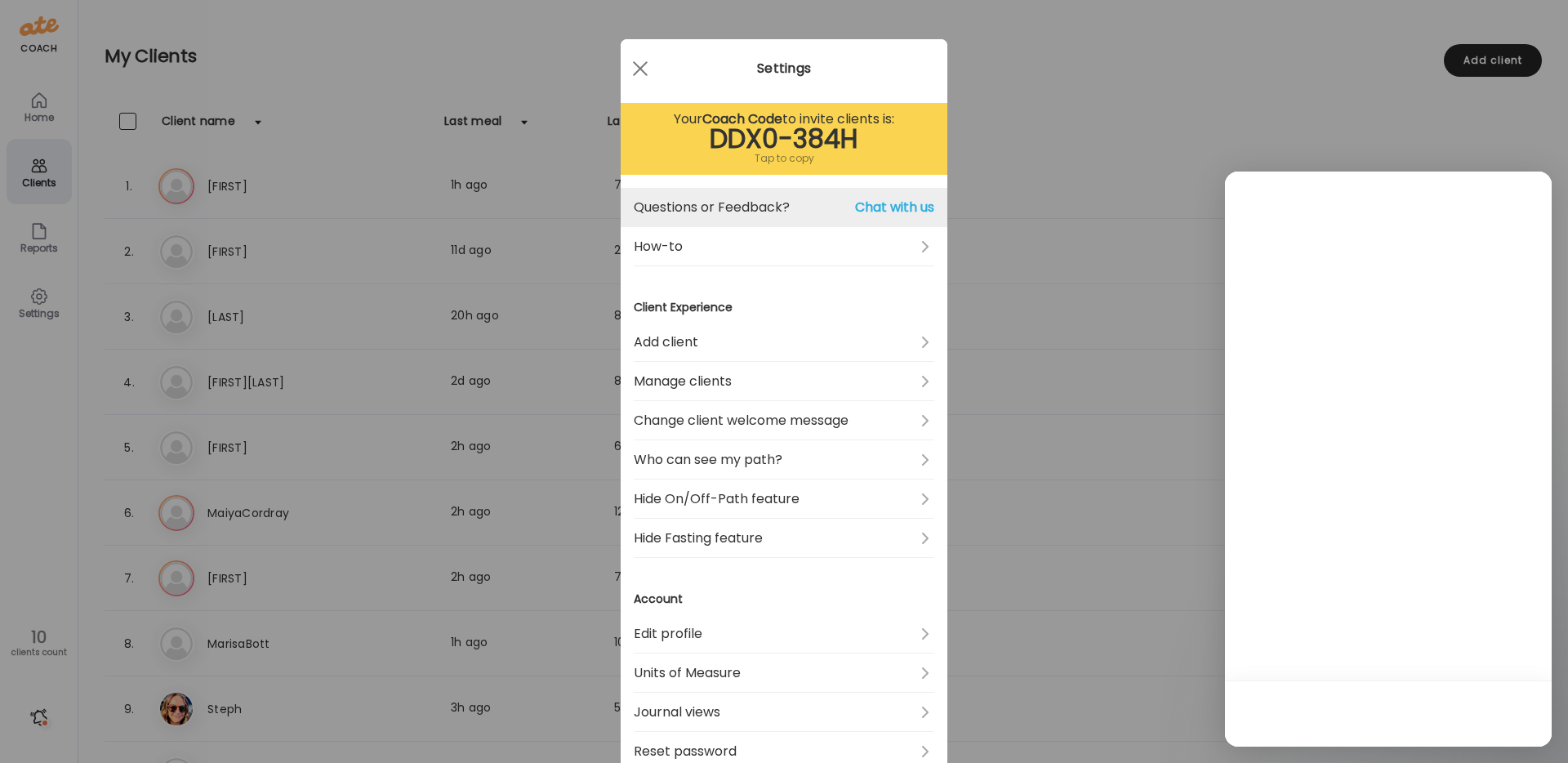 scroll, scrollTop: 0, scrollLeft: 0, axis: both 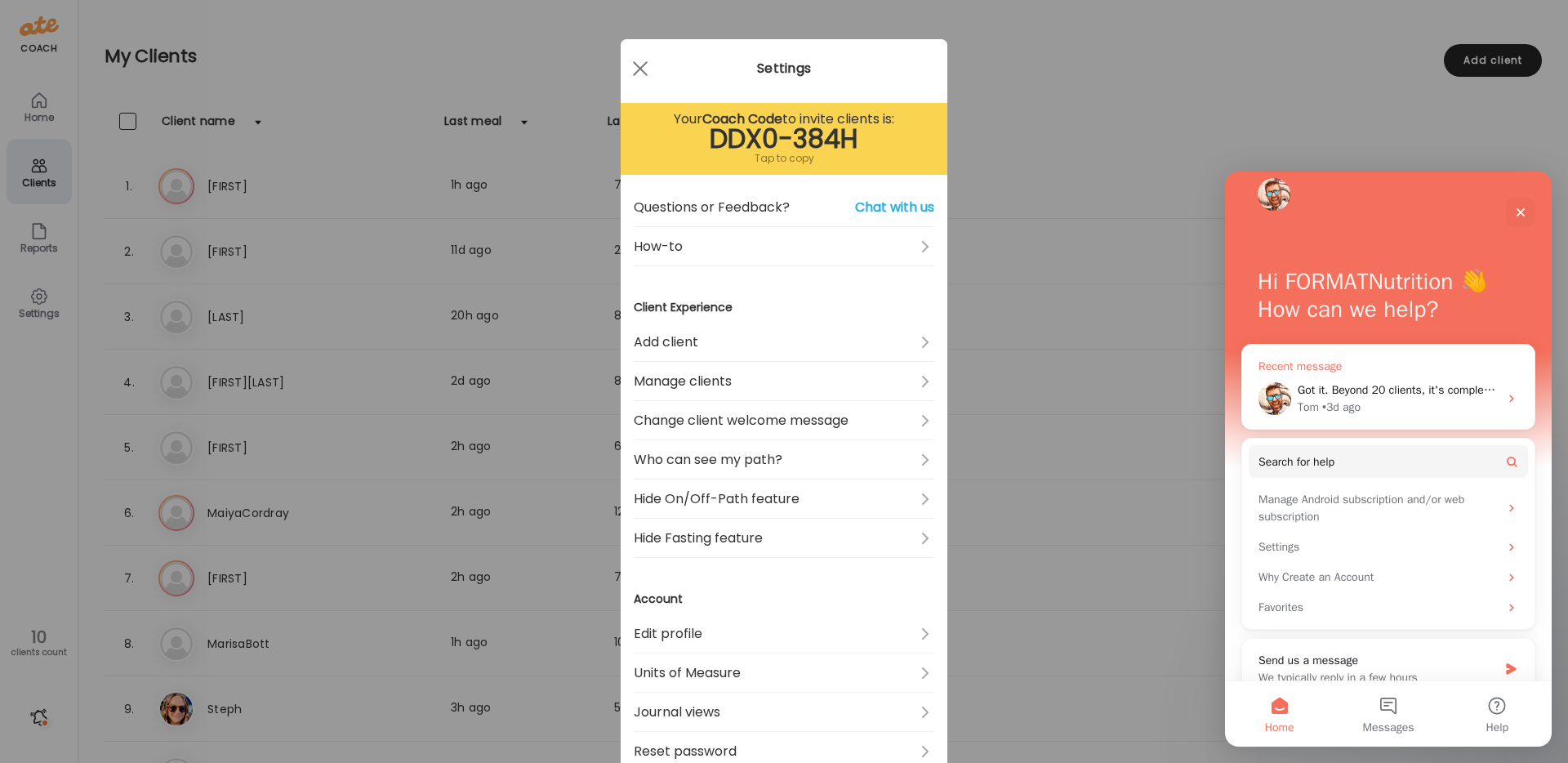 click on "Tom •  3d ago" at bounding box center [1398, 407] 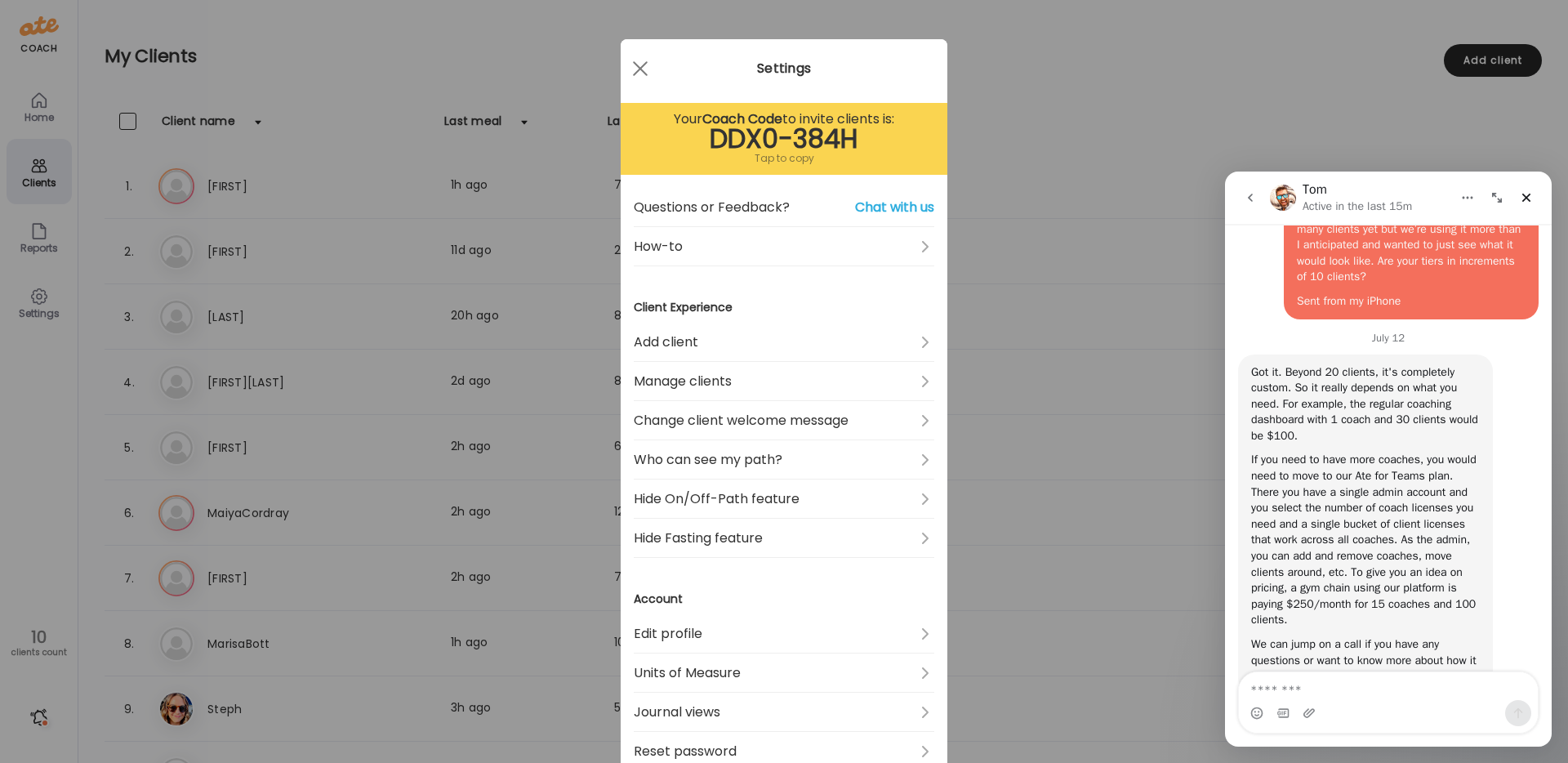 scroll, scrollTop: 465, scrollLeft: 0, axis: vertical 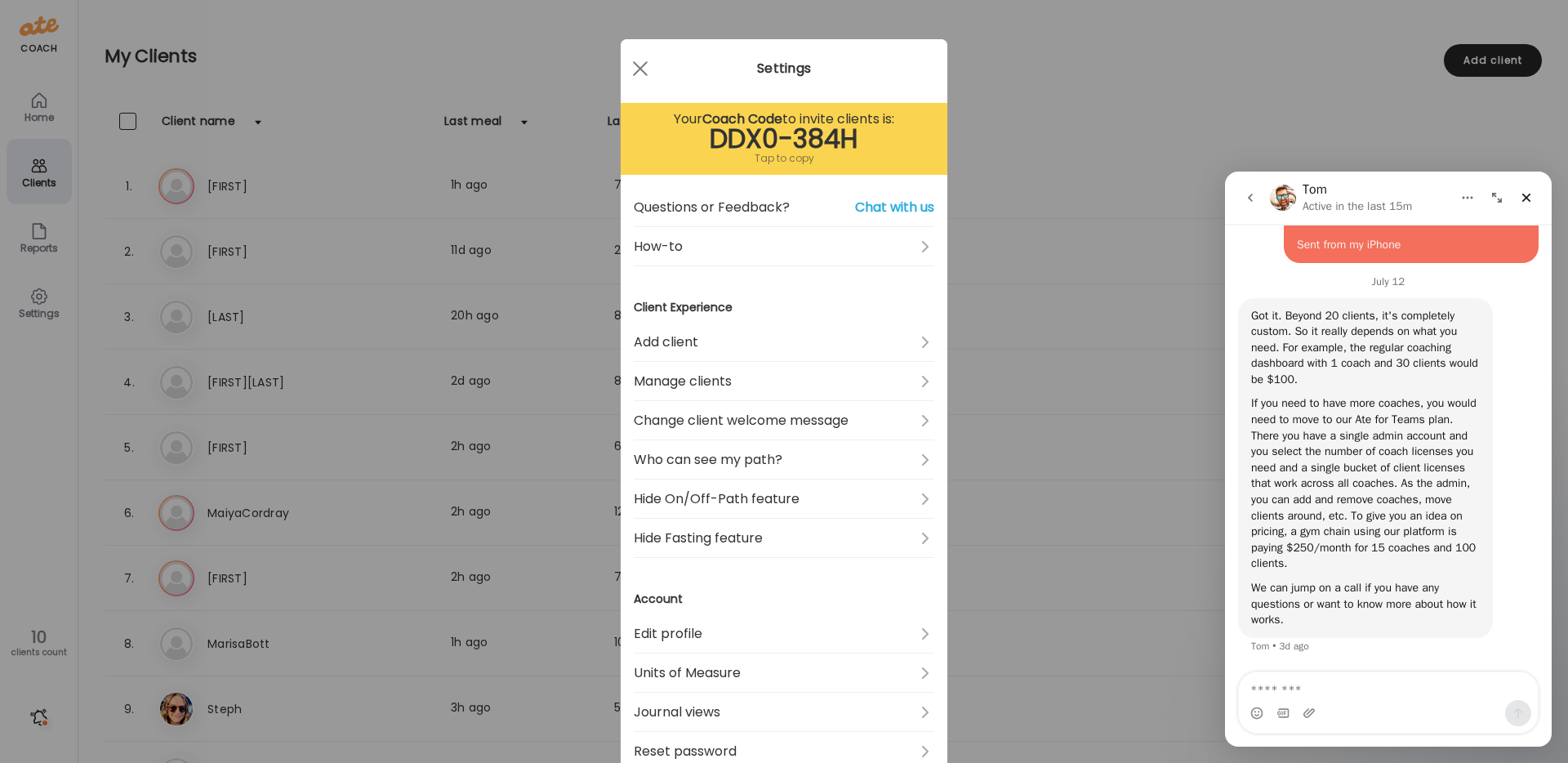 click at bounding box center [1388, 686] 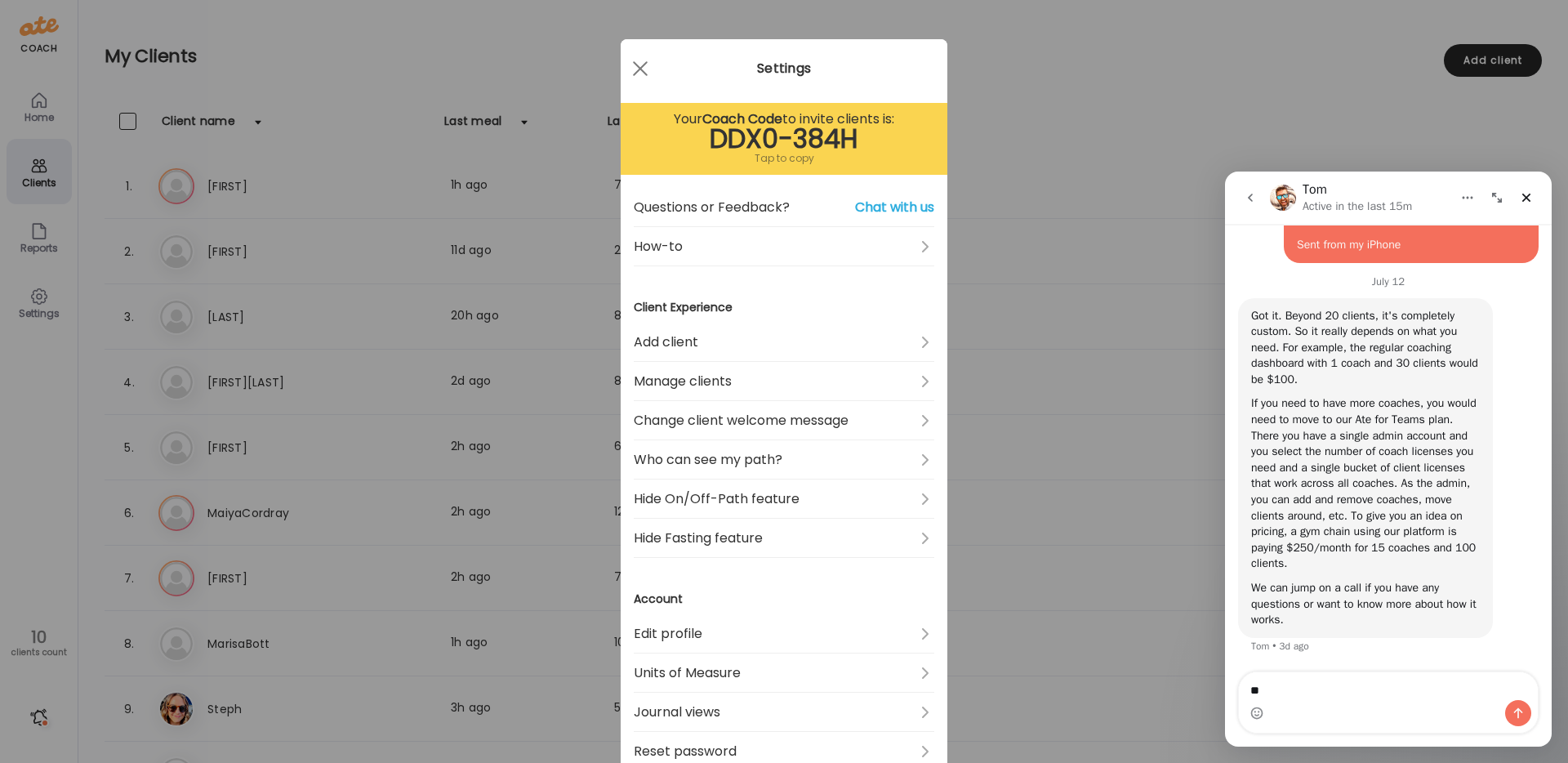 type on "*" 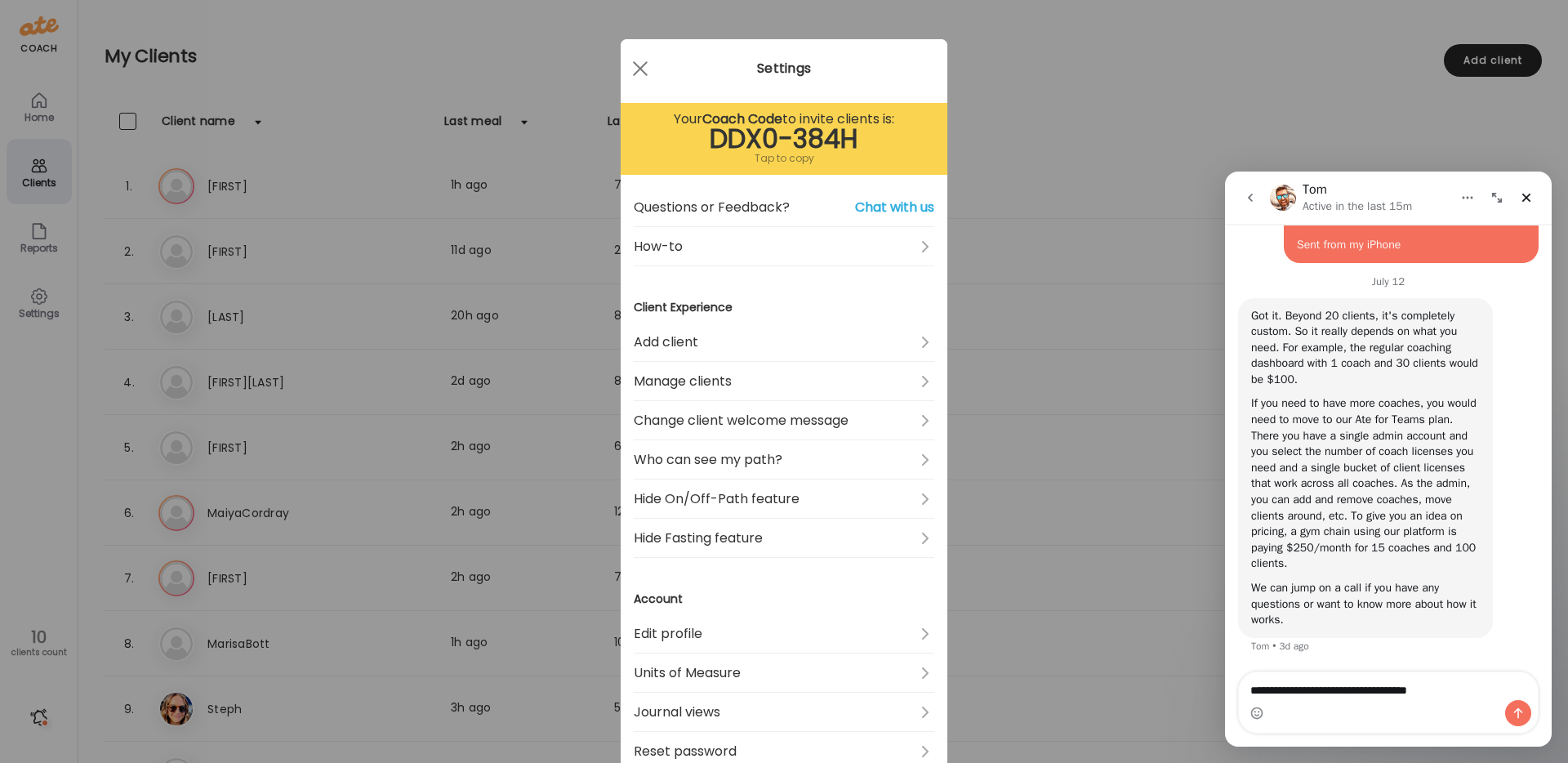 type on "**********" 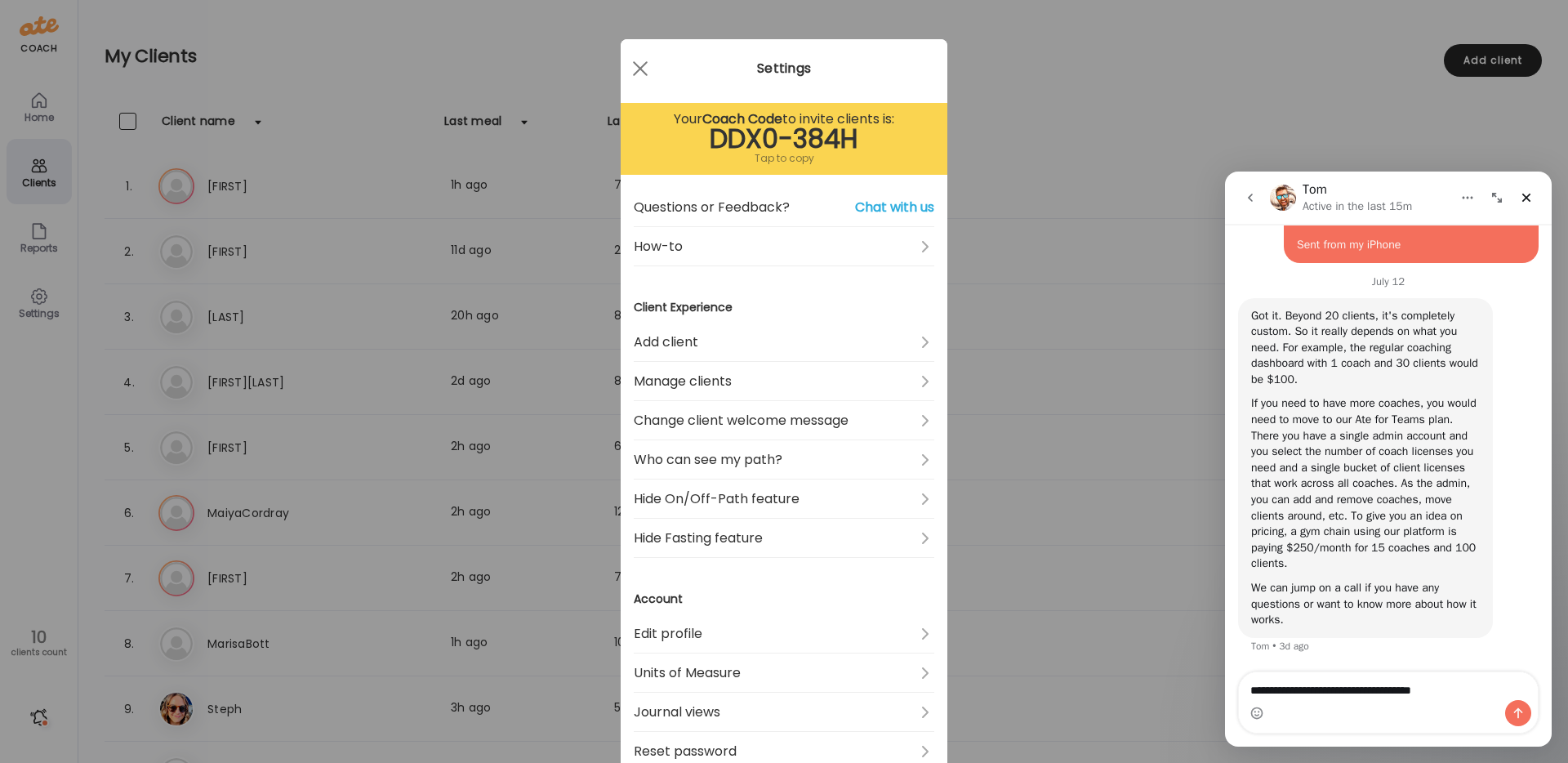 type 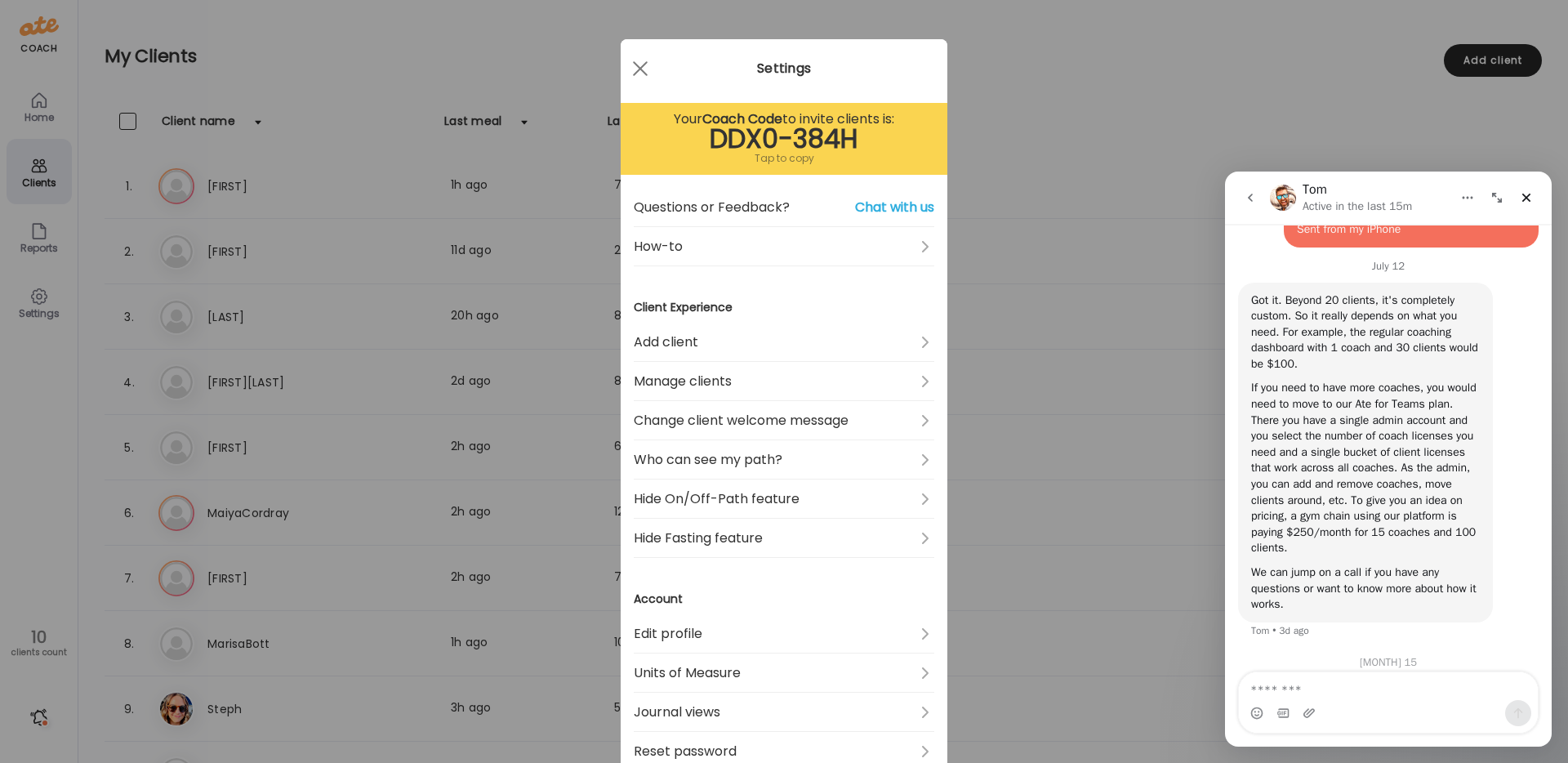 scroll, scrollTop: 536, scrollLeft: 0, axis: vertical 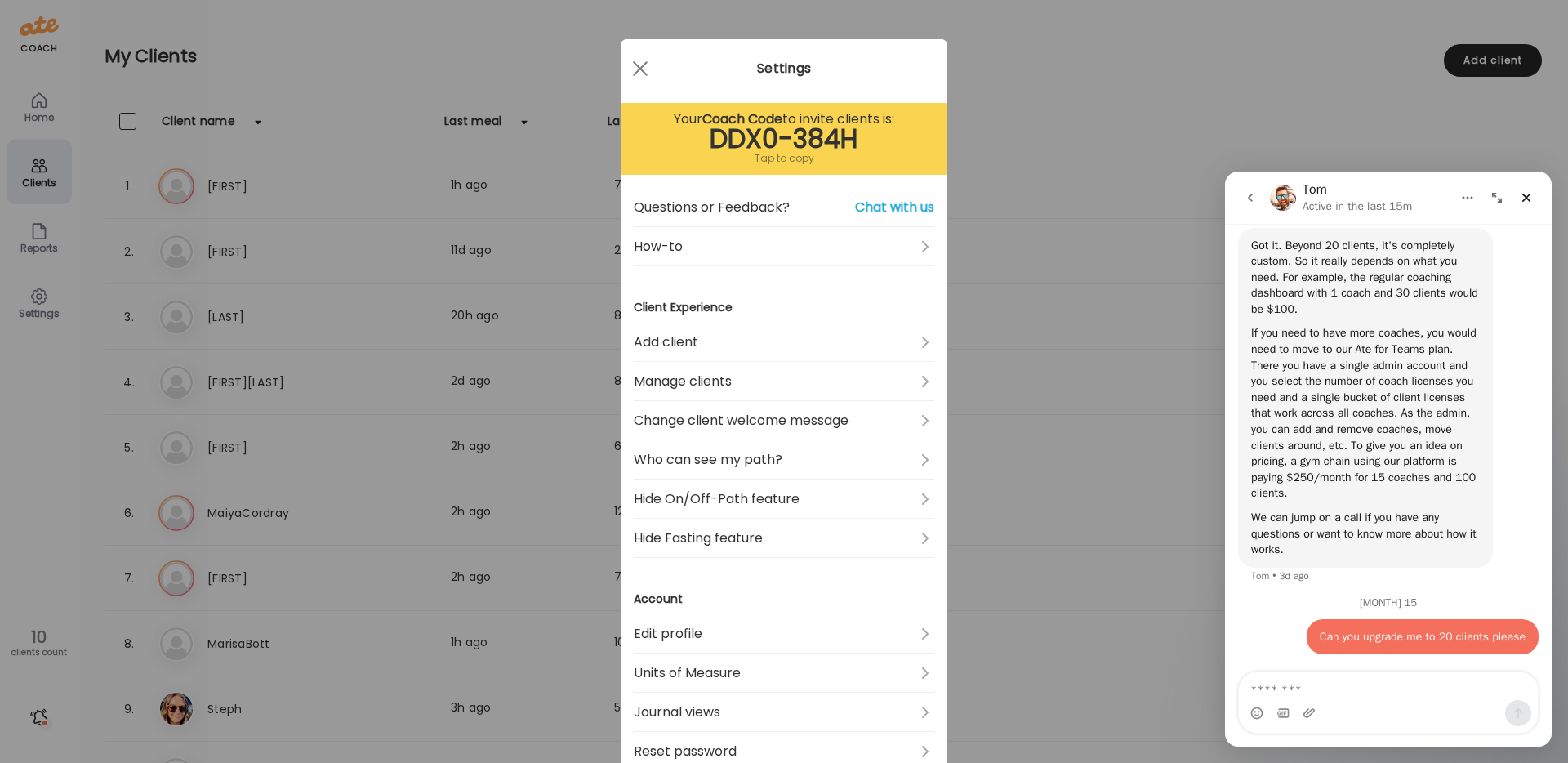 click on "Ate Coach Dashboard
Wahoo! It’s official
Take a moment to set up your Coach Profile to give your clients a smooth onboarding experience.
Skip Set up coach profile
Ate Coach Dashboard
1 Image 2 Message 3 Invite
Let’s get you quickly set up
Add a headshot or company logo for client recognition
Skip Next
Ate Coach Dashboard
1 Image 2 Message 3 Invite
Customize your welcome message
This page will be the first thing your clients will see. Add a welcome message to personalize their experience.
Header 32" at bounding box center [784, 382] 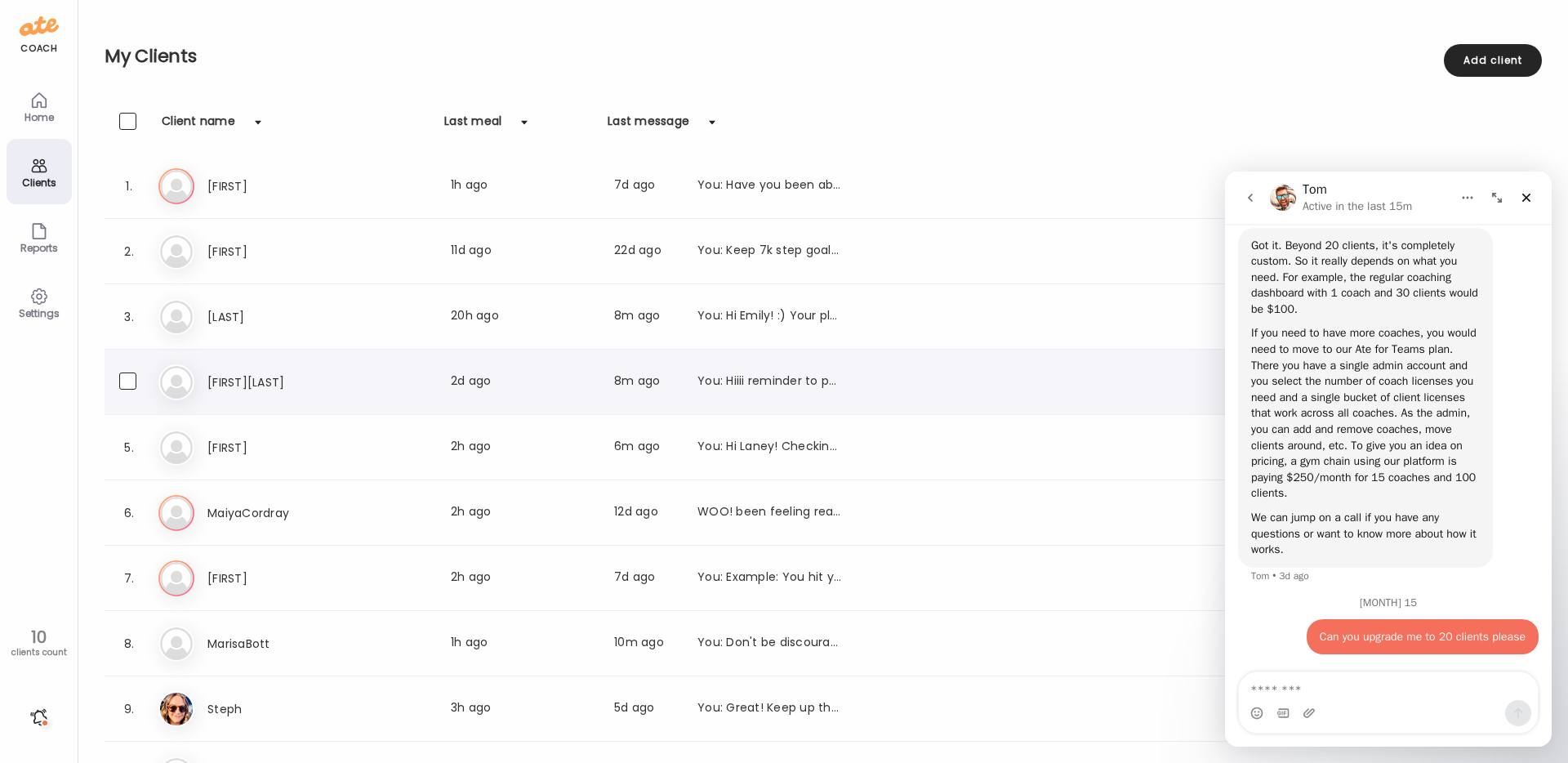 click on "JosieStraface
Last meal:  2d ago Last message:  8m ago You: Hiiii reminder to post your meals!" at bounding box center [524, 382] 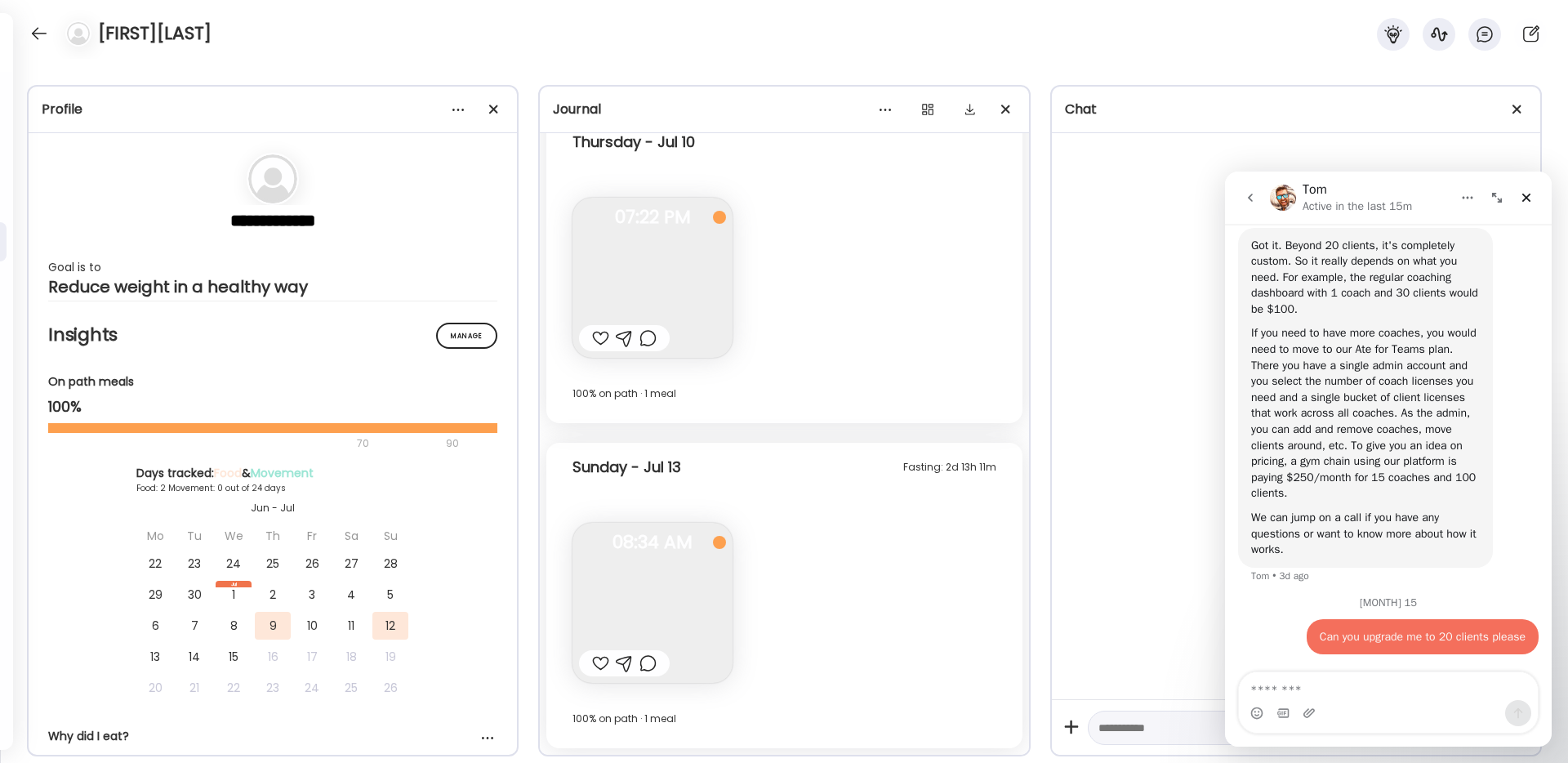 scroll, scrollTop: 94, scrollLeft: 0, axis: vertical 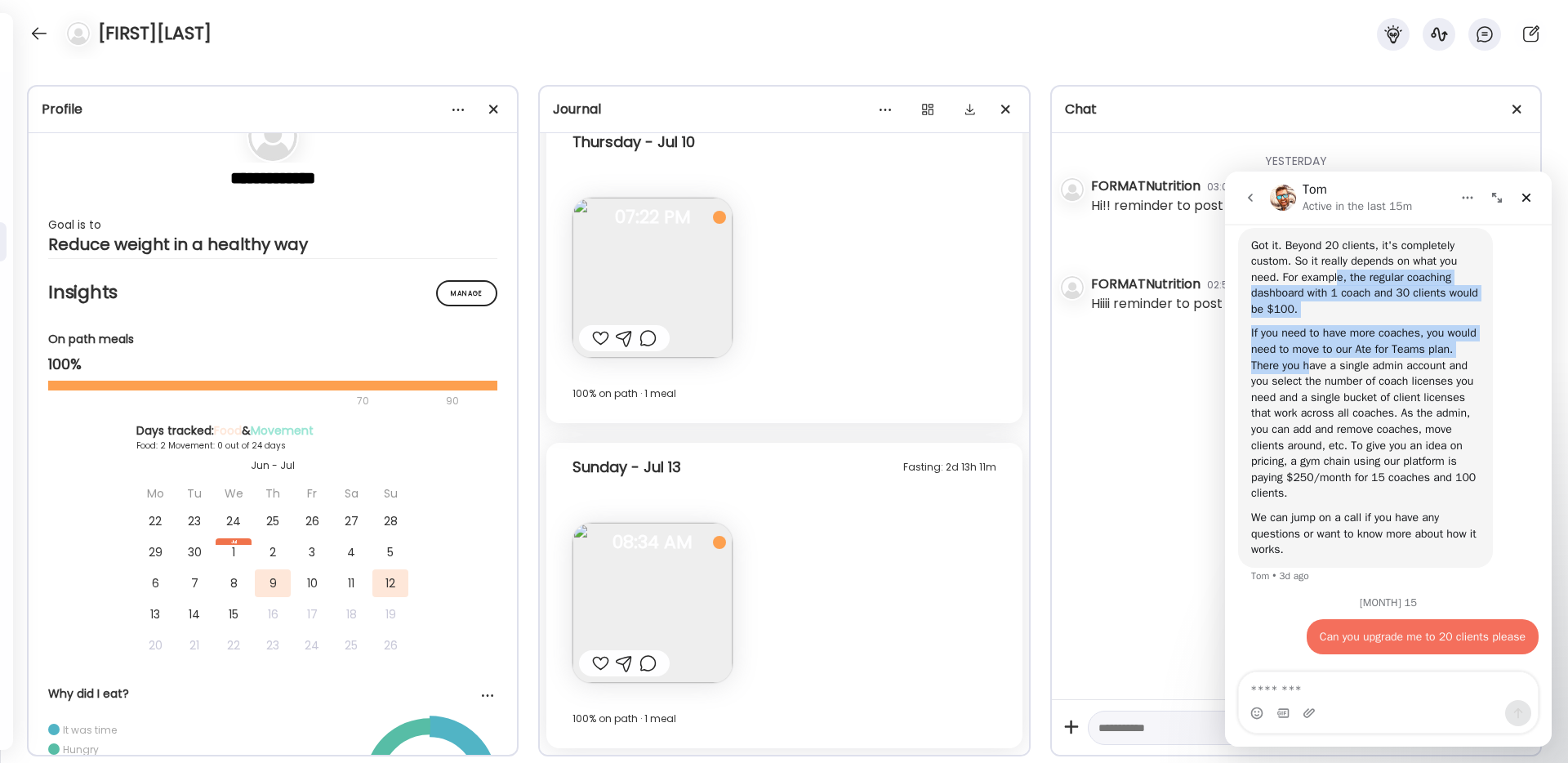 drag, startPoint x: 1343, startPoint y: 270, endPoint x: 1340, endPoint y: 363, distance: 93.04837 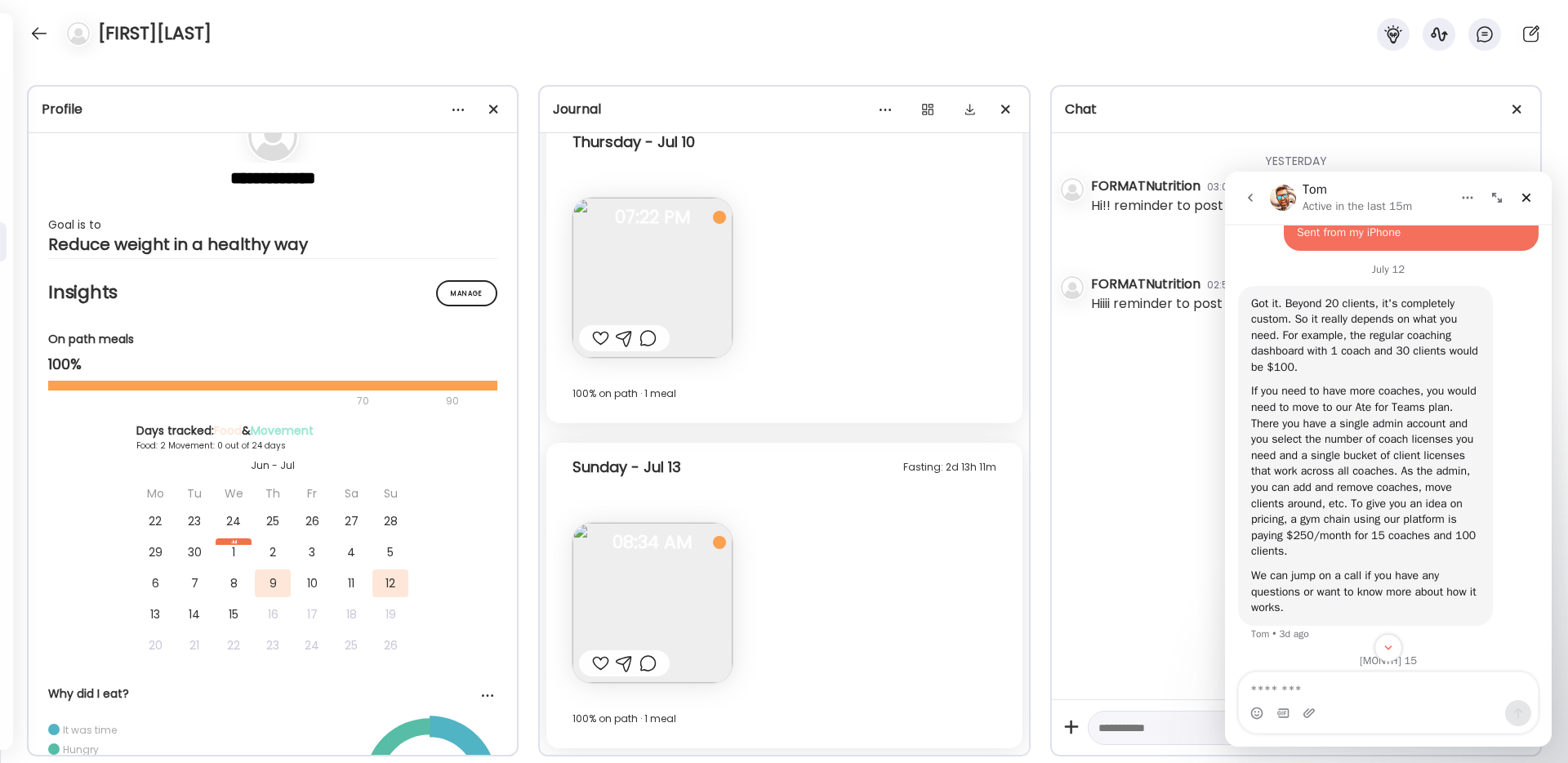 scroll, scrollTop: 536, scrollLeft: 0, axis: vertical 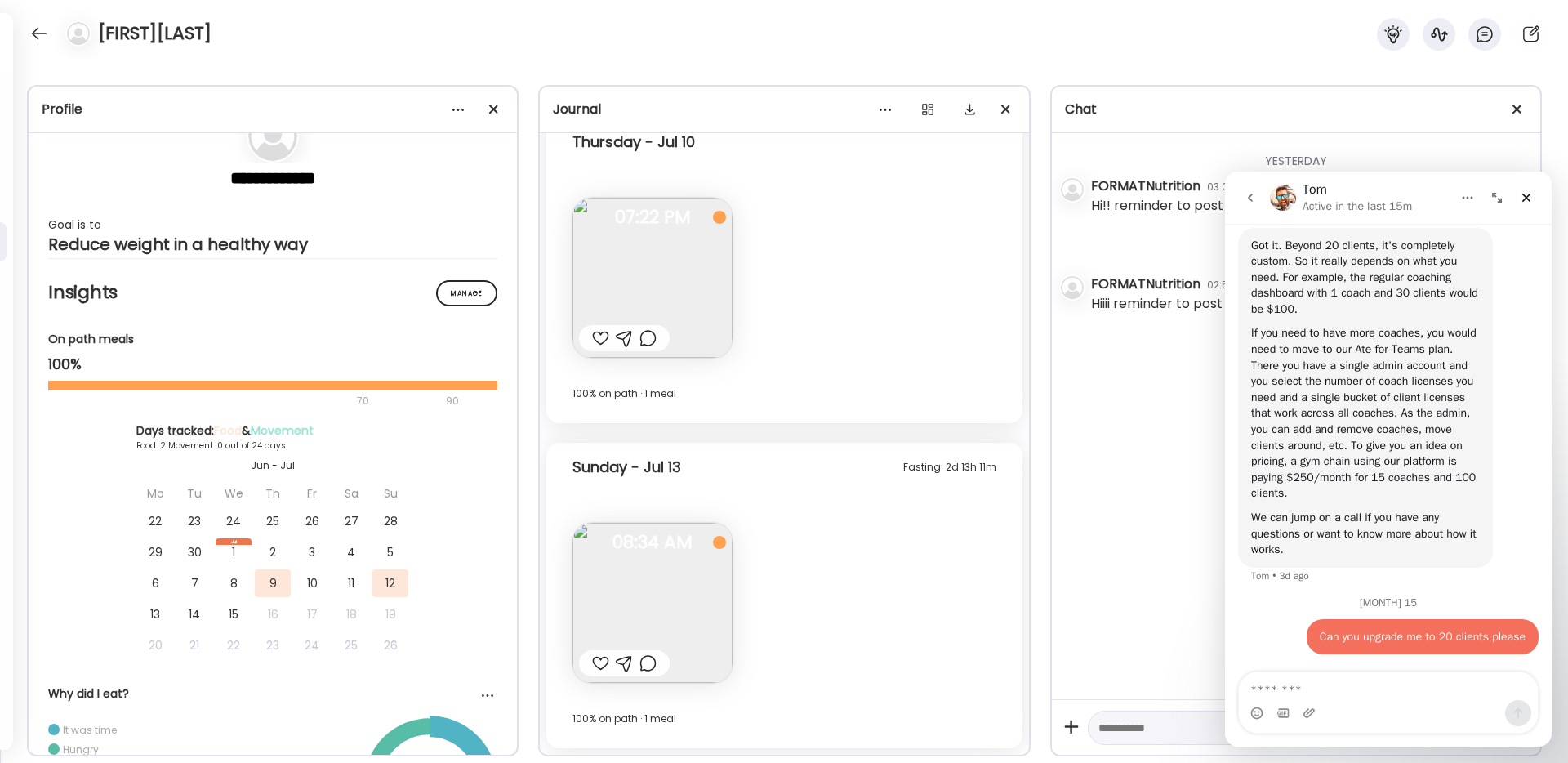 click on "Yesterday FORMATNutrition 03:06PM Hi!! reminder to post your meals today! Today FORMATNutrition 02:58PM Hiiii reminder to post your meals!" at bounding box center (1296, 416) 